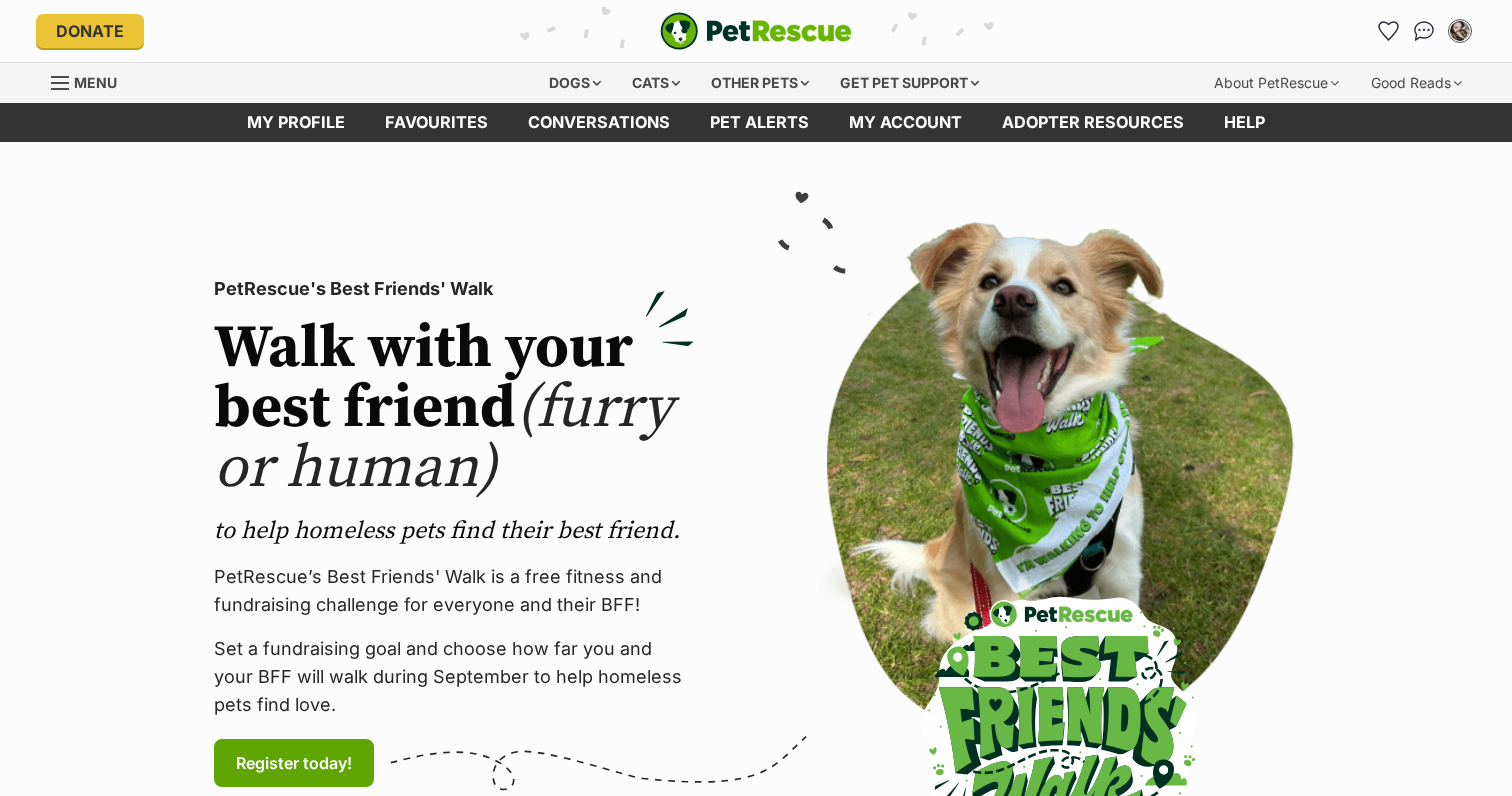 scroll, scrollTop: 0, scrollLeft: 0, axis: both 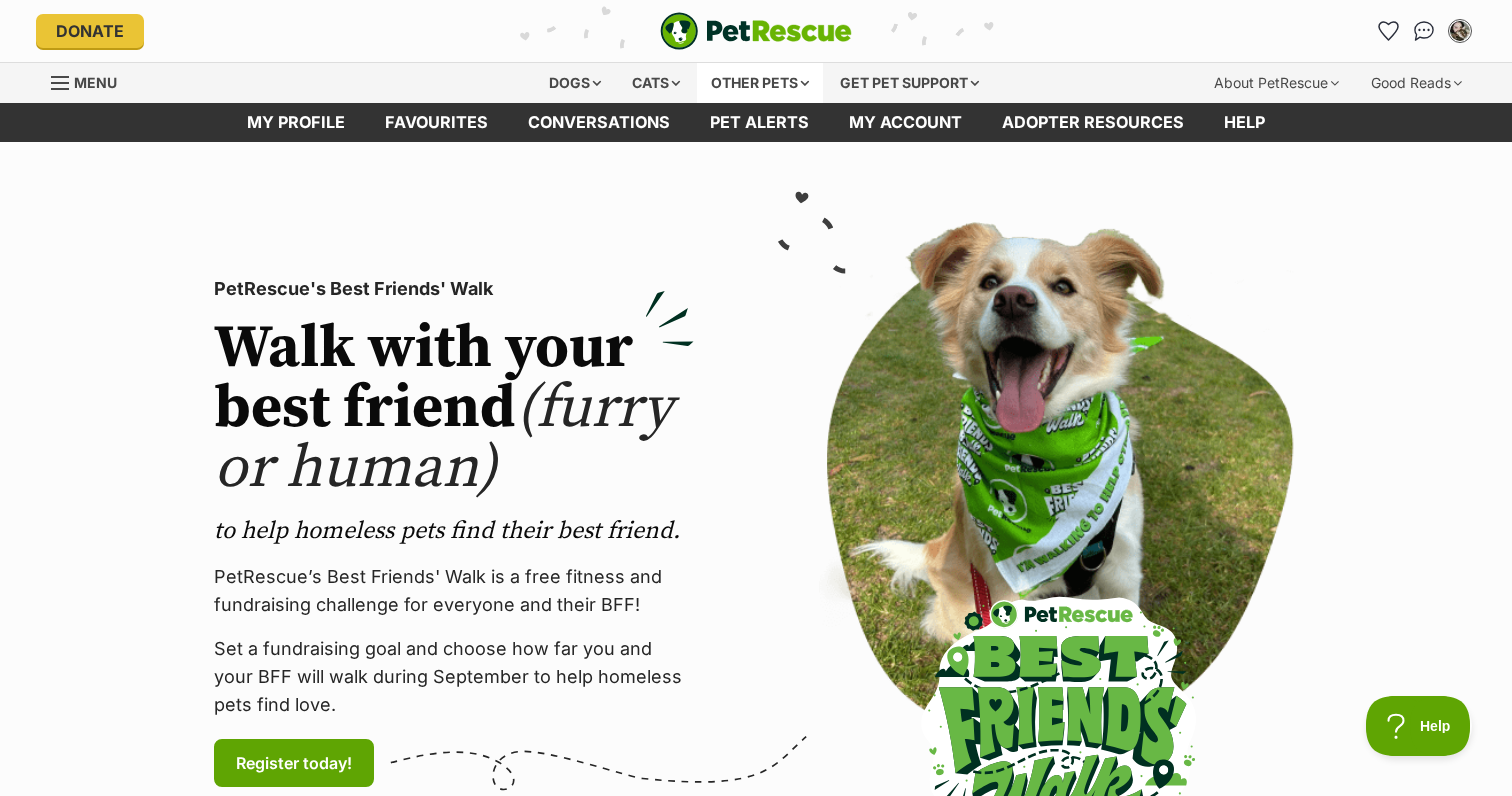 click on "Other pets" at bounding box center (760, 83) 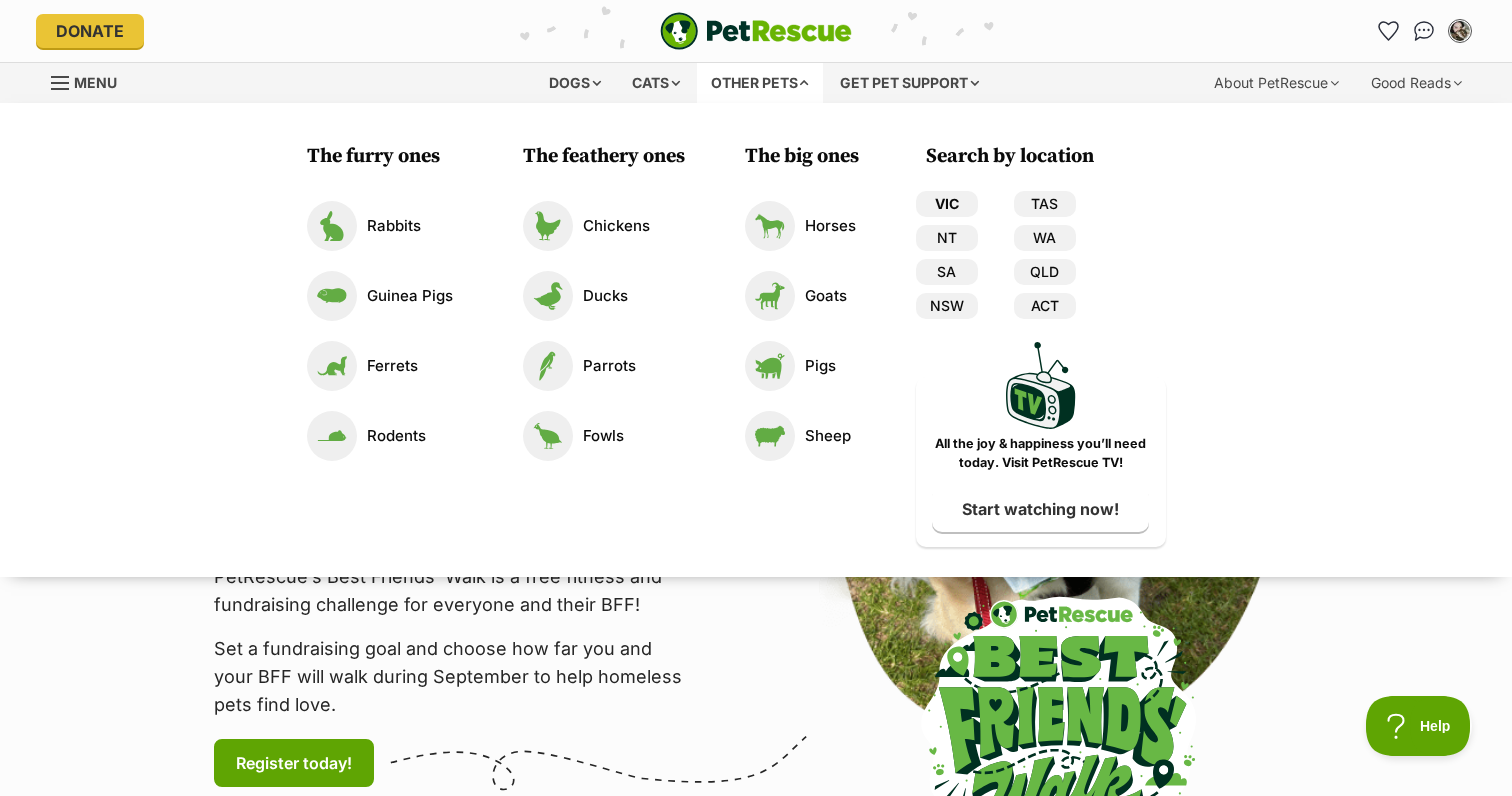 click on "VIC" at bounding box center [947, 204] 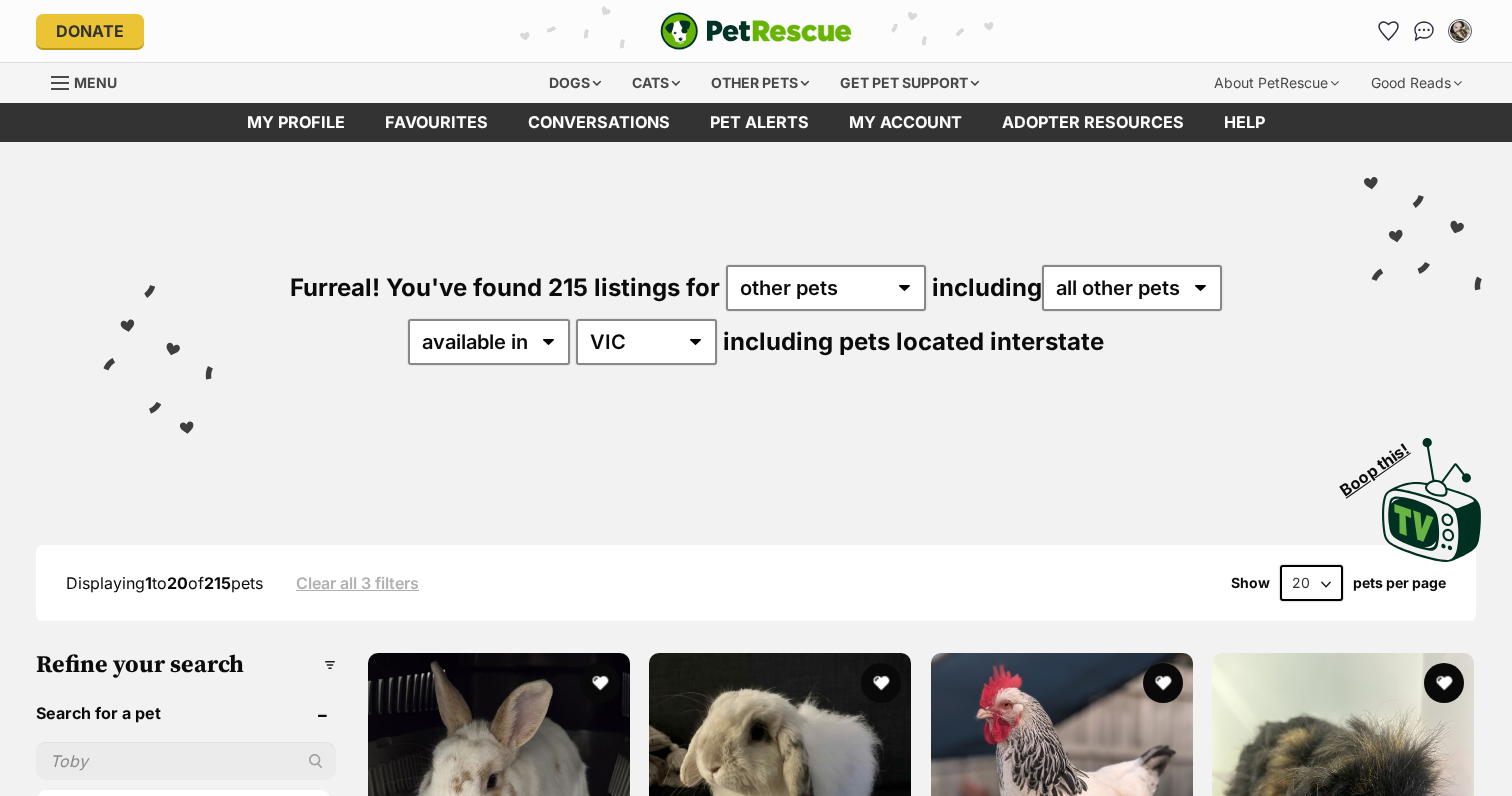 scroll, scrollTop: 0, scrollLeft: 0, axis: both 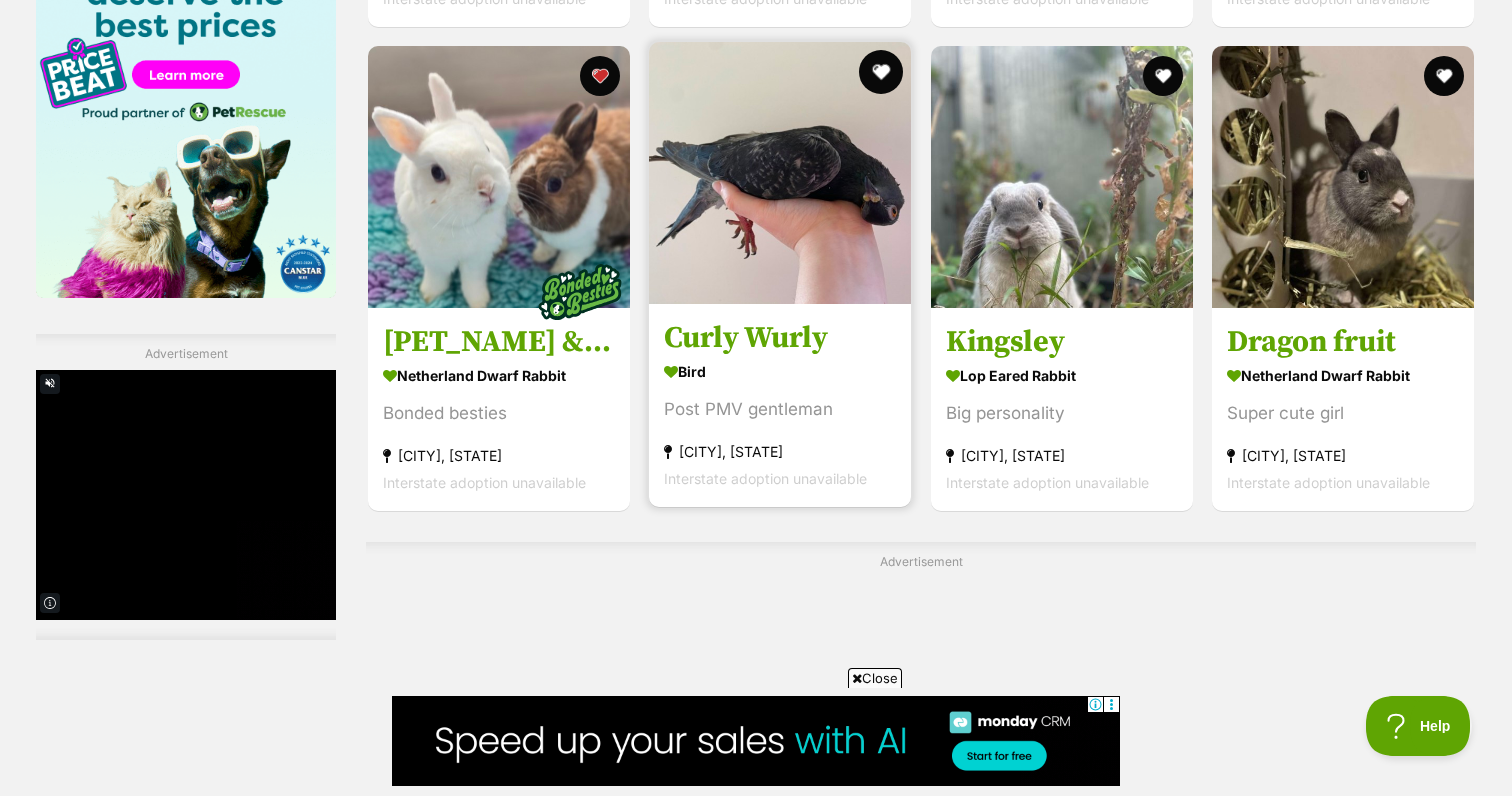 click at bounding box center [882, 72] 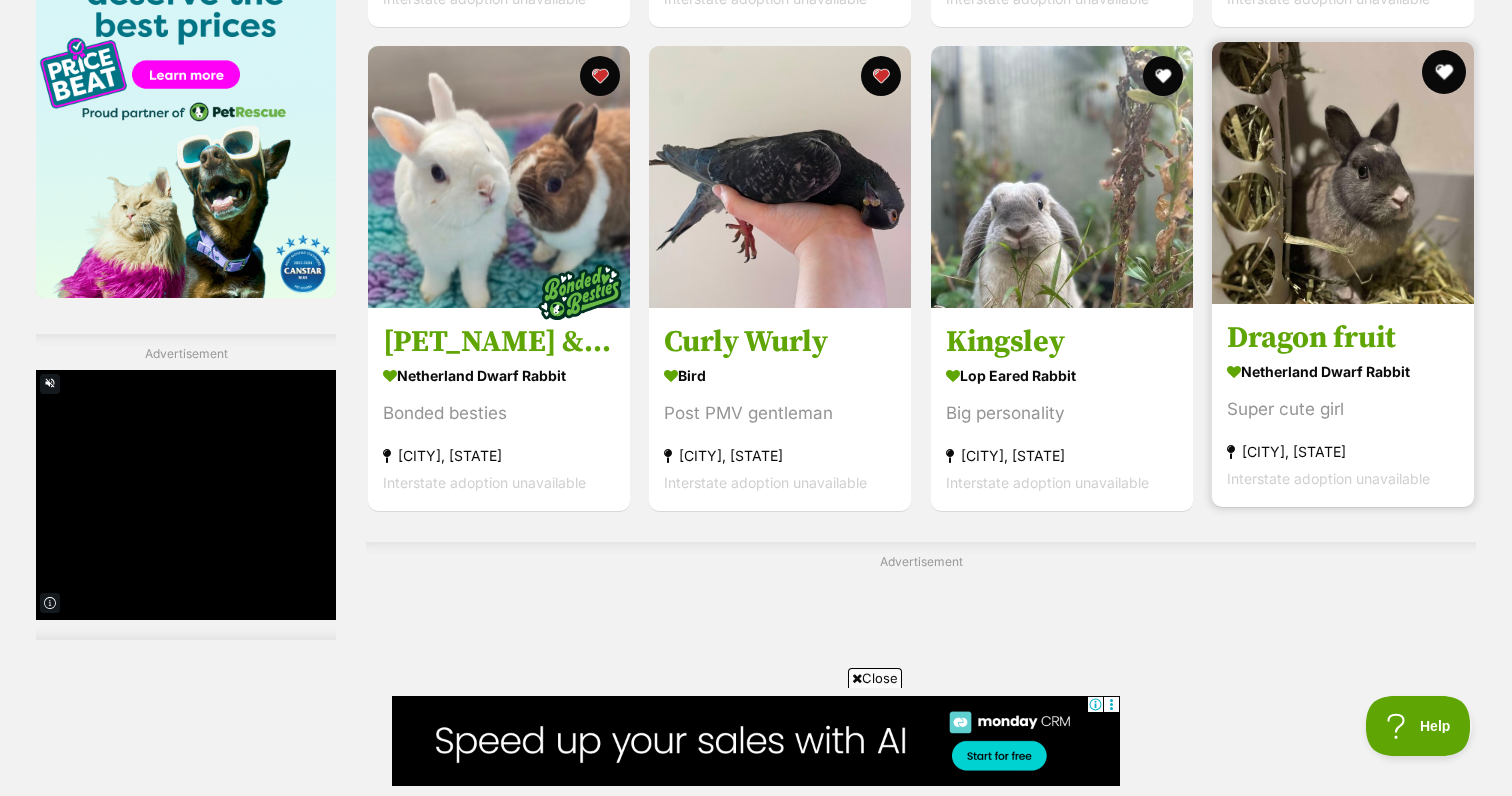 click at bounding box center [1444, 72] 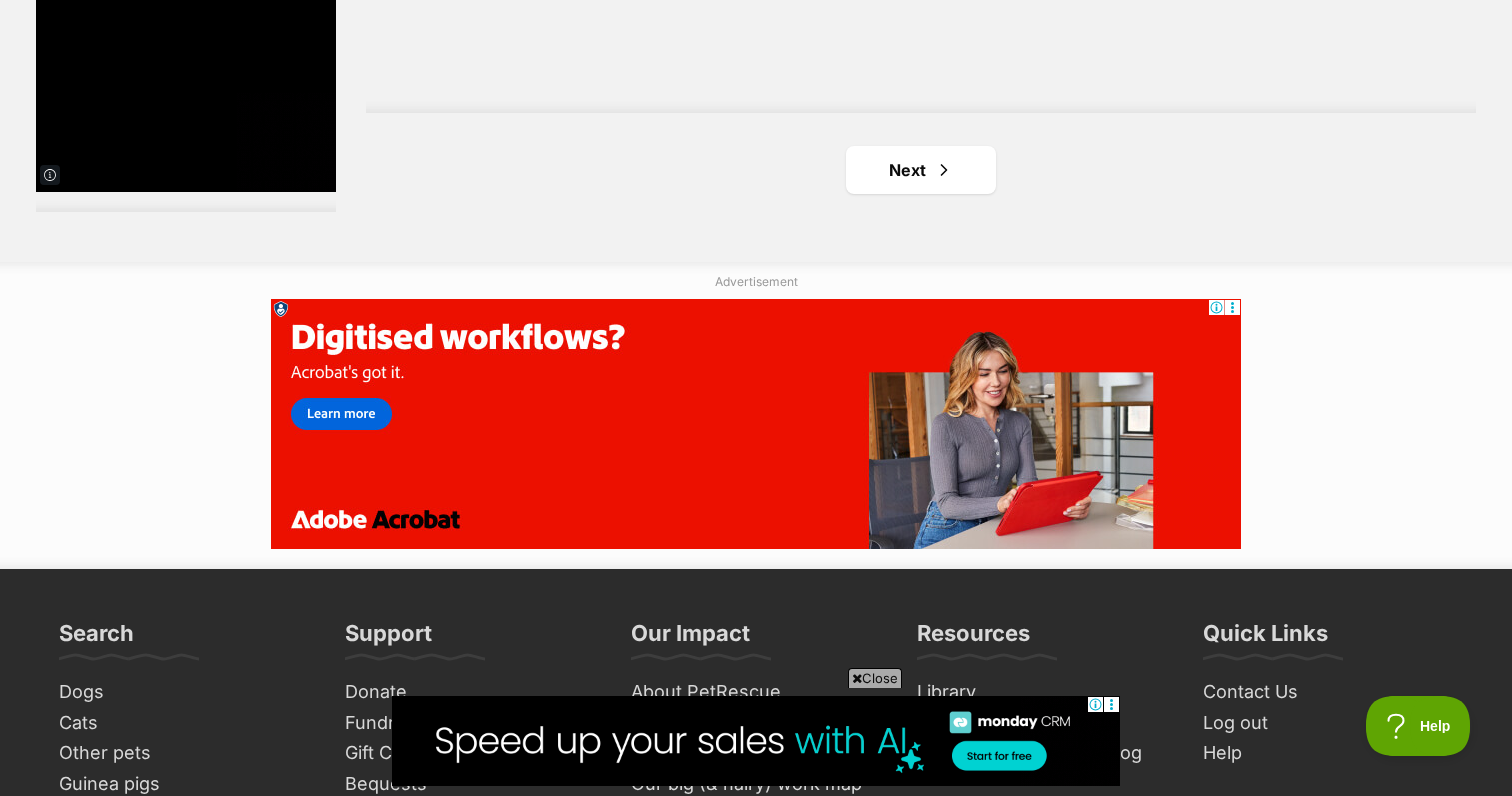 scroll, scrollTop: 3995, scrollLeft: 0, axis: vertical 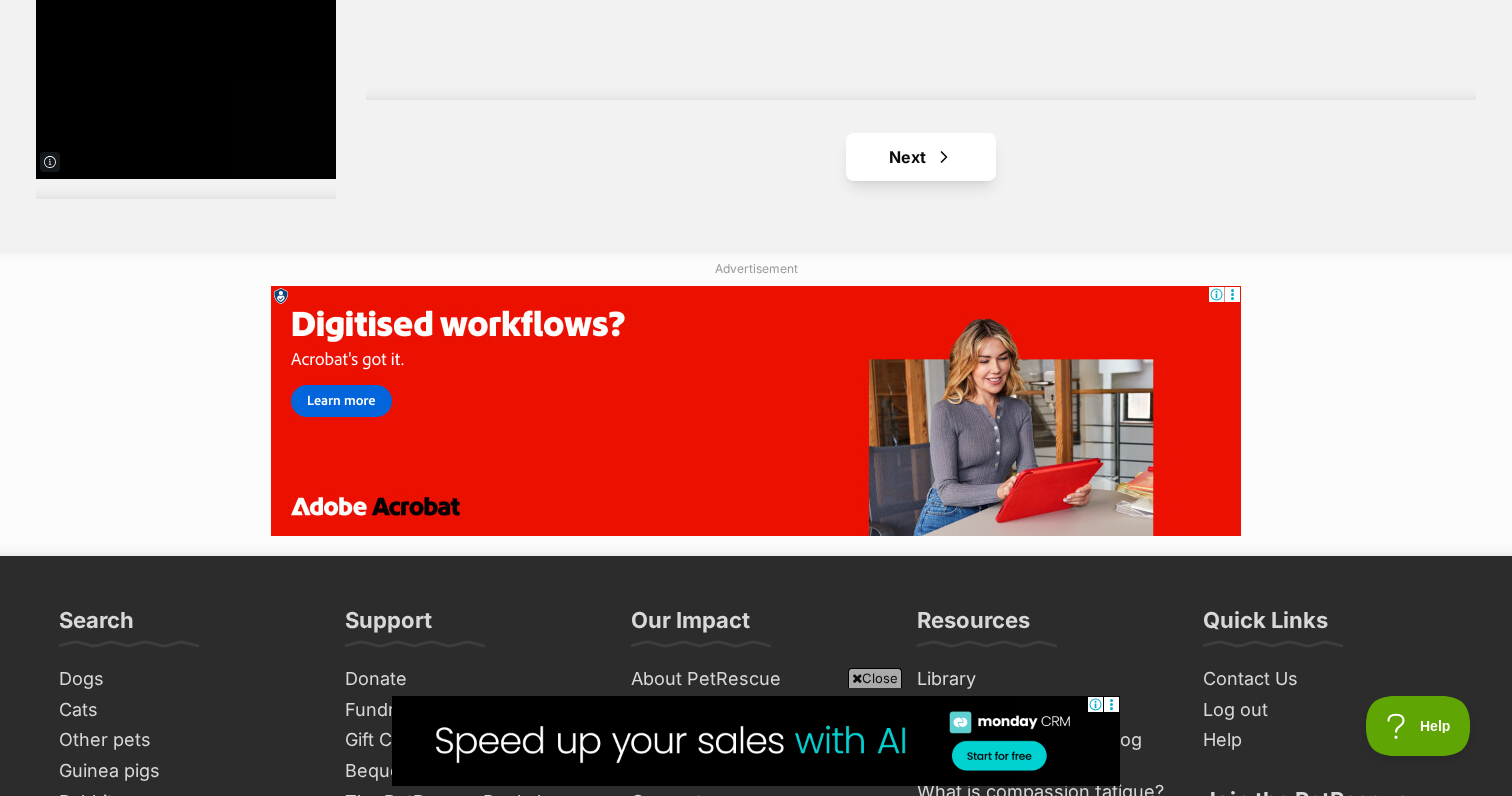 click at bounding box center [944, 157] 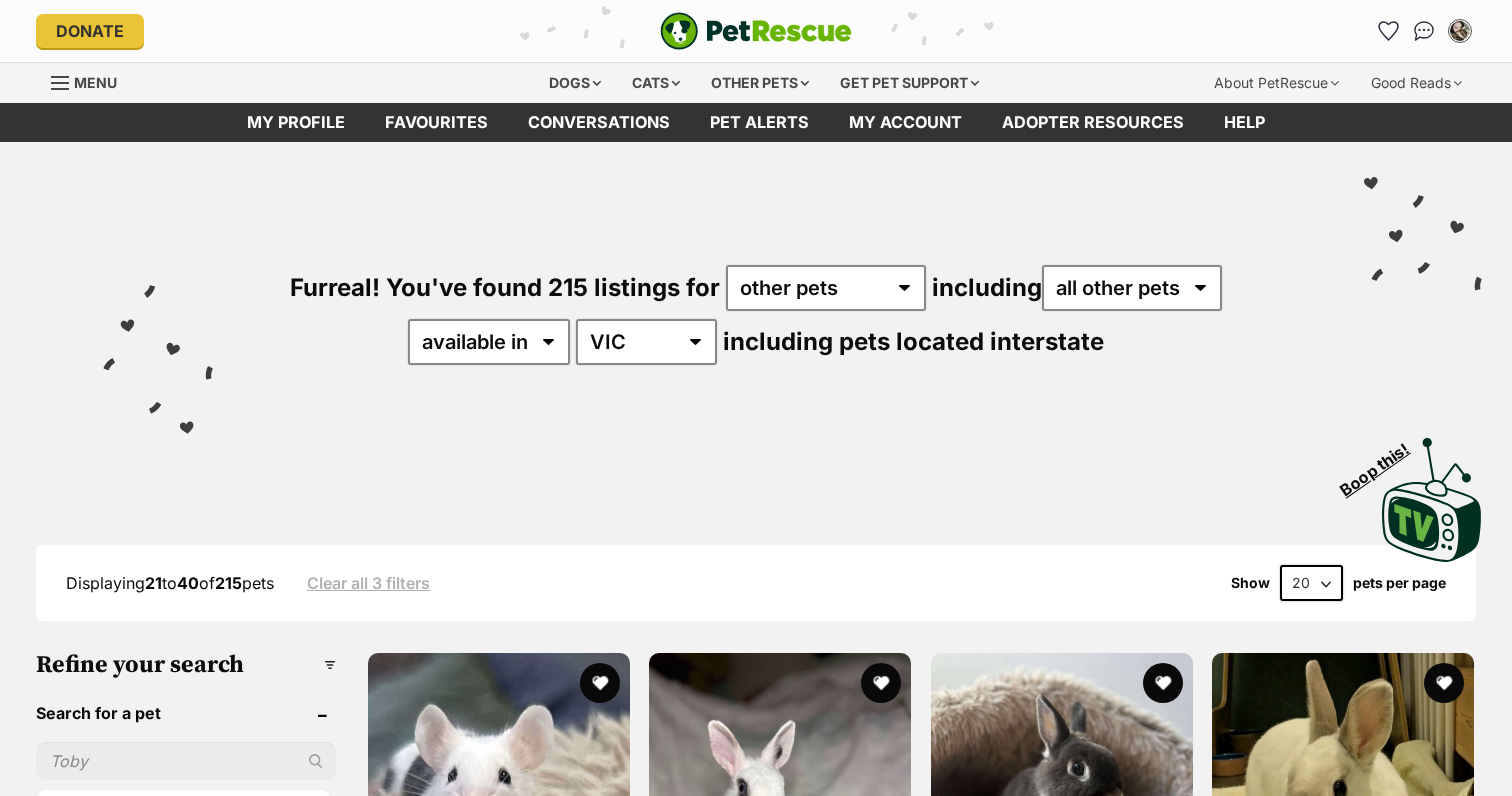 scroll, scrollTop: 0, scrollLeft: 0, axis: both 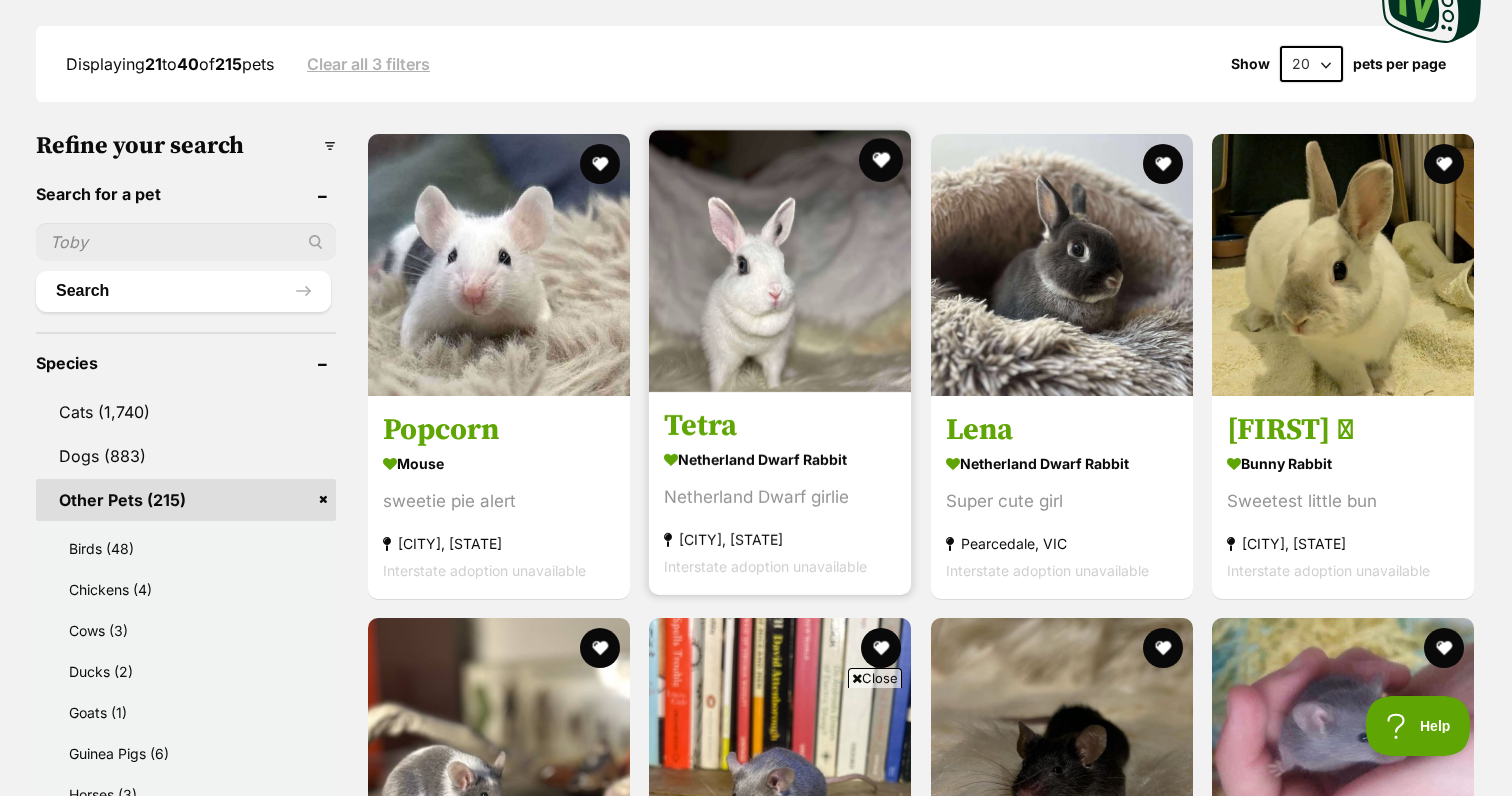 click at bounding box center [882, 160] 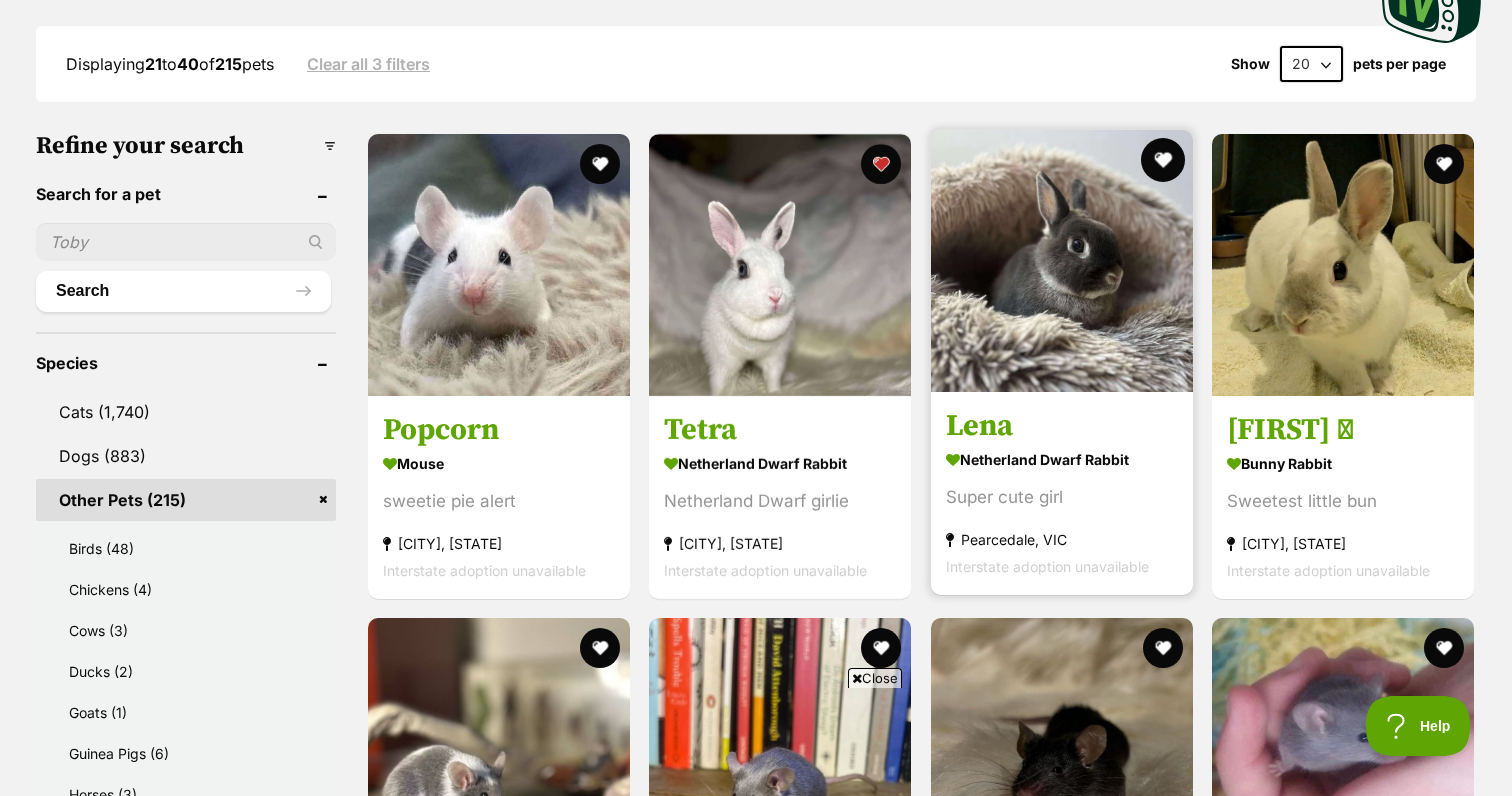 click at bounding box center (1163, 160) 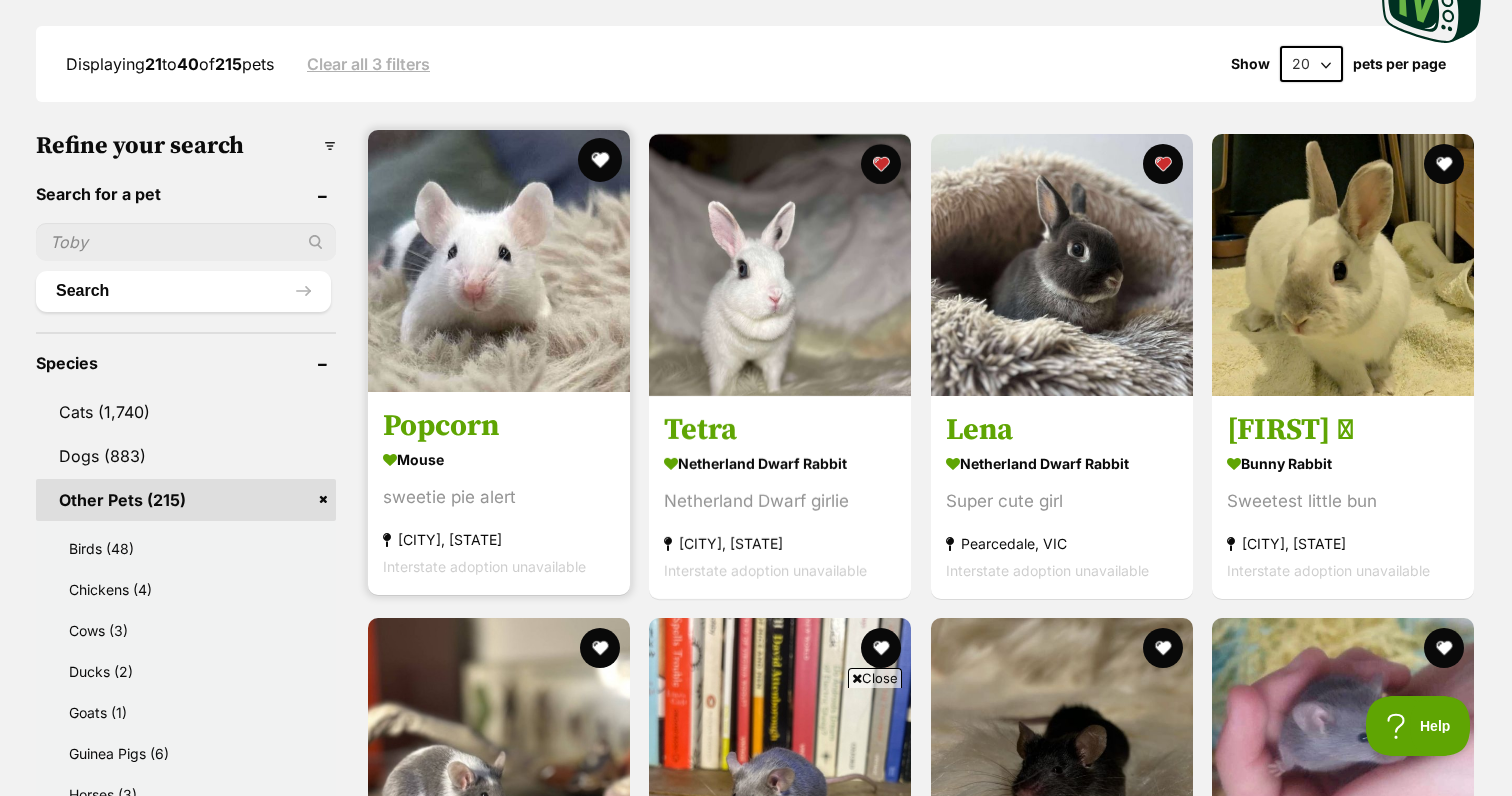 click at bounding box center [600, 160] 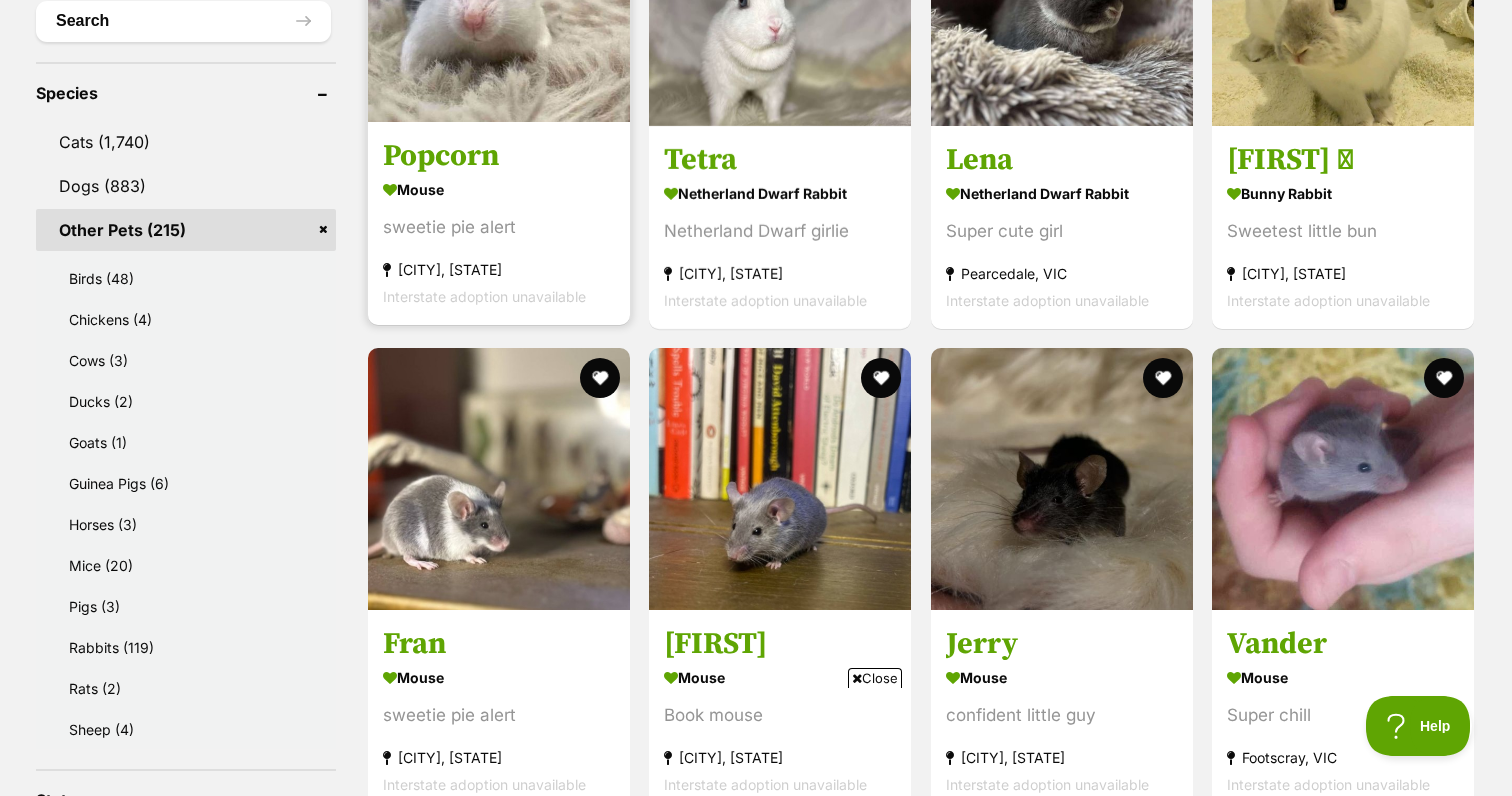 scroll, scrollTop: 989, scrollLeft: 0, axis: vertical 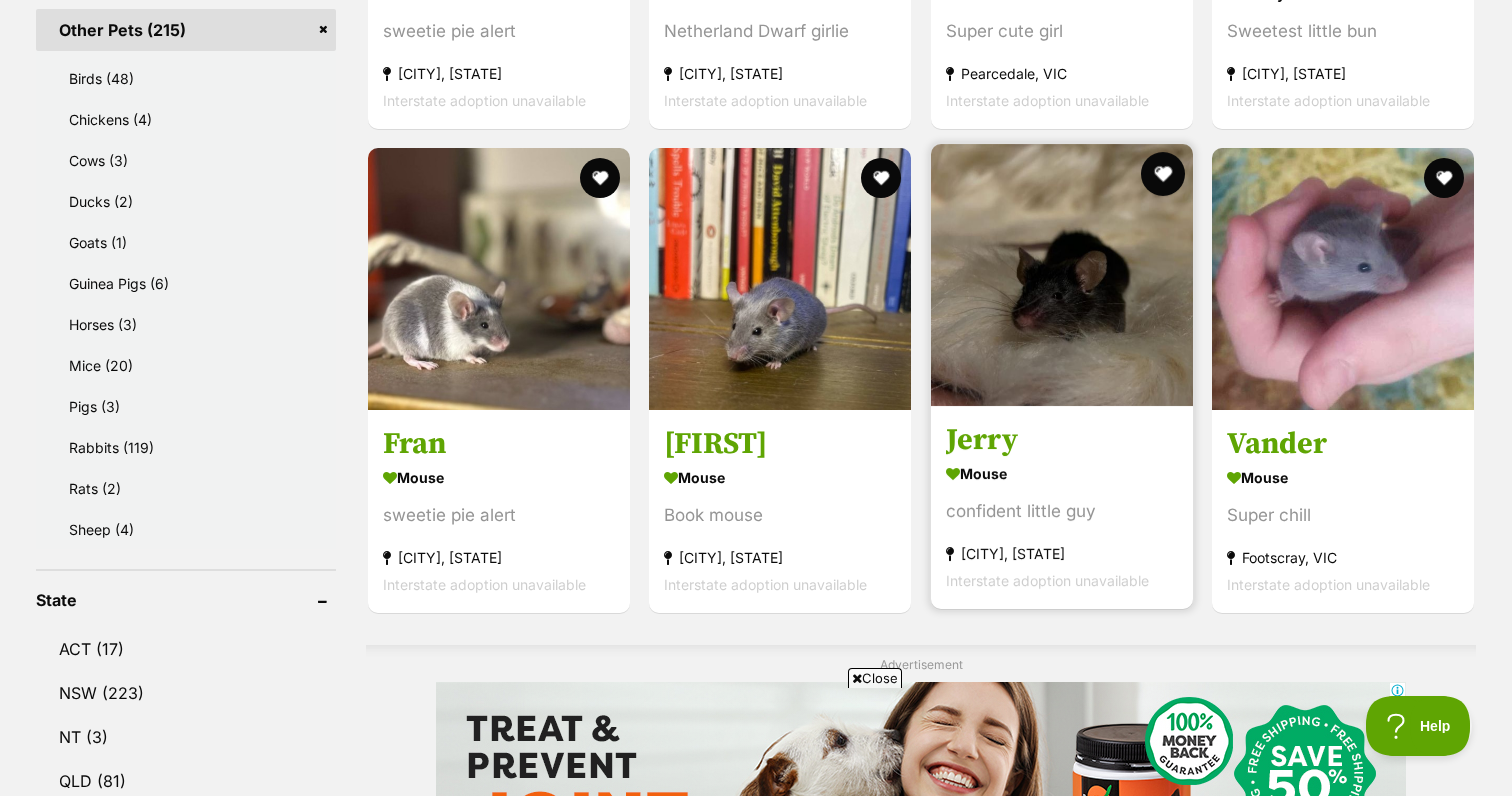 click at bounding box center [1163, 174] 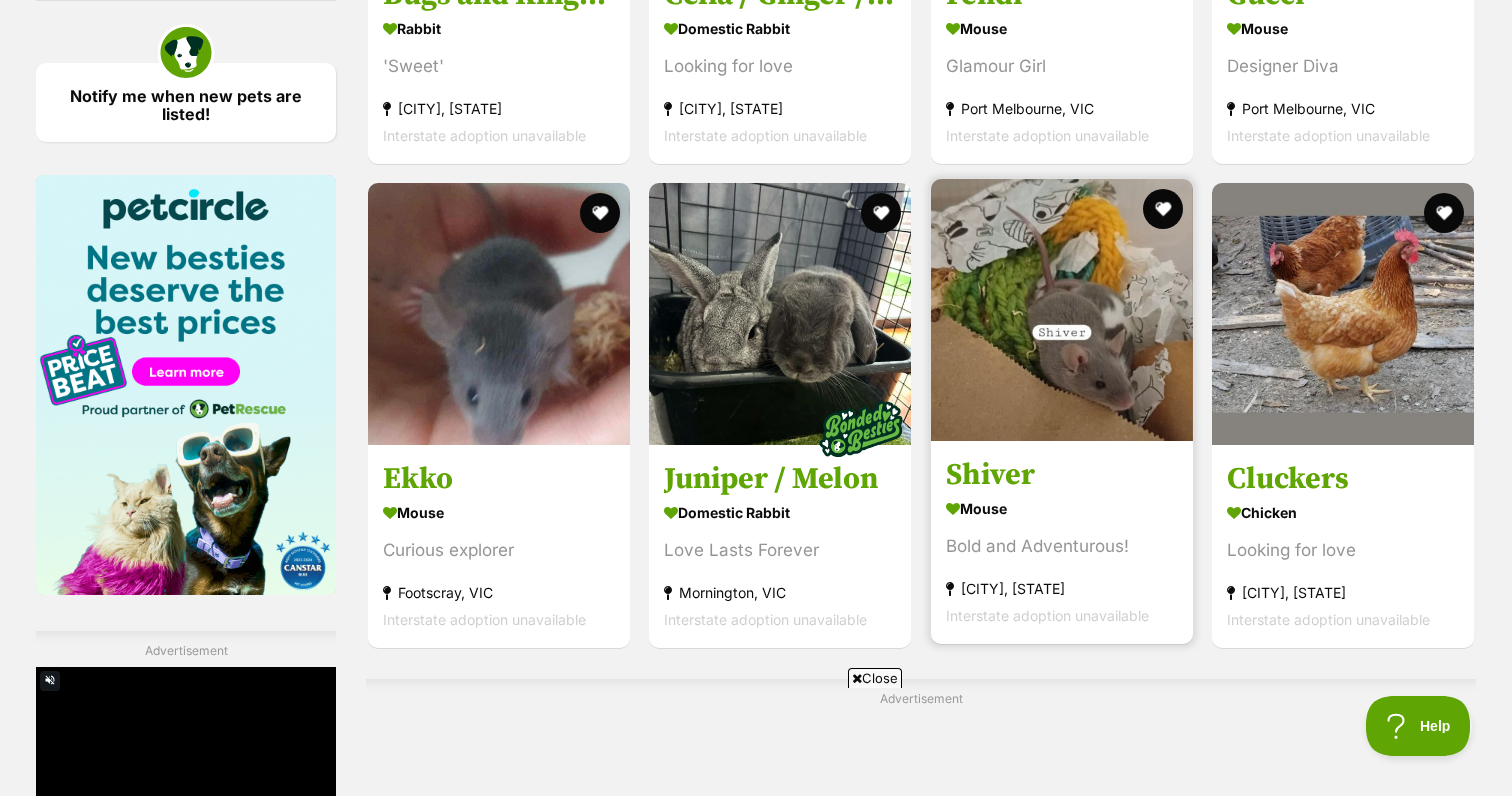scroll, scrollTop: 2959, scrollLeft: 0, axis: vertical 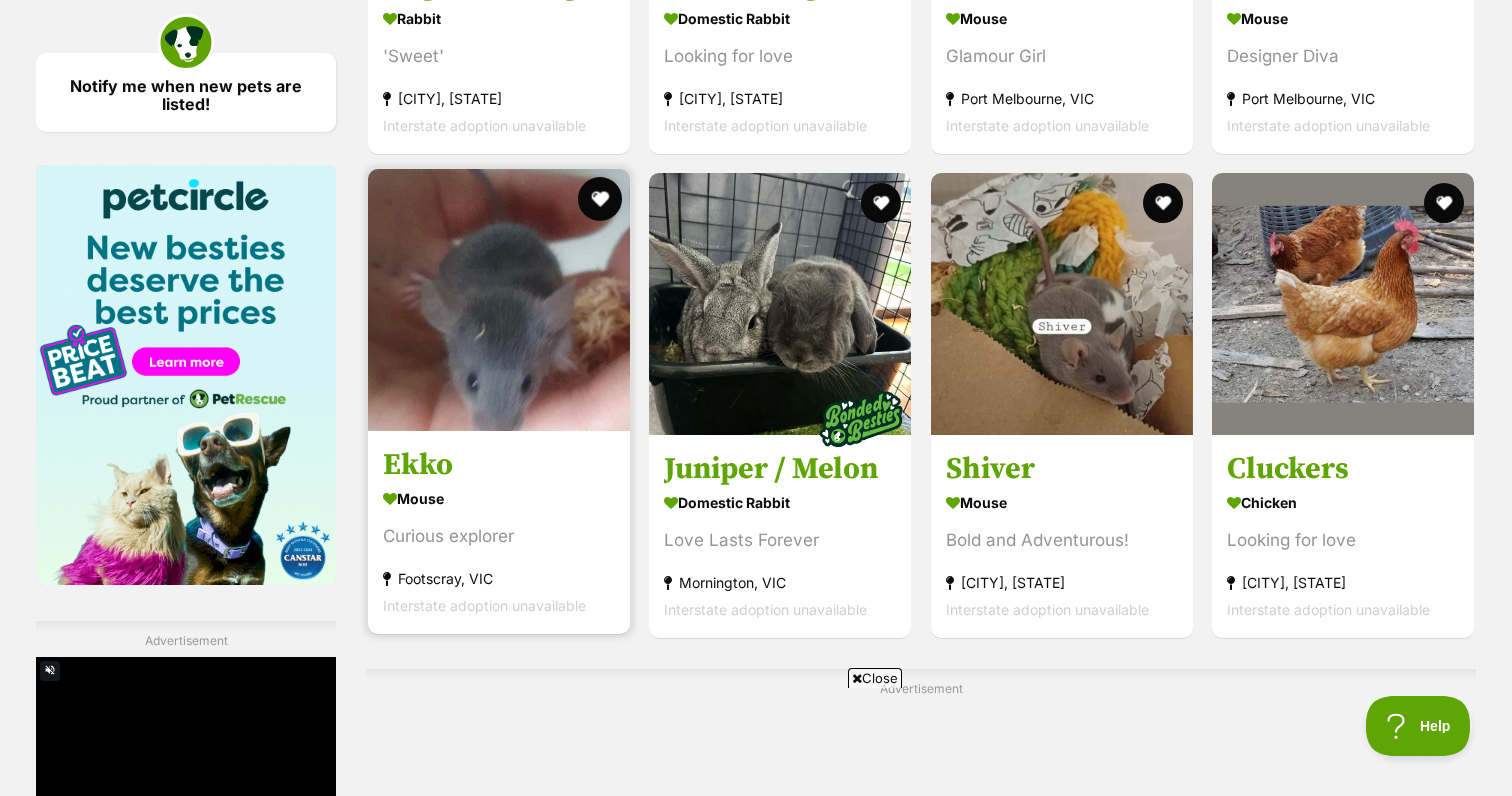 click at bounding box center [600, 199] 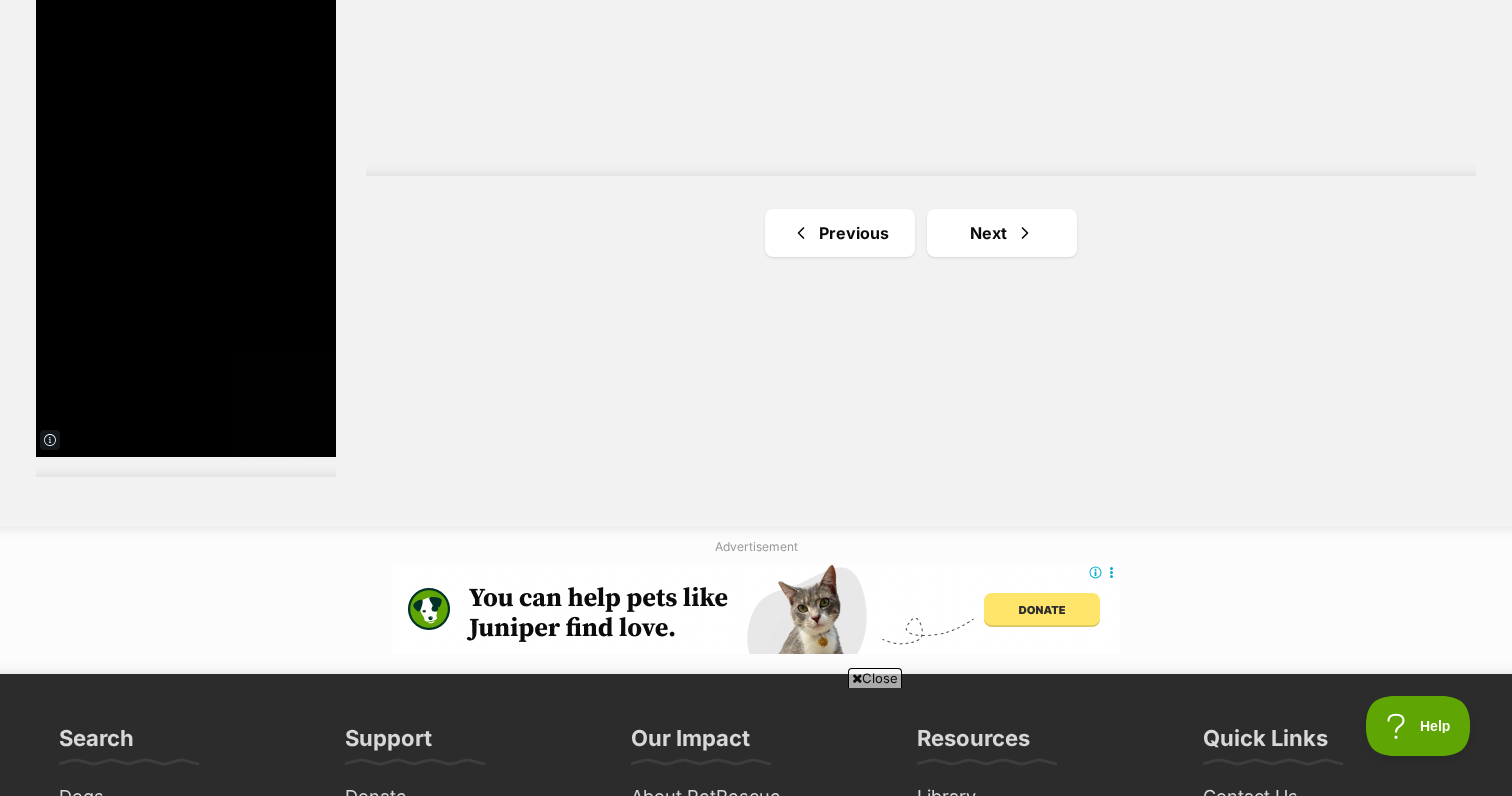 scroll, scrollTop: 3878, scrollLeft: 0, axis: vertical 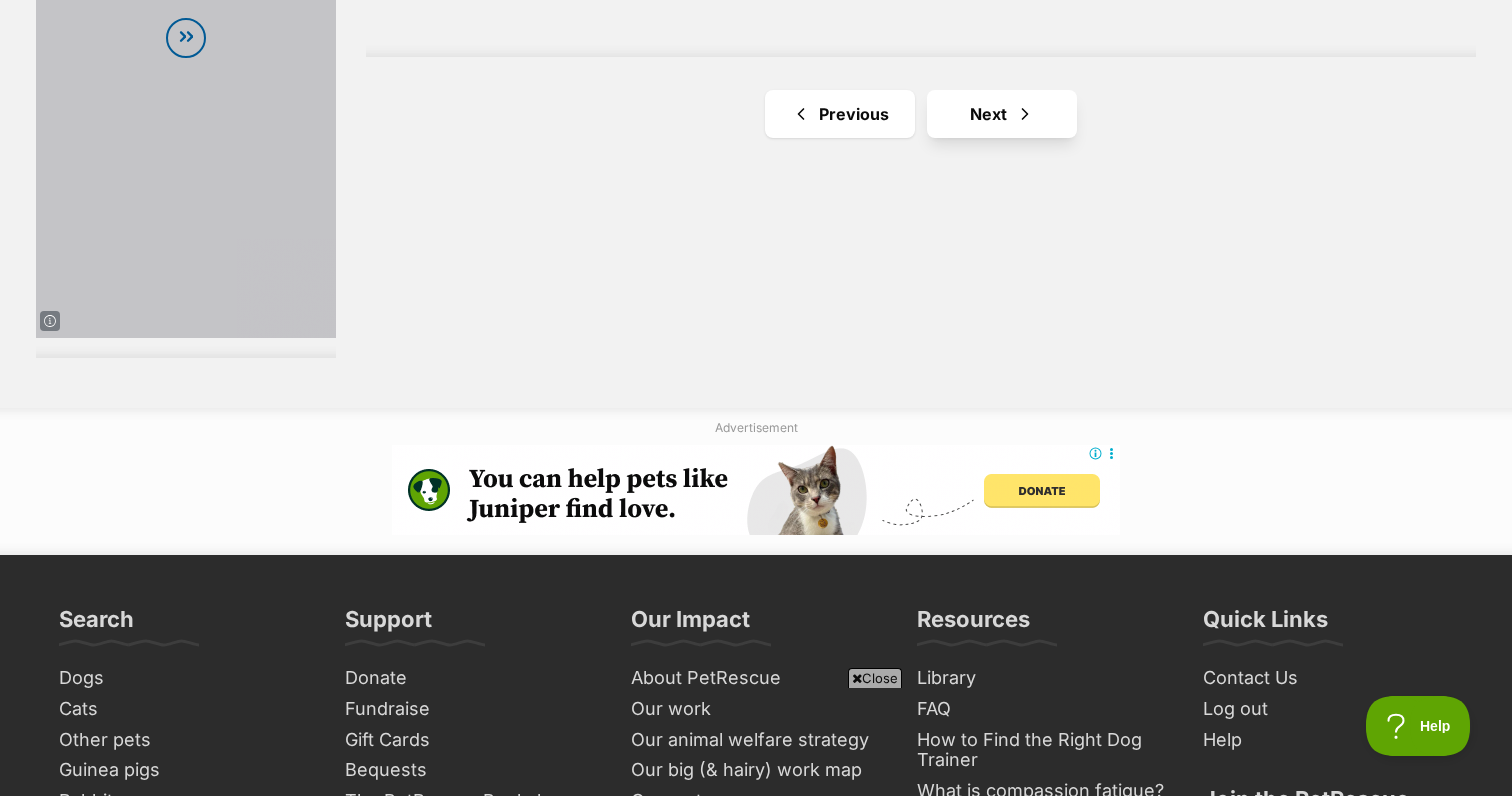 click on "Next" at bounding box center (1002, 114) 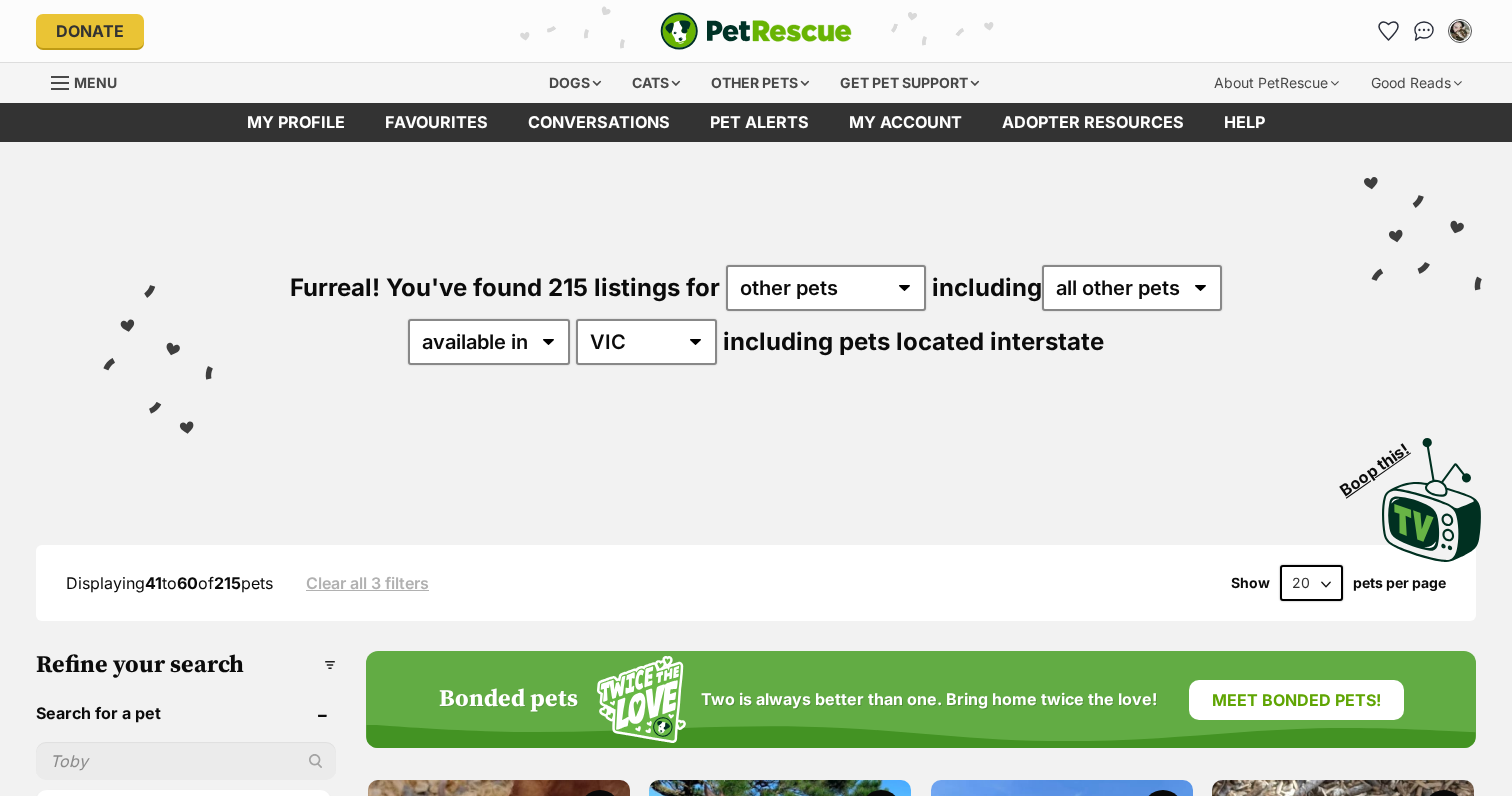 scroll, scrollTop: 0, scrollLeft: 0, axis: both 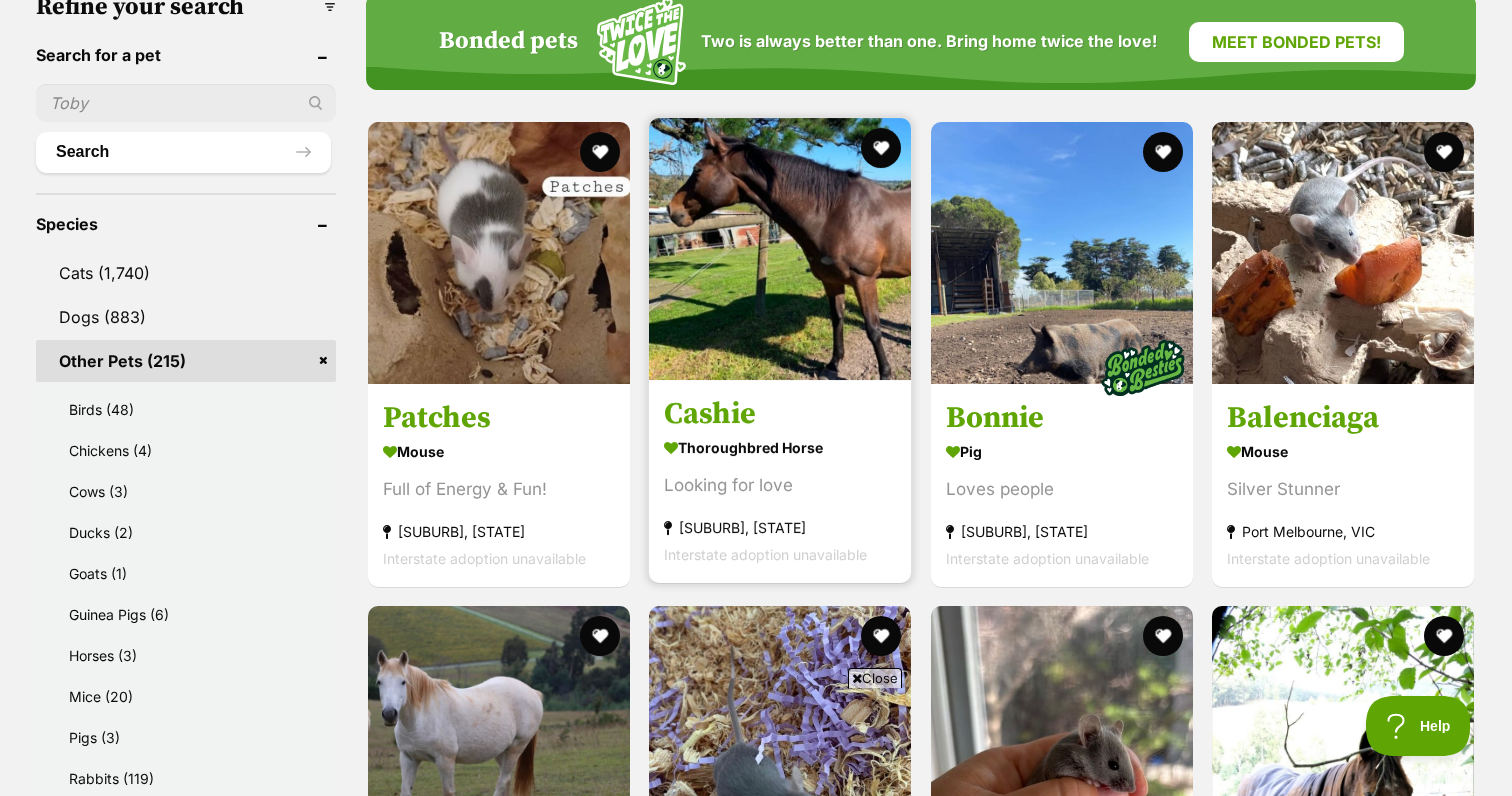 click at bounding box center [780, 249] 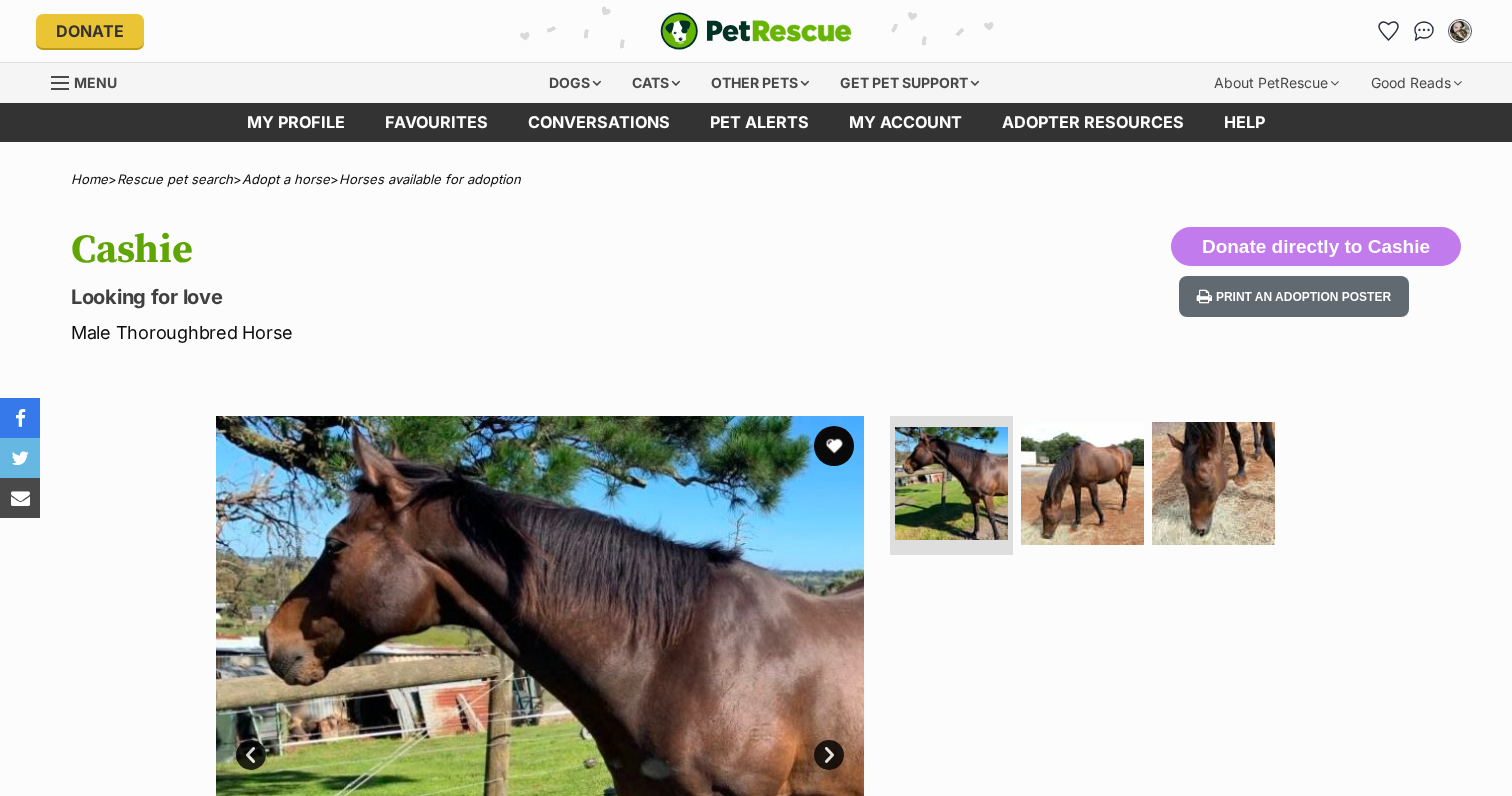 scroll, scrollTop: 0, scrollLeft: 0, axis: both 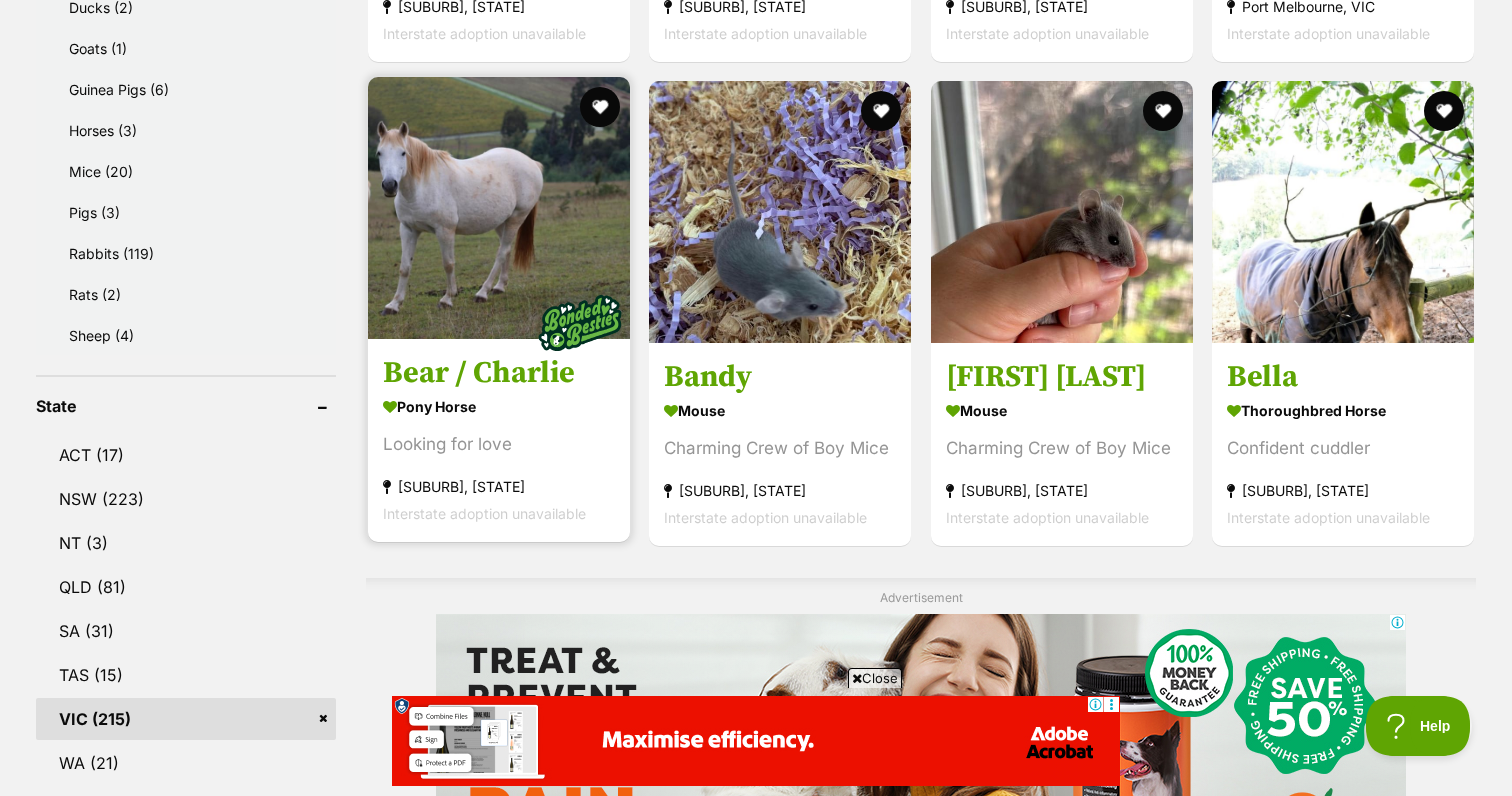 click at bounding box center [499, 208] 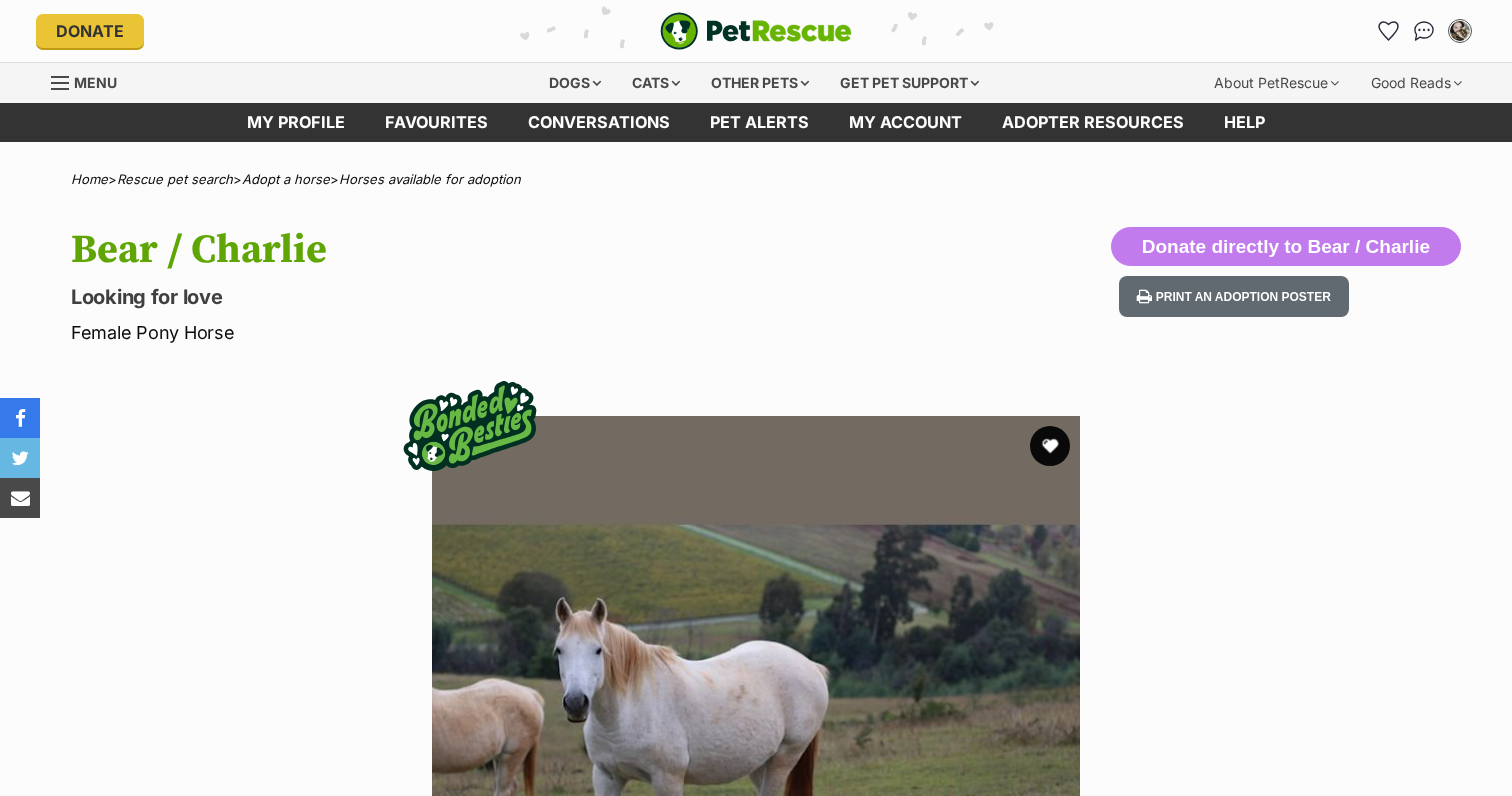 scroll, scrollTop: 0, scrollLeft: 0, axis: both 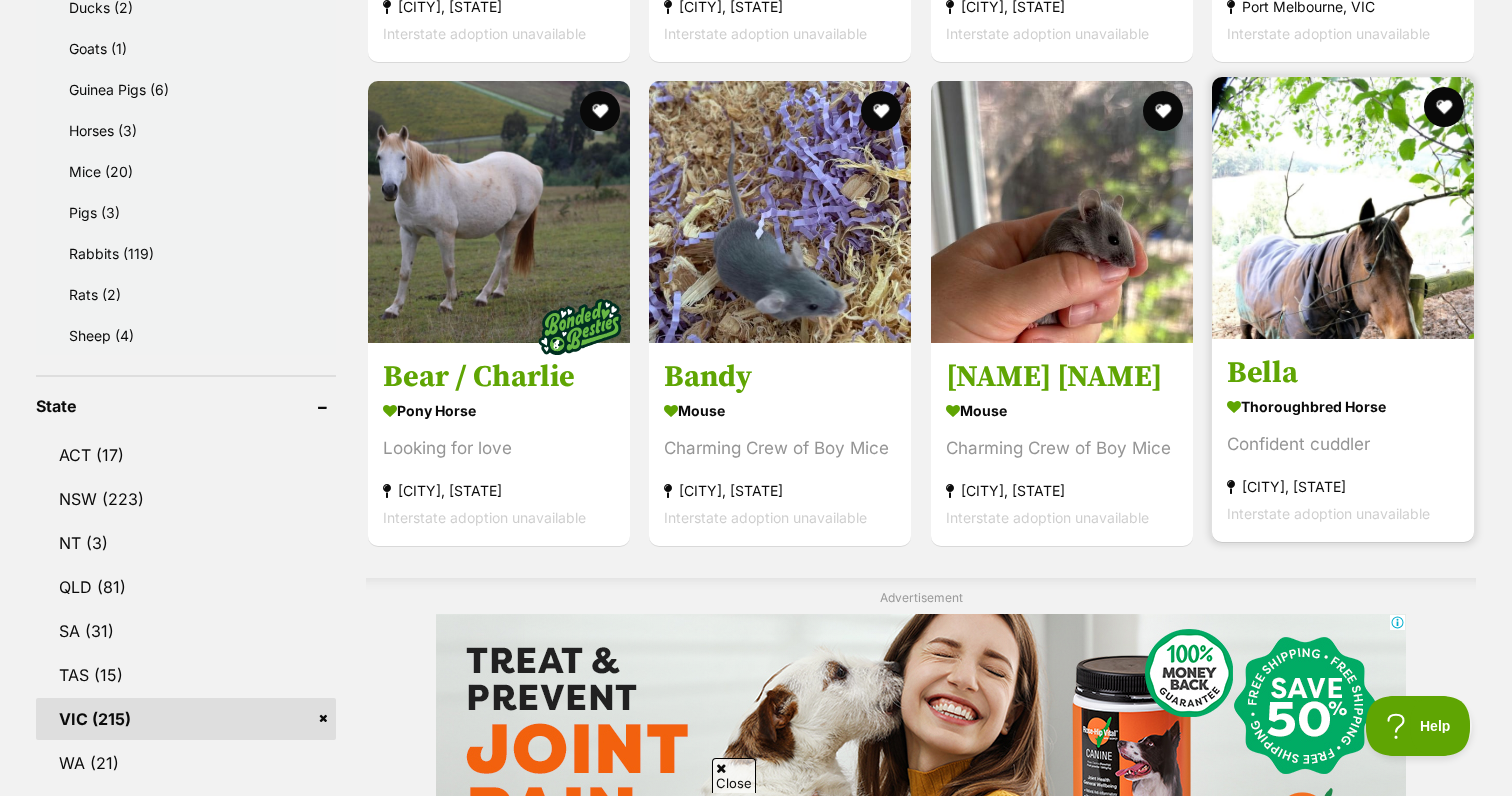 click at bounding box center [1343, 208] 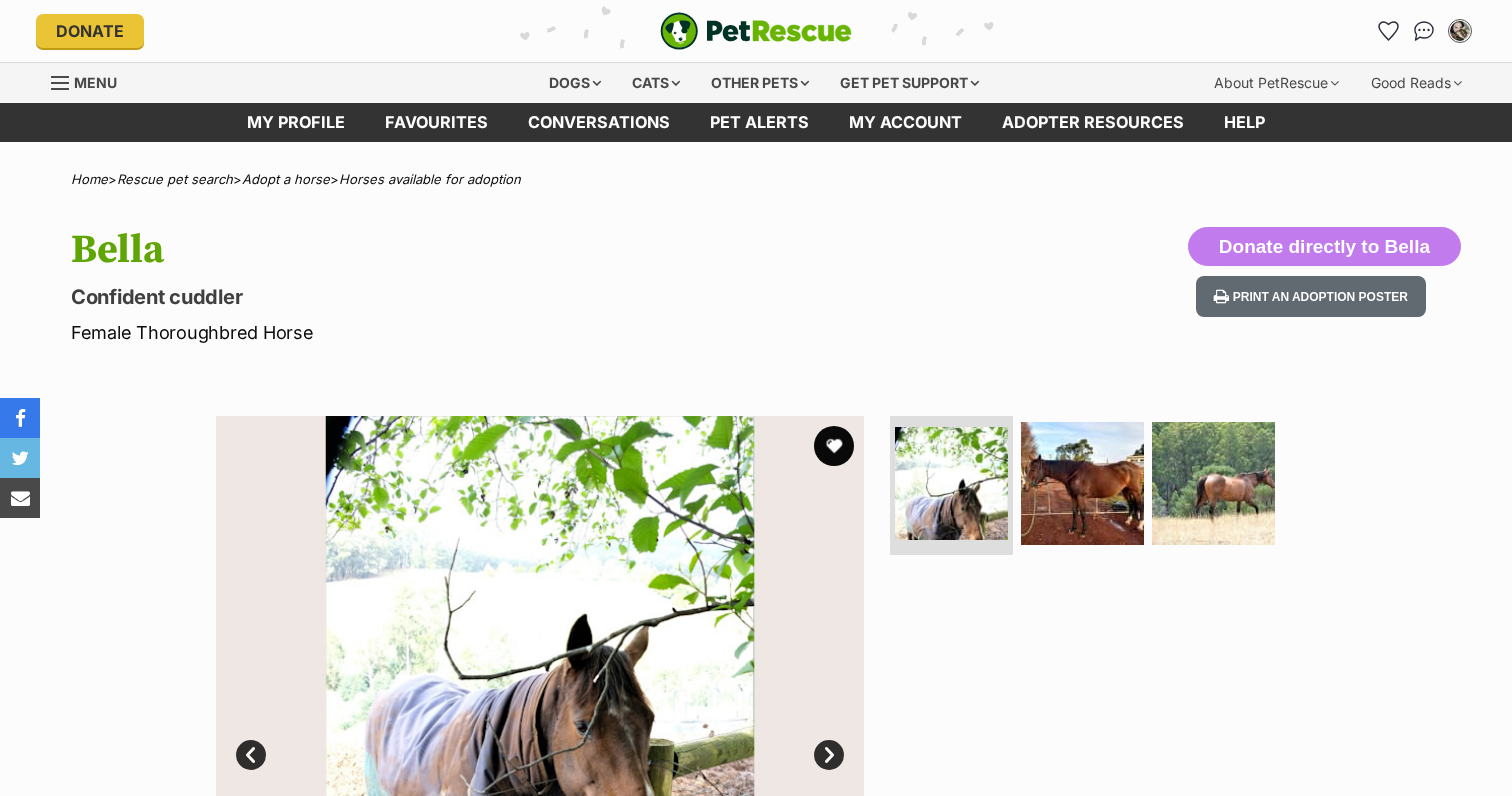 scroll, scrollTop: 0, scrollLeft: 0, axis: both 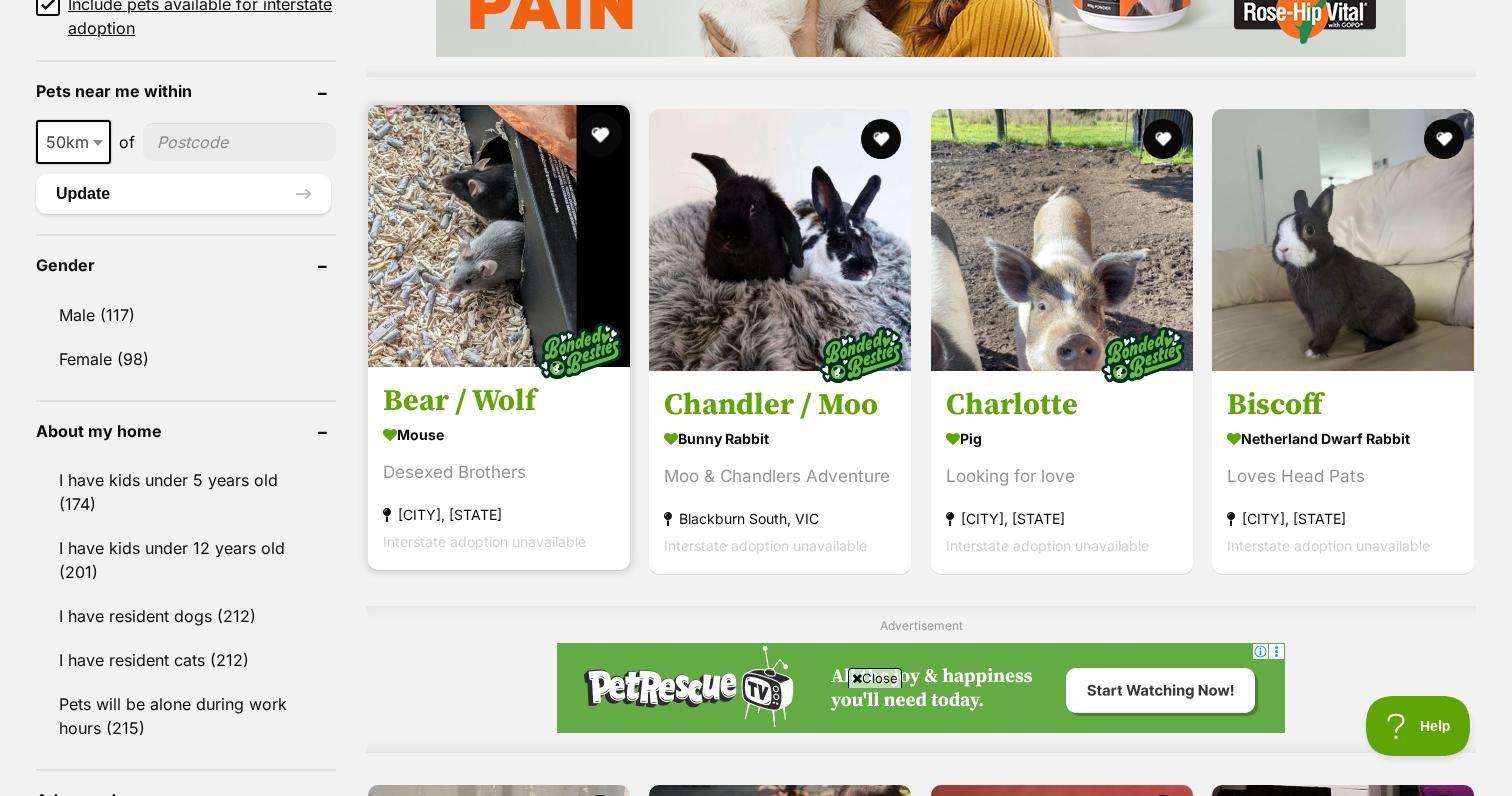 click at bounding box center [600, 135] 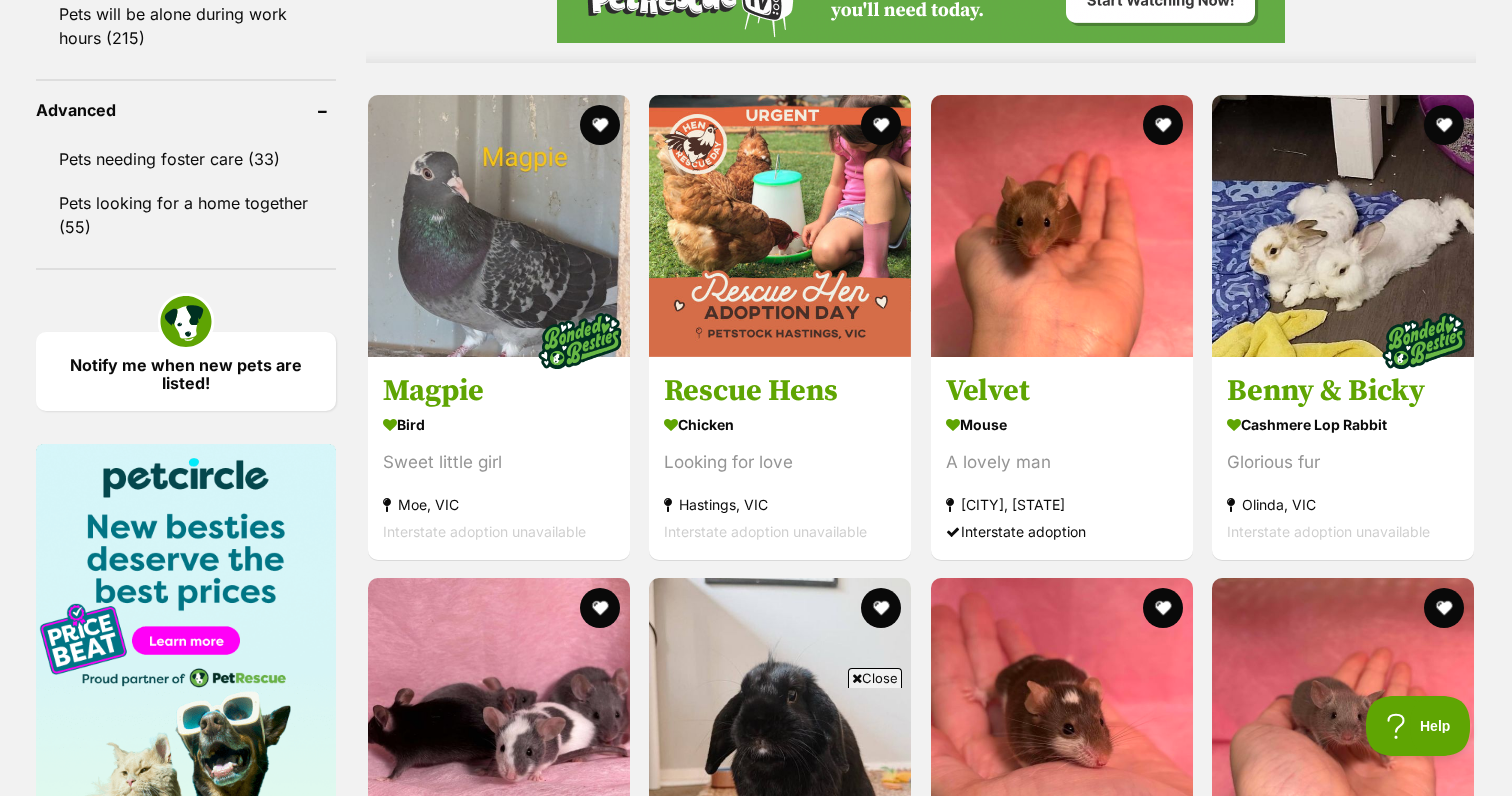 scroll, scrollTop: 2683, scrollLeft: 0, axis: vertical 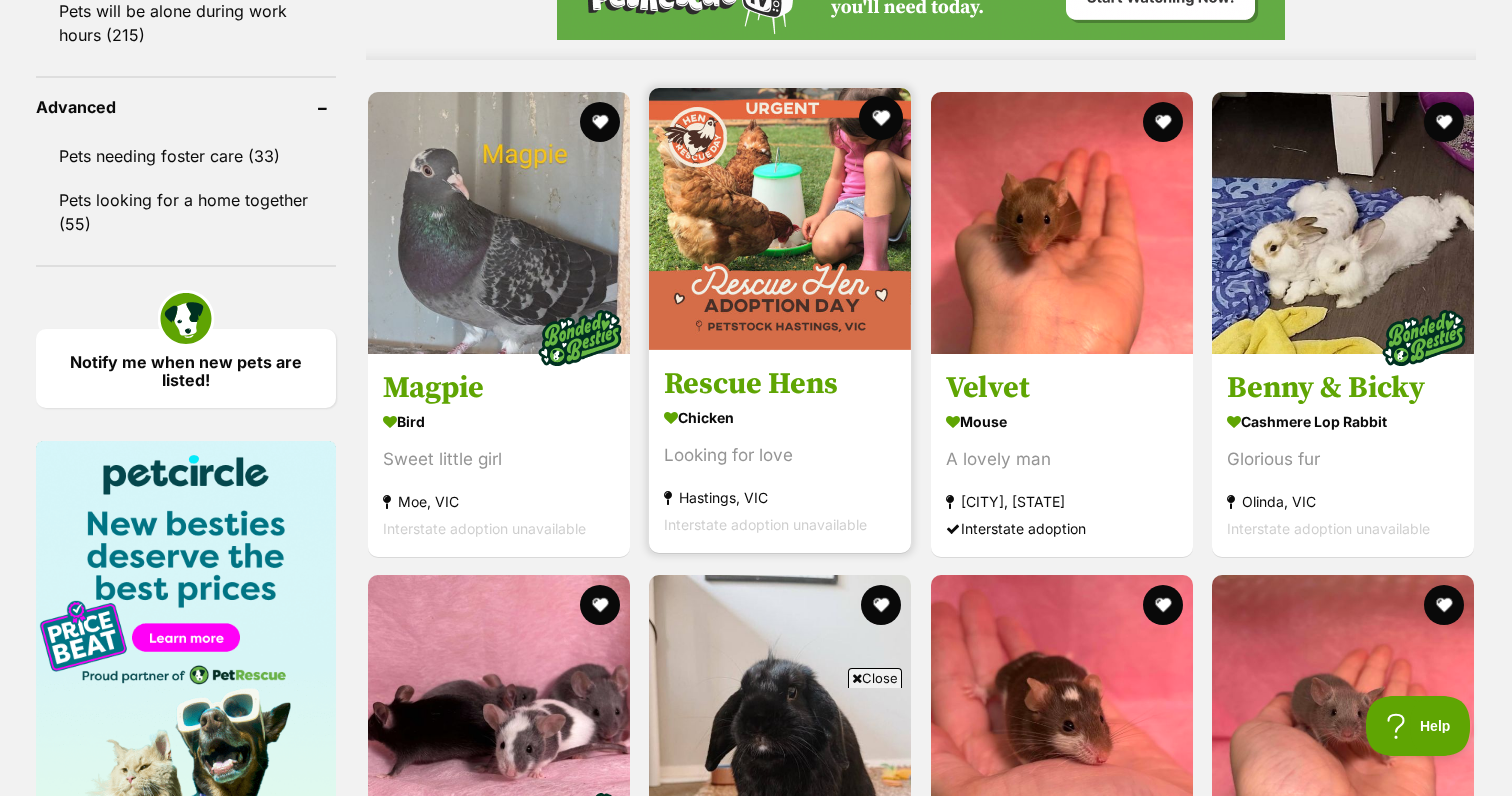 click at bounding box center (882, 118) 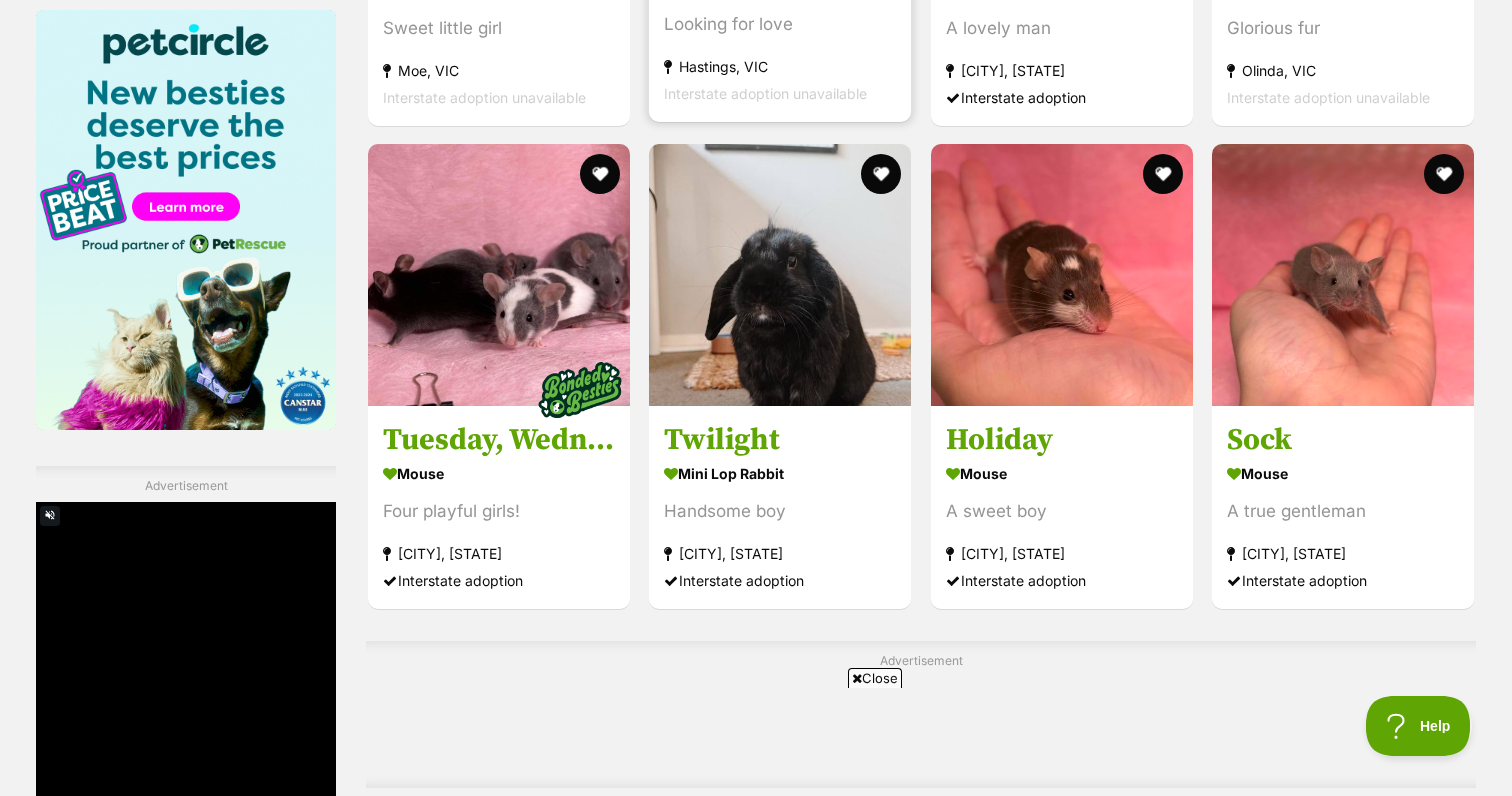 scroll, scrollTop: 0, scrollLeft: 0, axis: both 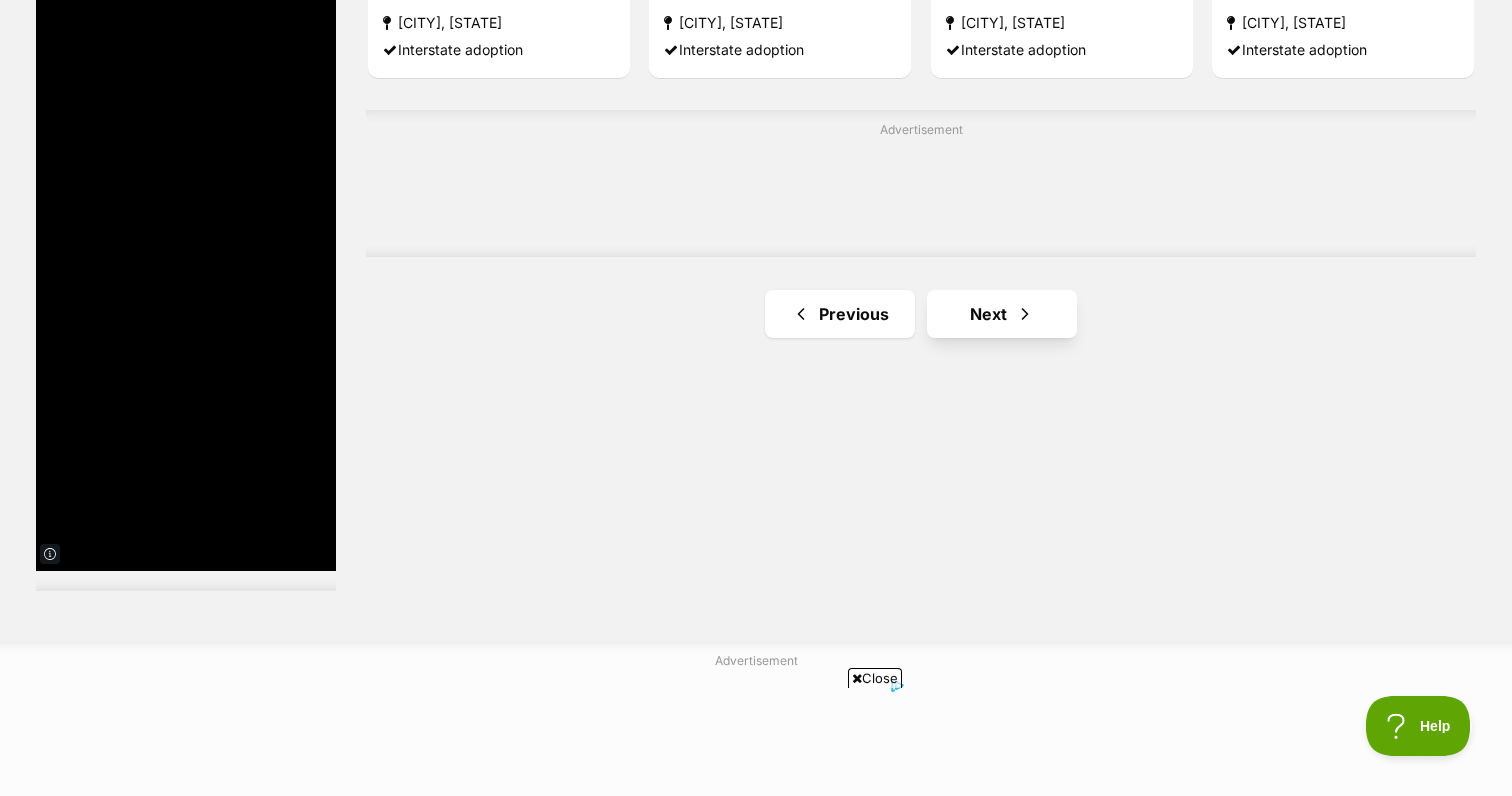 click on "Next" at bounding box center [1002, 314] 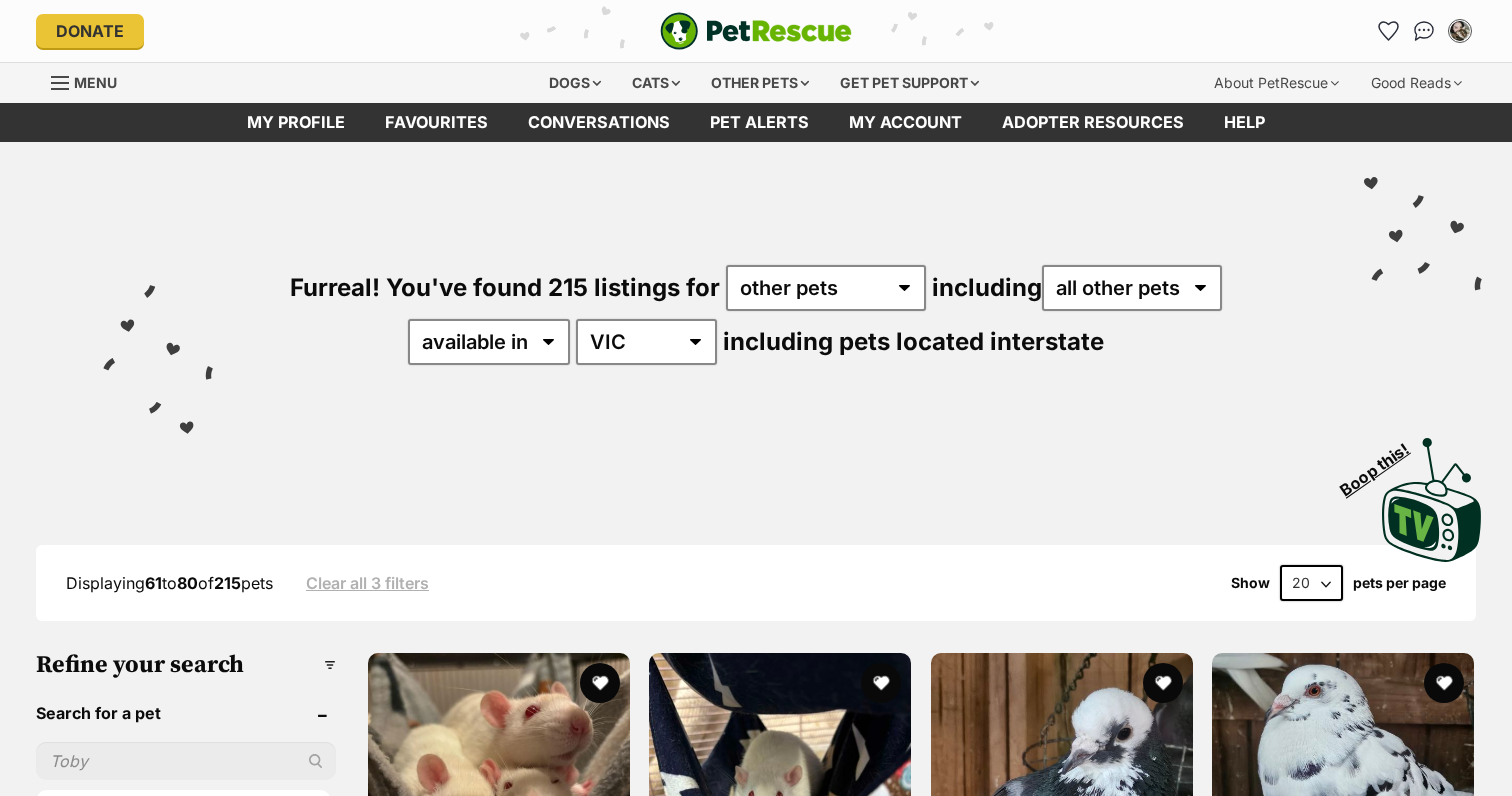 scroll, scrollTop: 0, scrollLeft: 0, axis: both 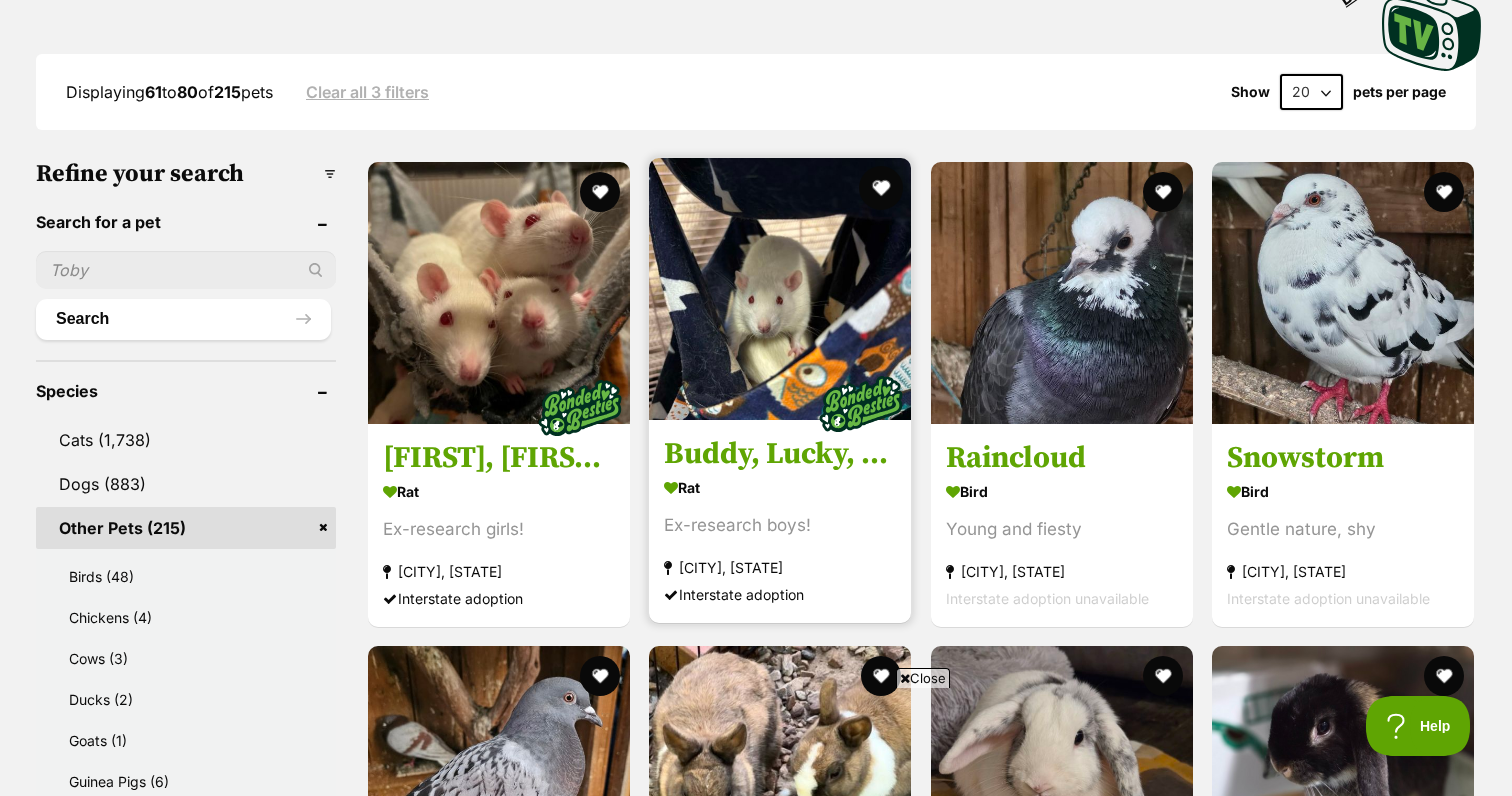 click at bounding box center [882, 188] 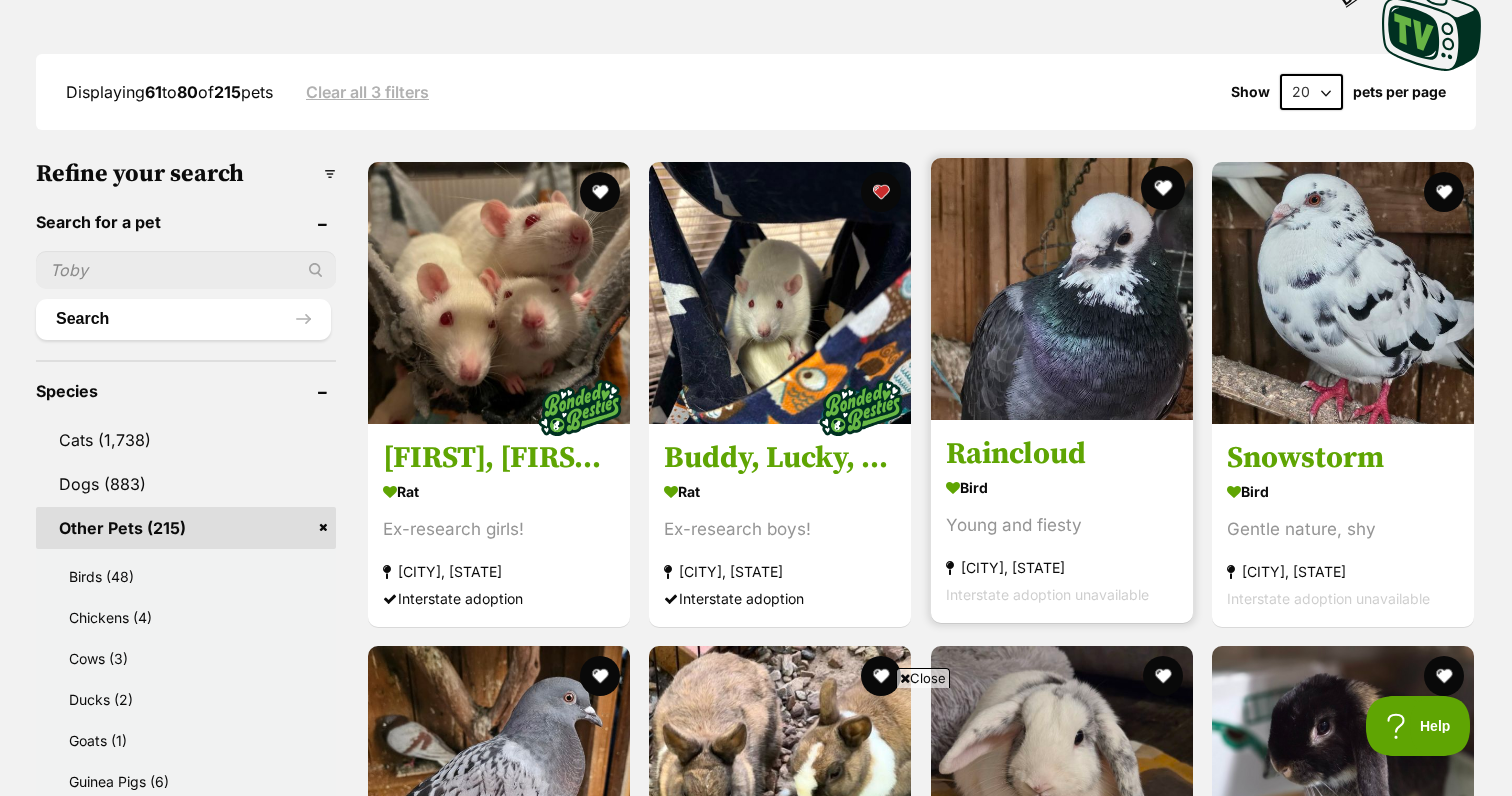 click at bounding box center [1163, 188] 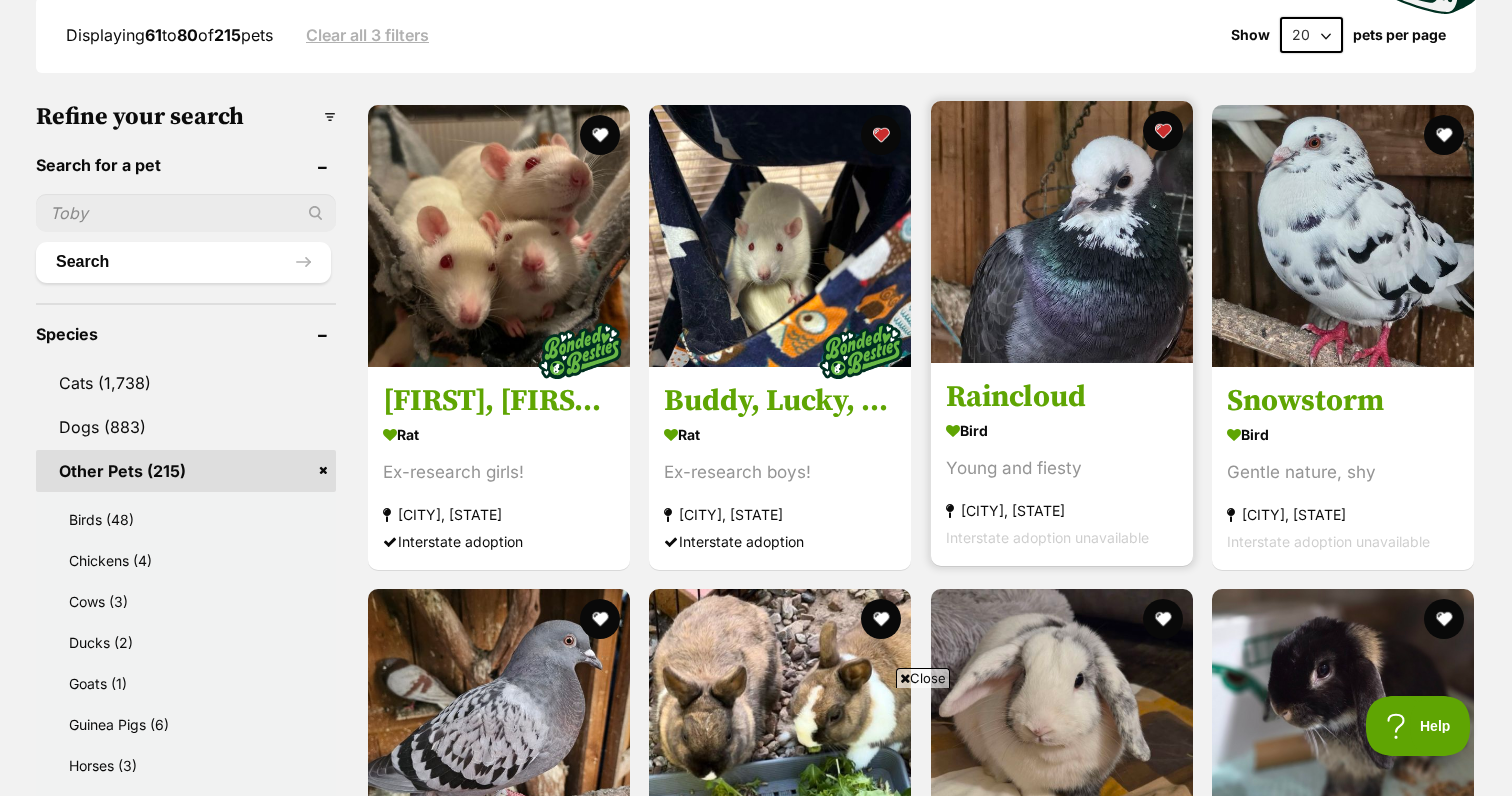scroll, scrollTop: 554, scrollLeft: 0, axis: vertical 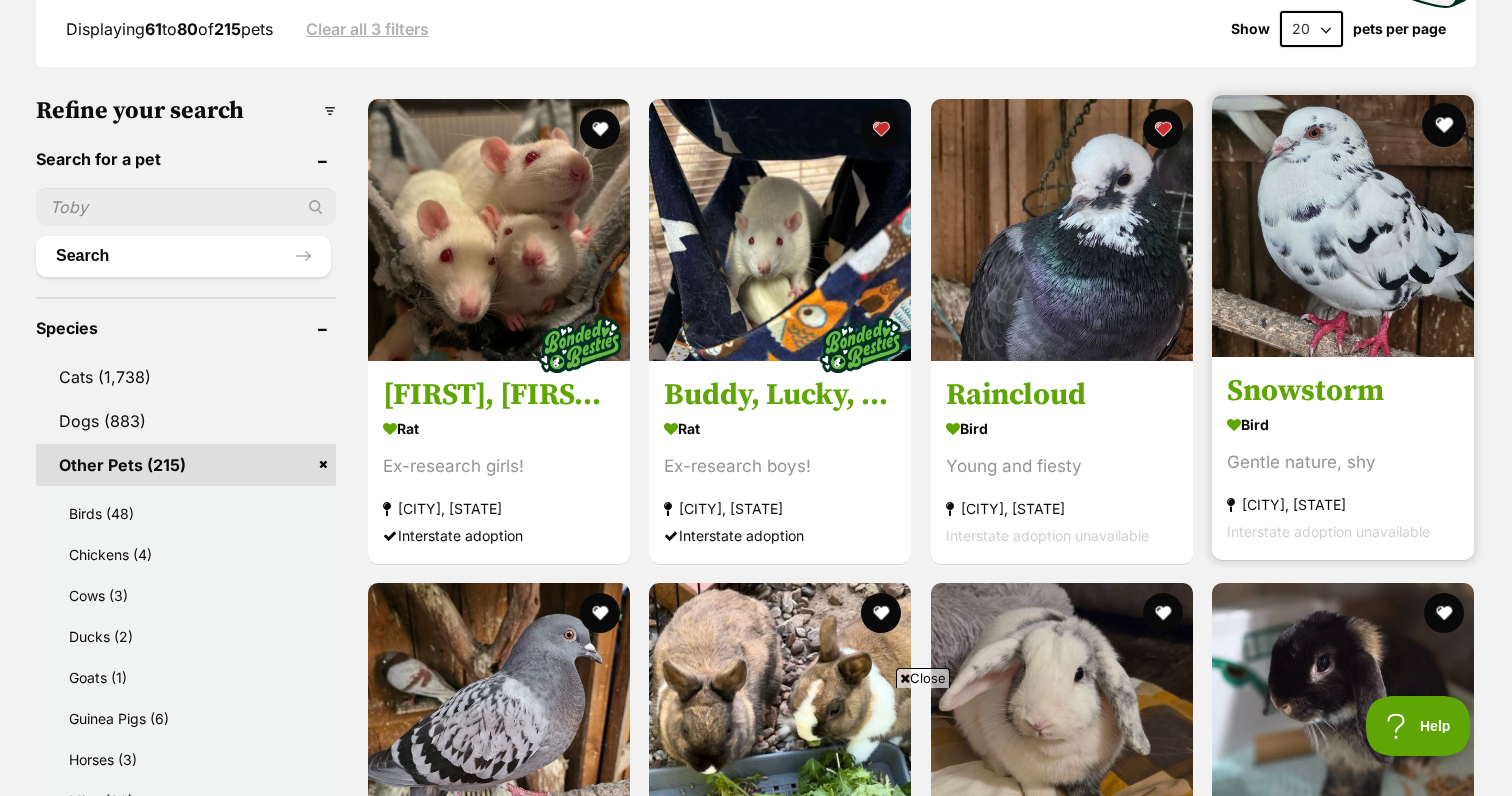 click at bounding box center (1444, 125) 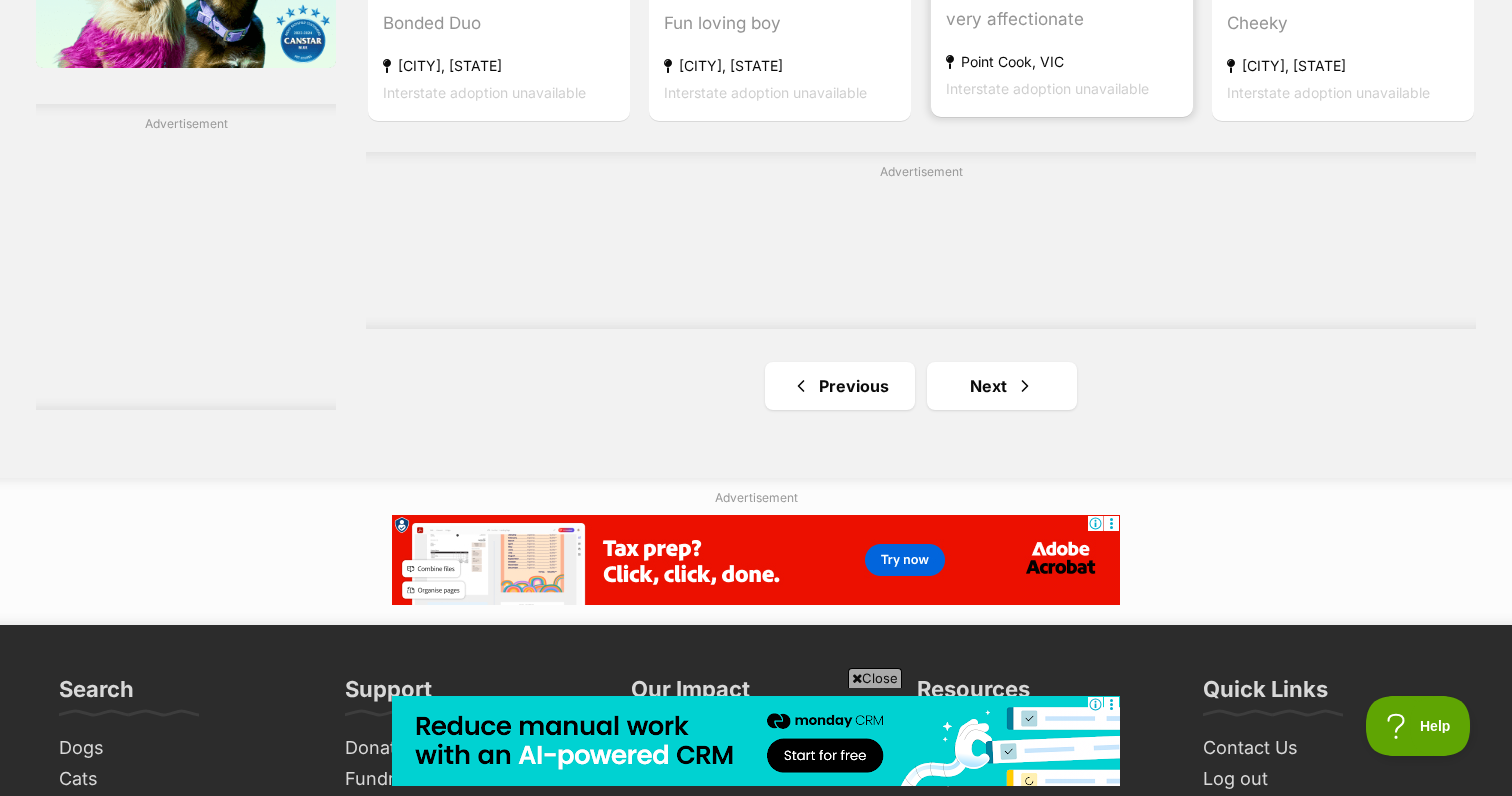scroll, scrollTop: 3490, scrollLeft: 0, axis: vertical 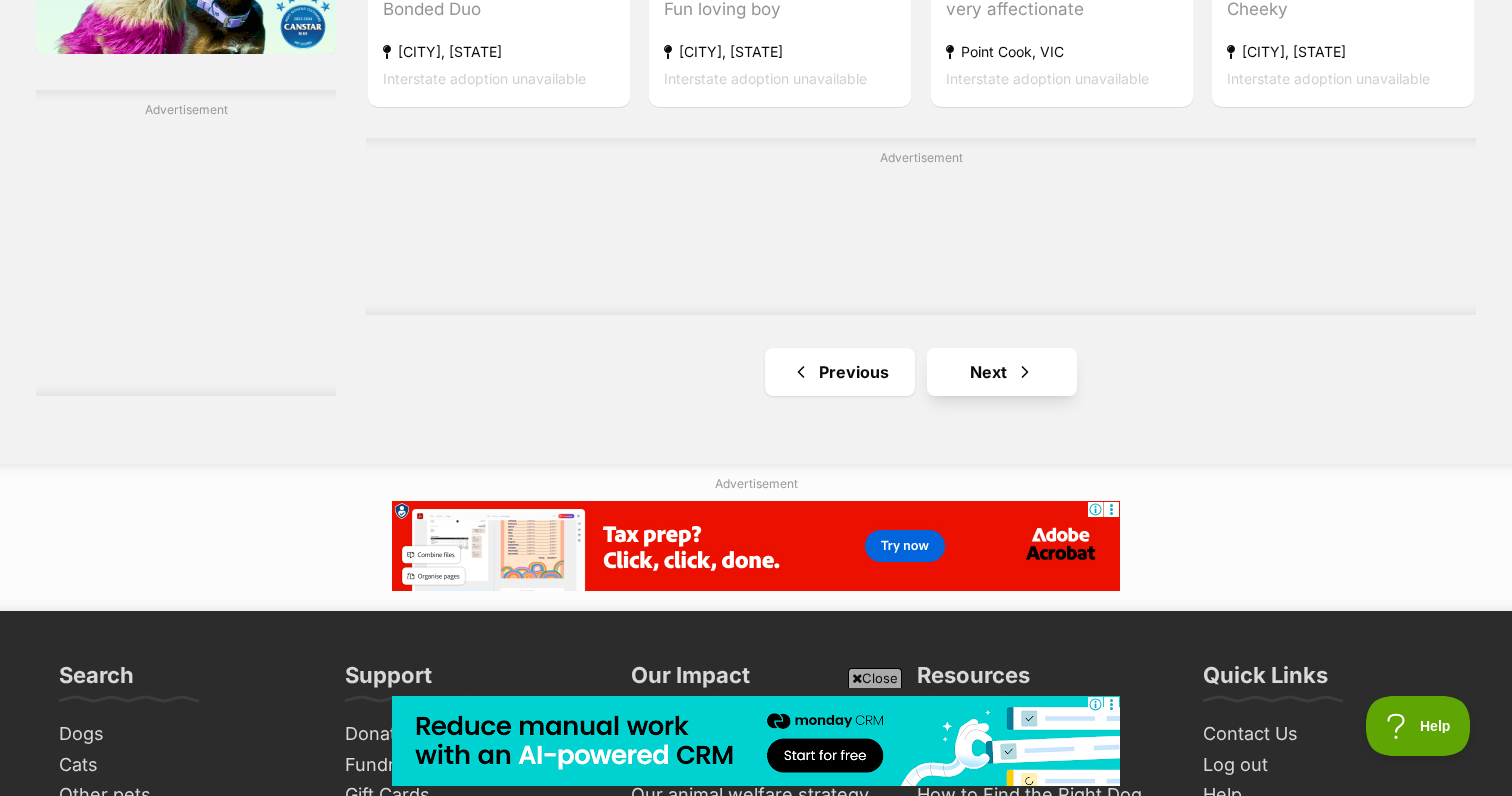 click on "Next" at bounding box center [1002, 372] 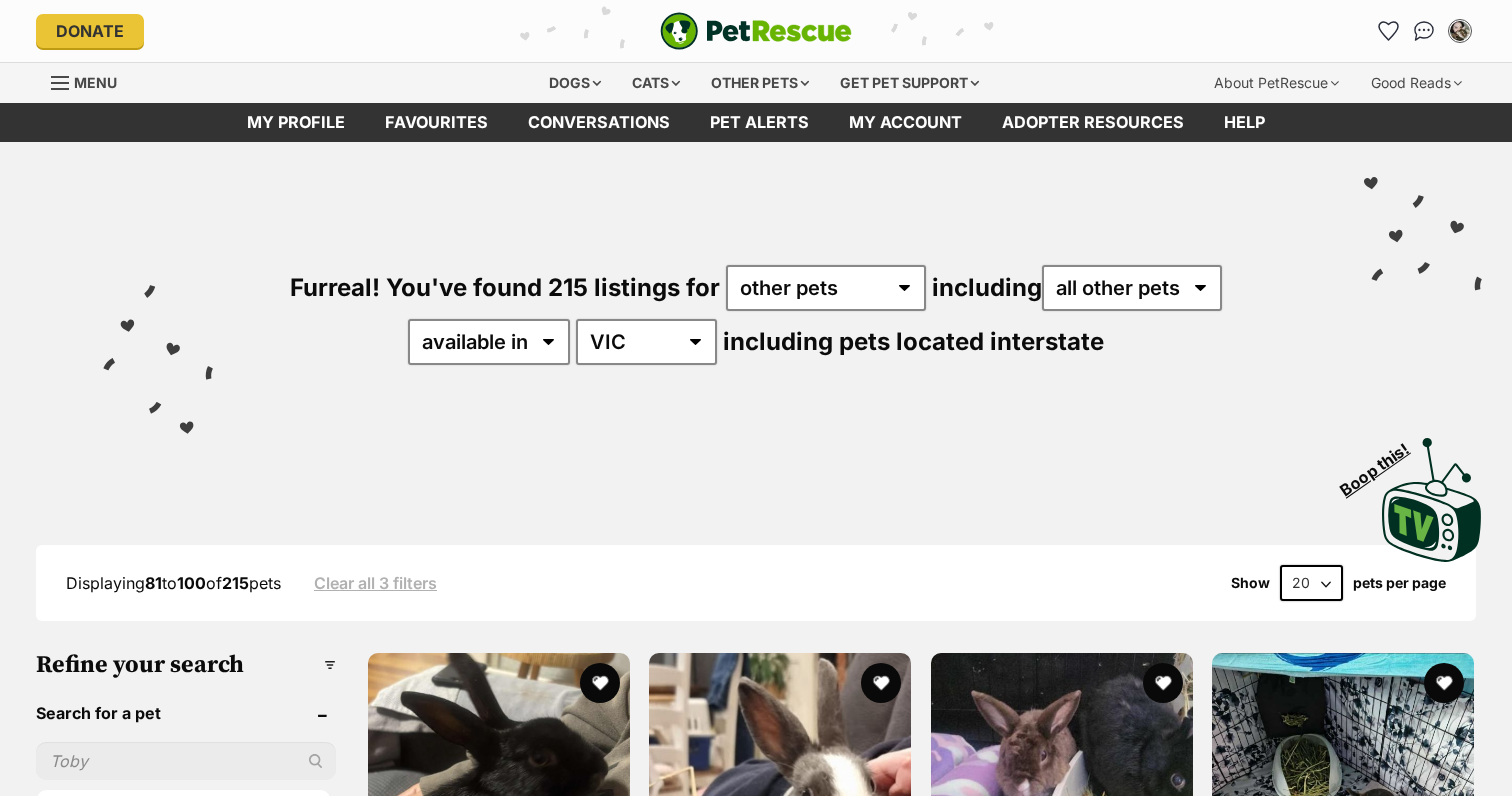 scroll, scrollTop: 0, scrollLeft: 0, axis: both 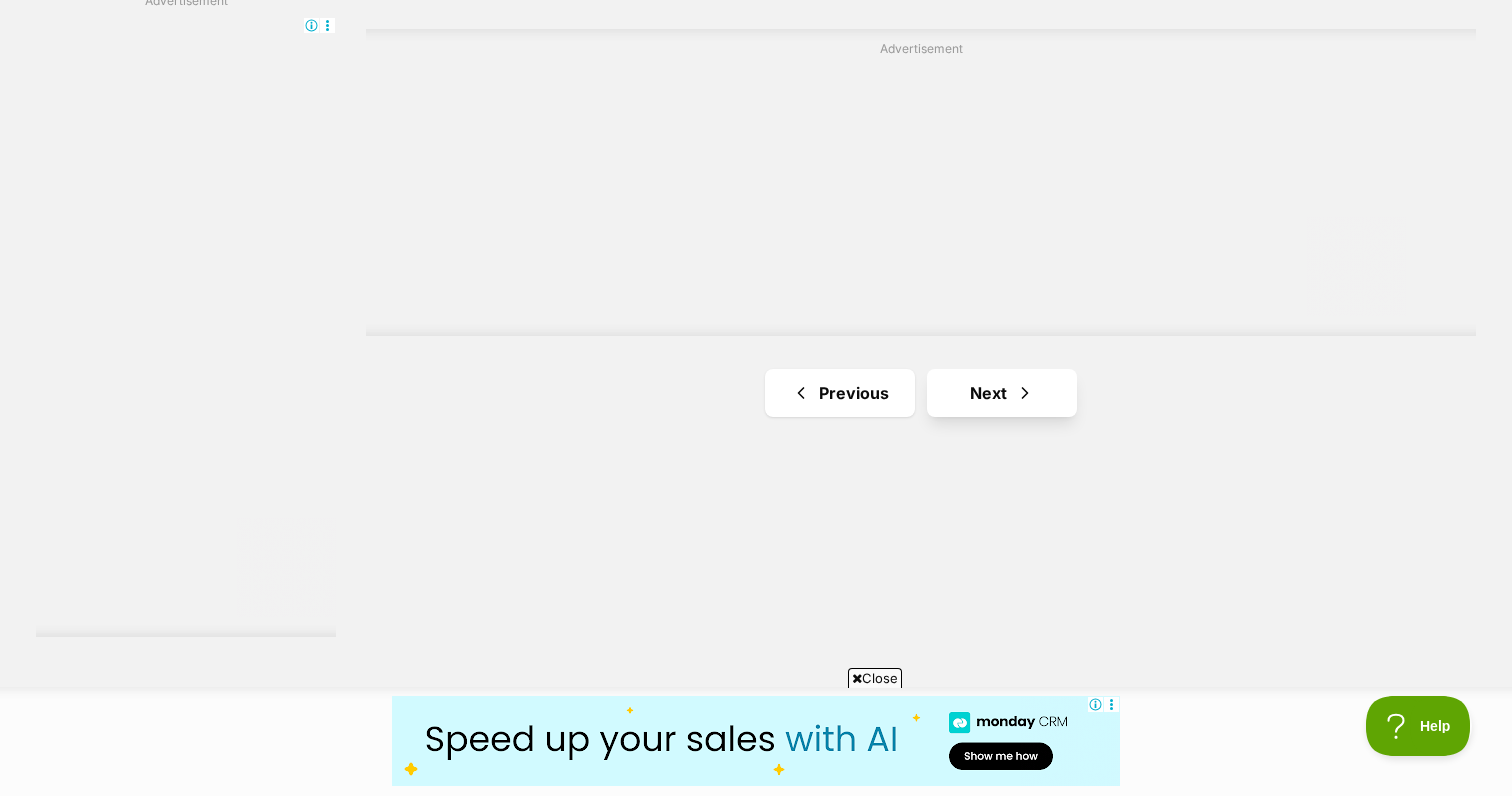 click at bounding box center [1025, 393] 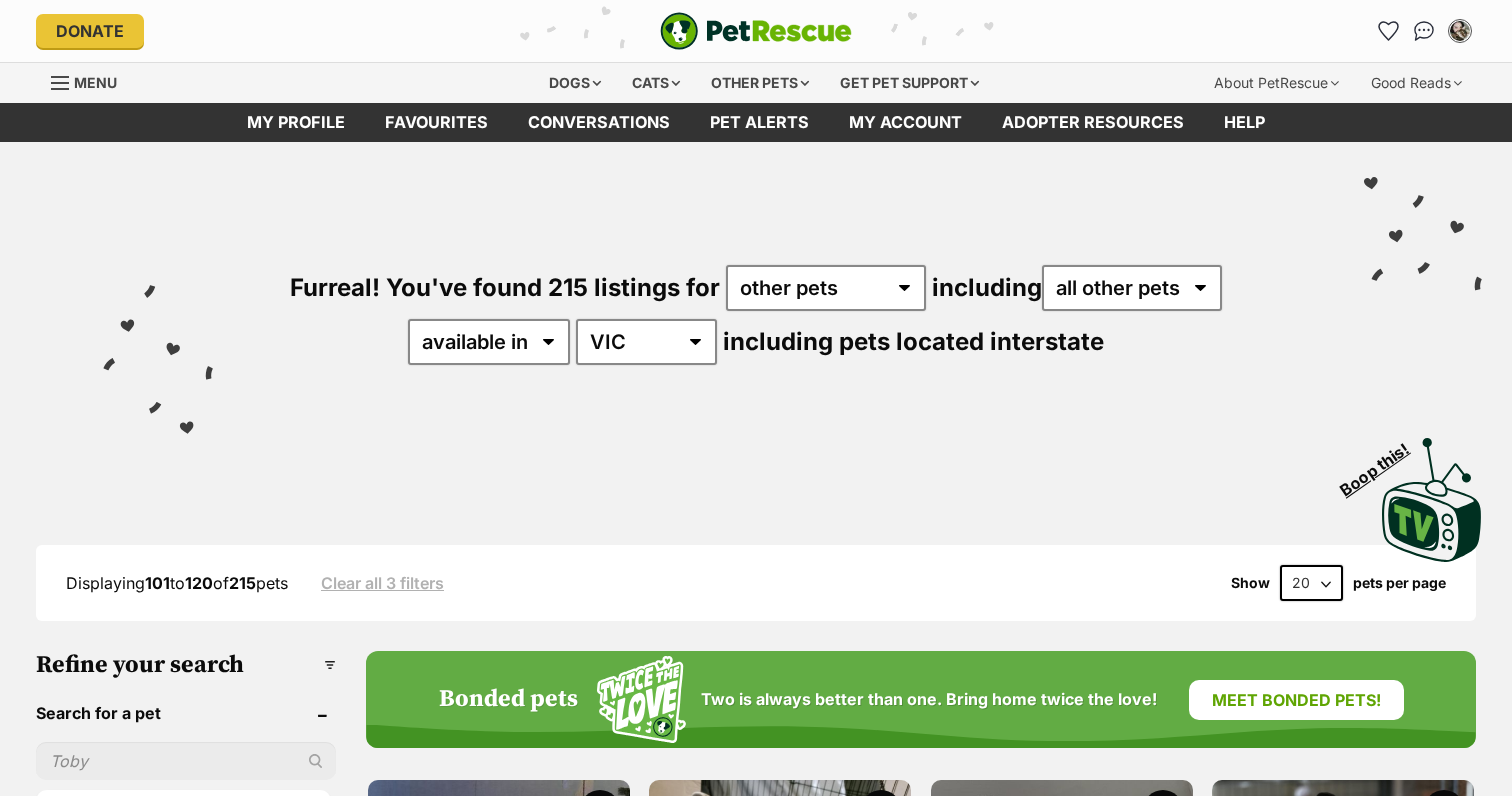 scroll, scrollTop: 0, scrollLeft: 0, axis: both 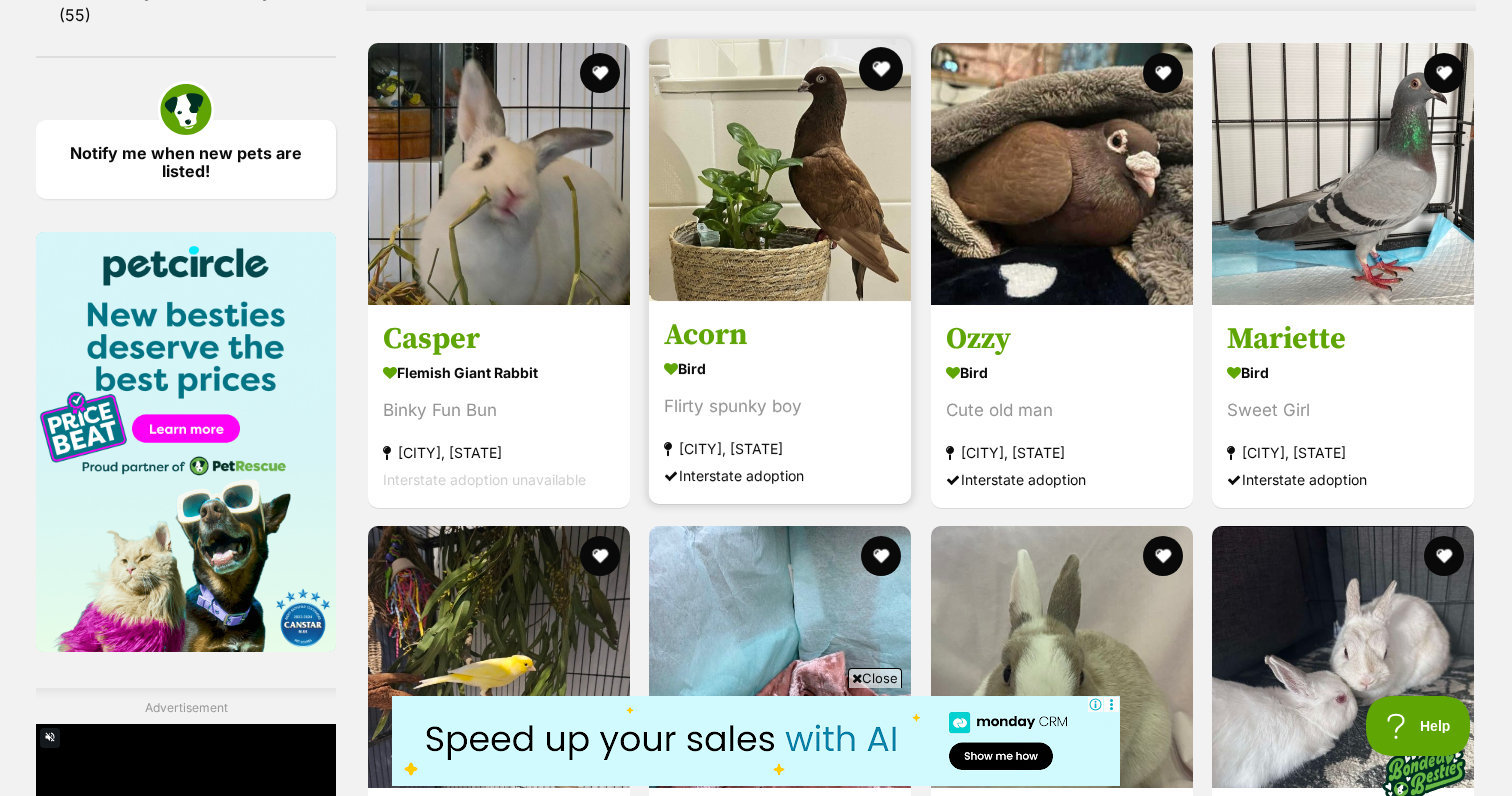 click at bounding box center (882, 69) 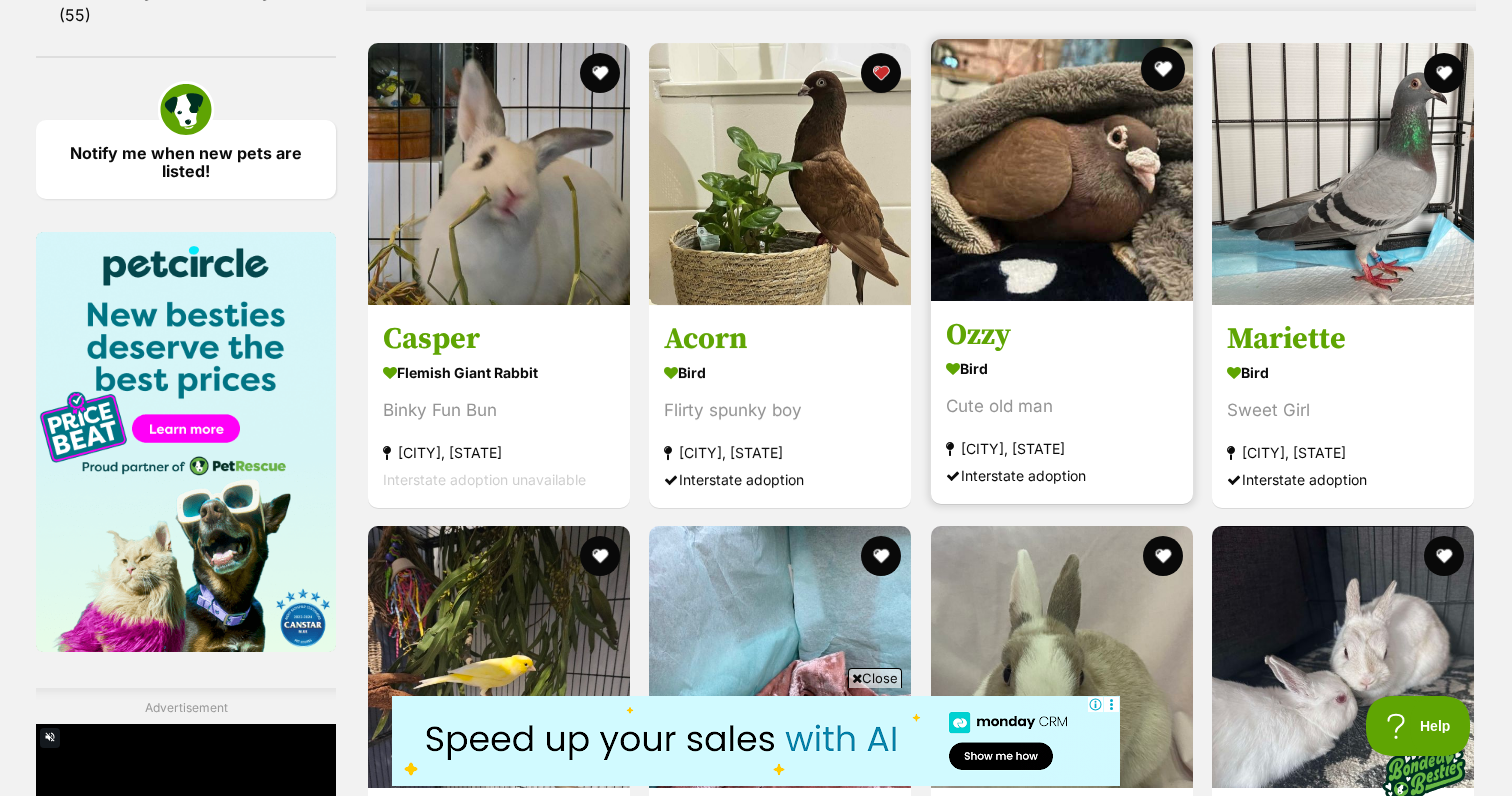 click at bounding box center [1163, 69] 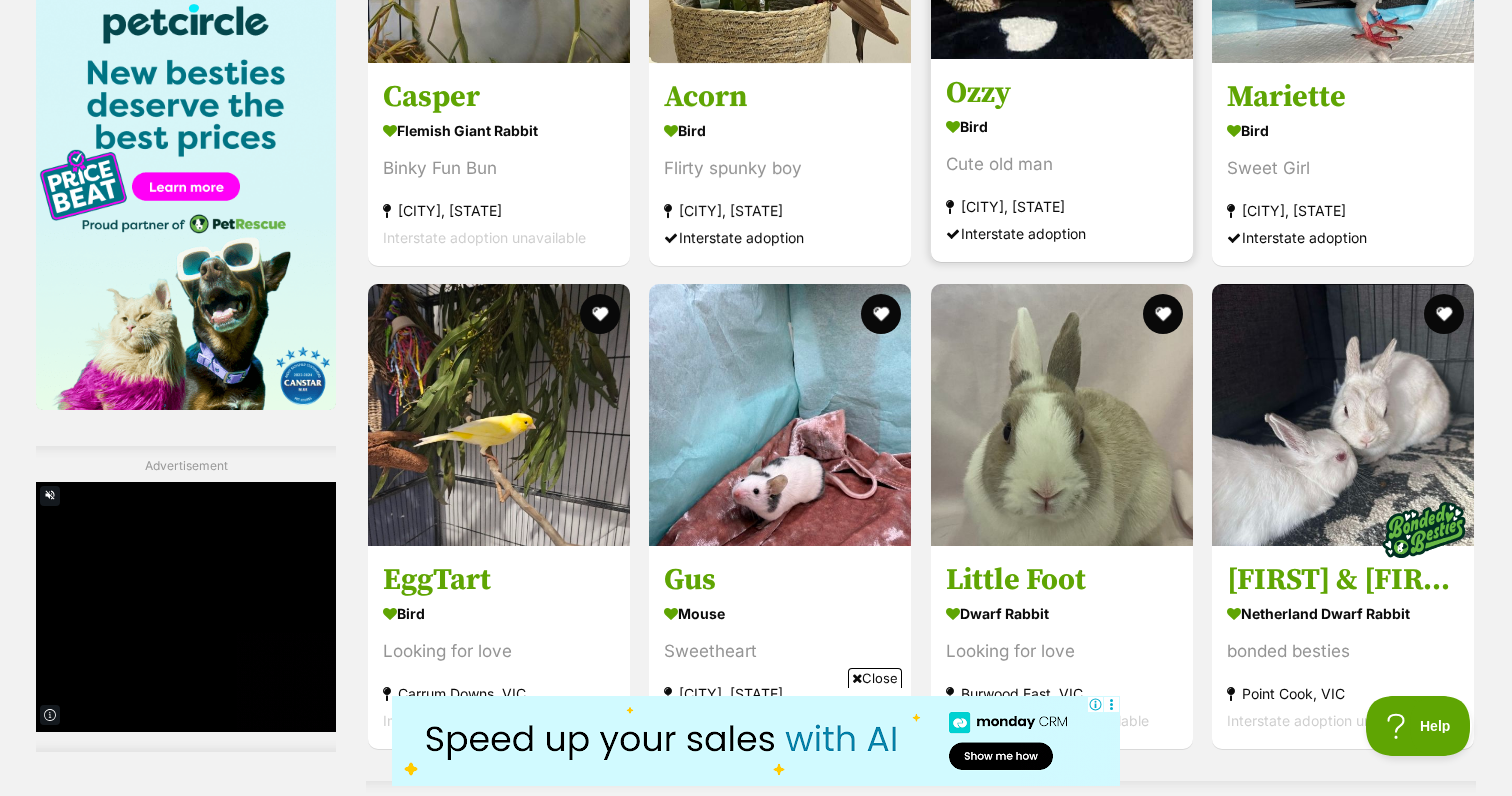 scroll, scrollTop: 0, scrollLeft: 0, axis: both 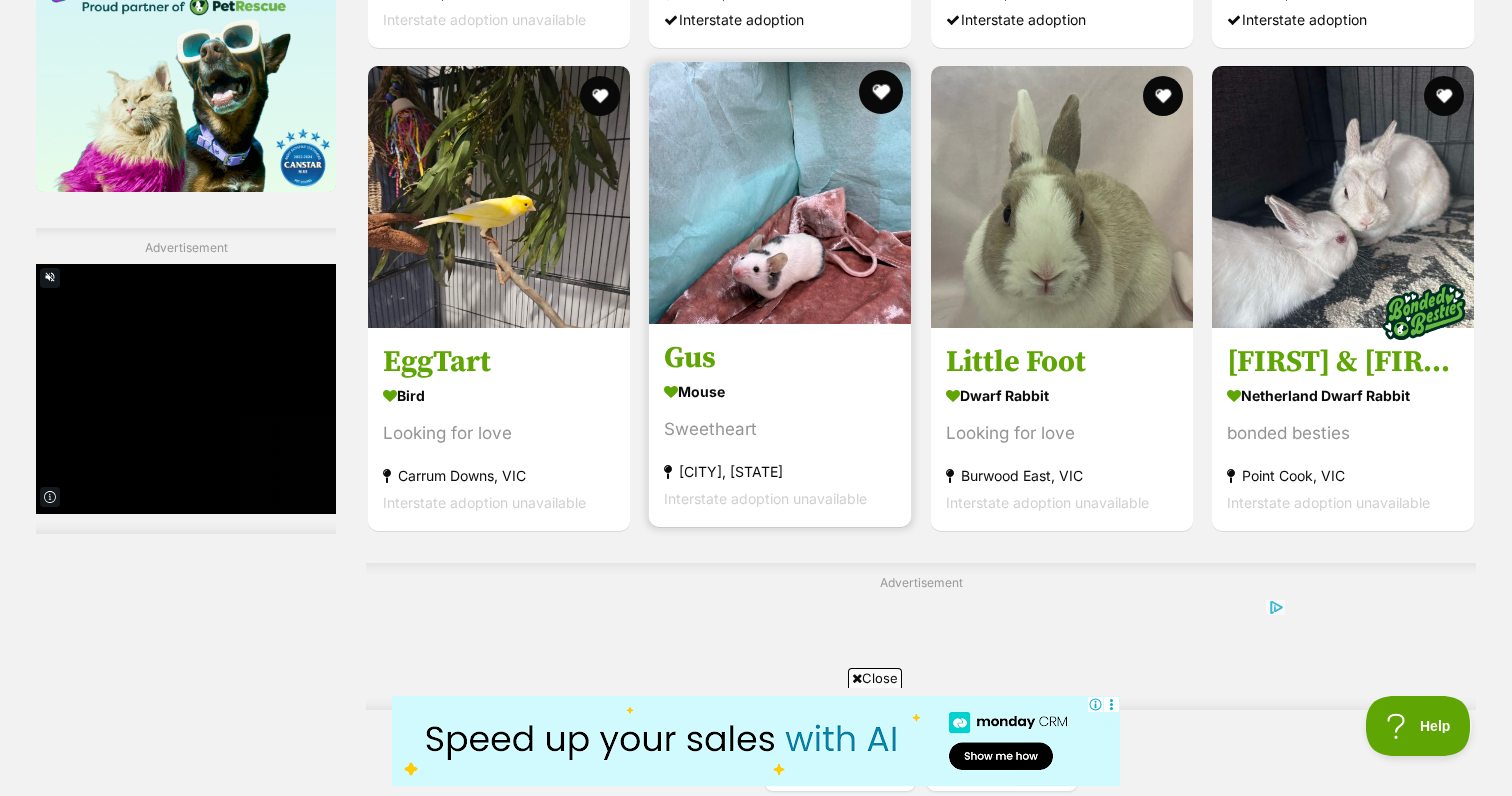 click at bounding box center (882, 92) 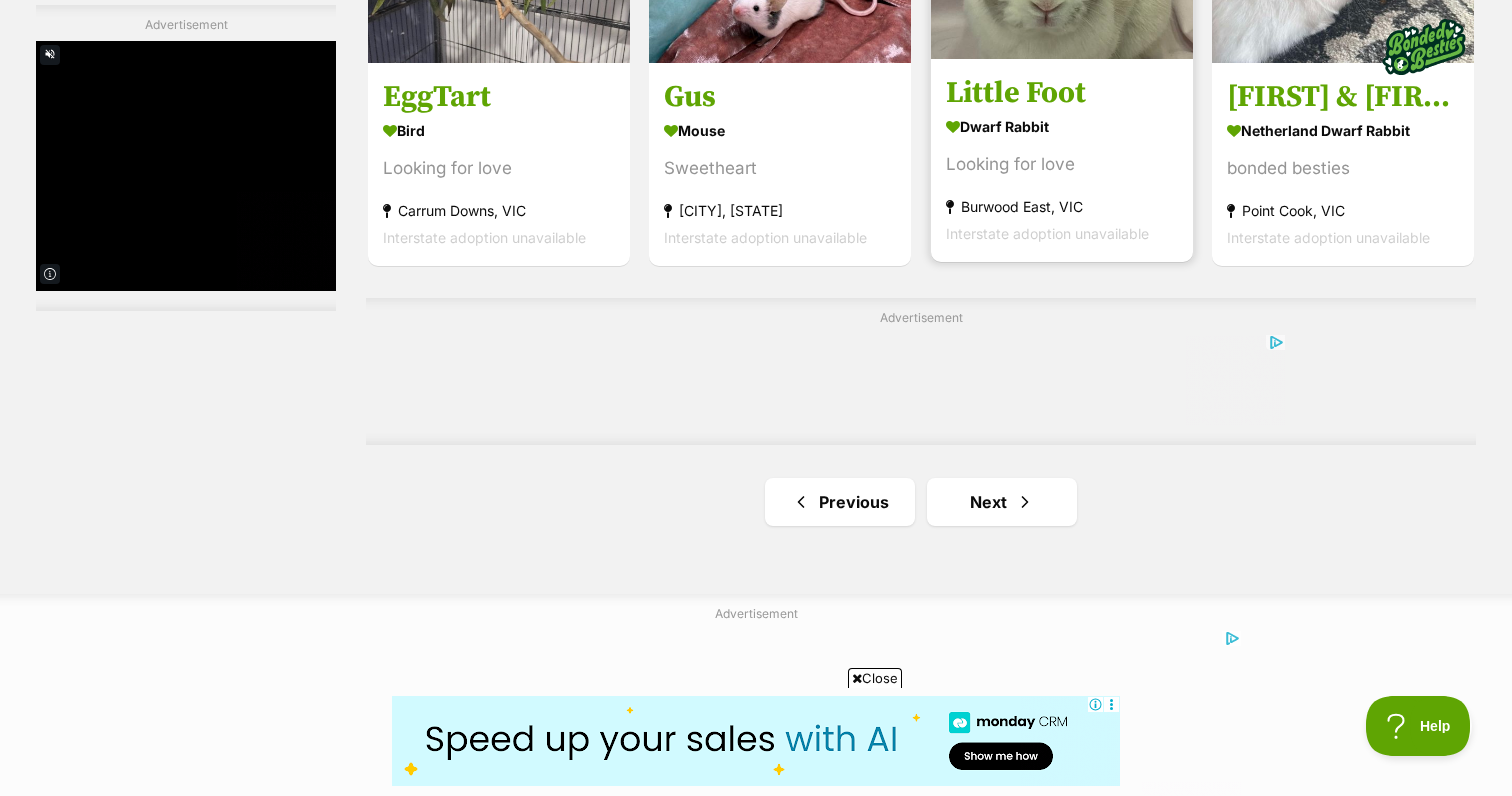 scroll, scrollTop: 3850, scrollLeft: 0, axis: vertical 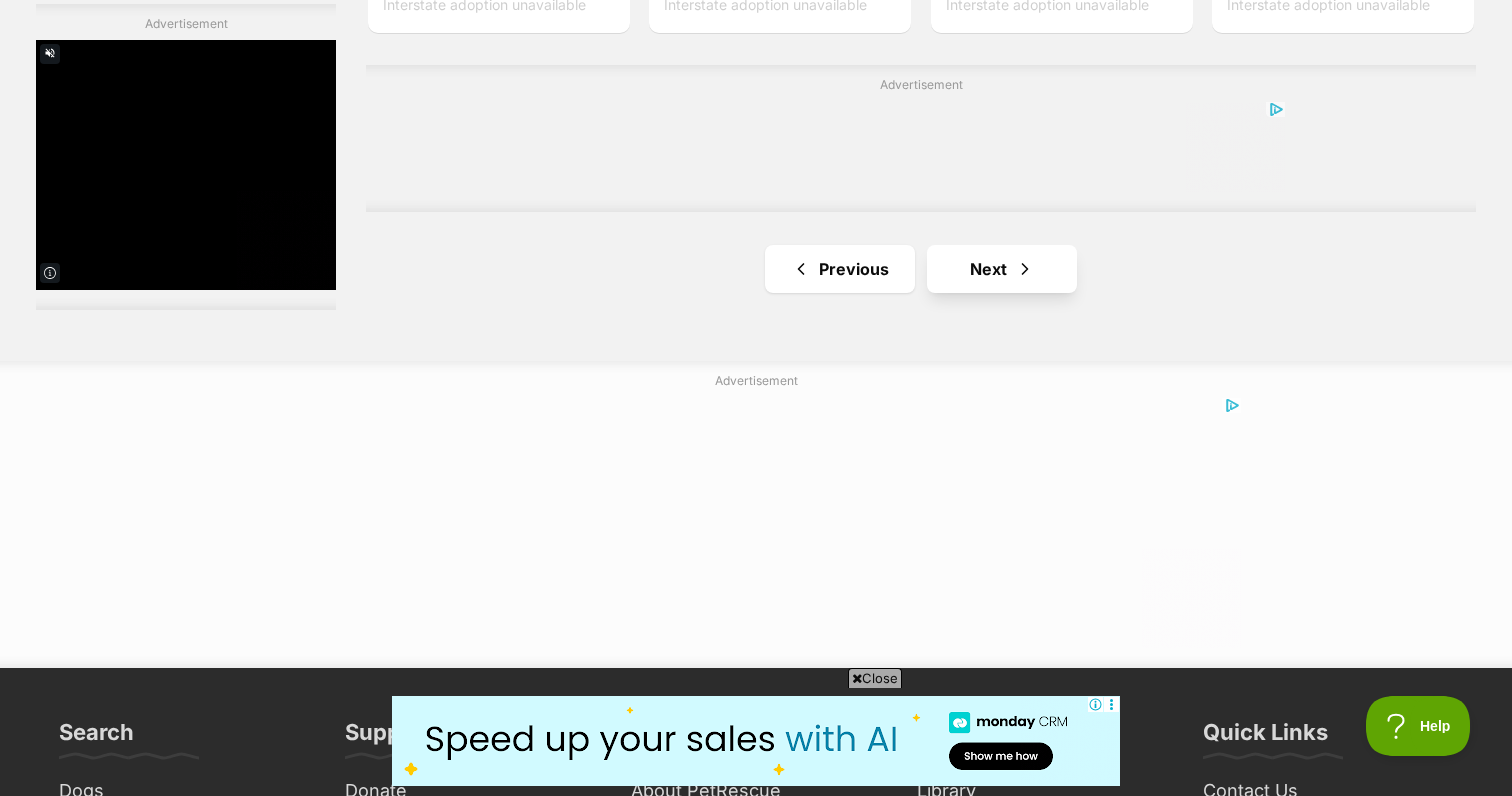 click on "Next" at bounding box center (1002, 269) 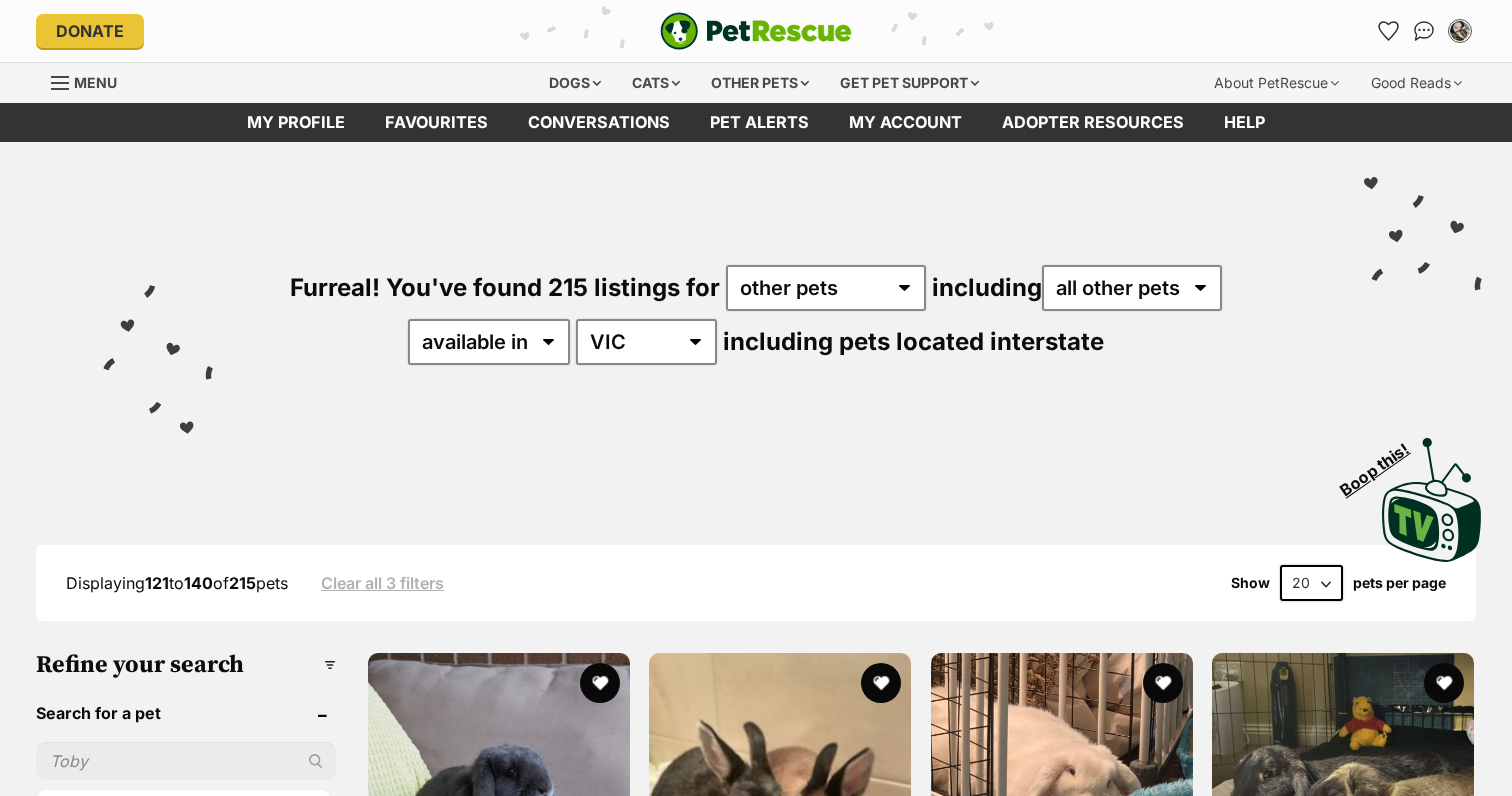 scroll, scrollTop: 0, scrollLeft: 0, axis: both 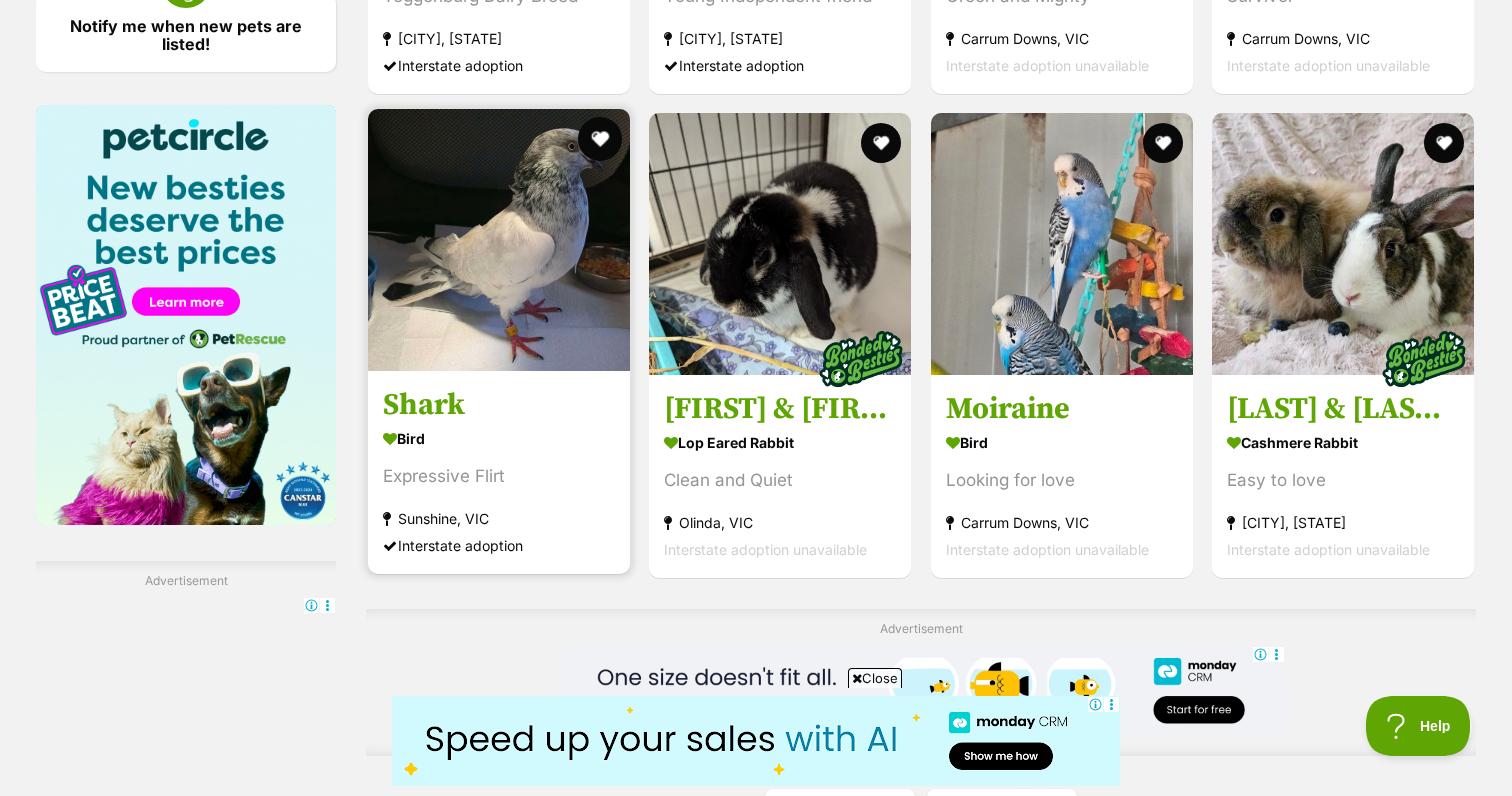 click at bounding box center [600, 139] 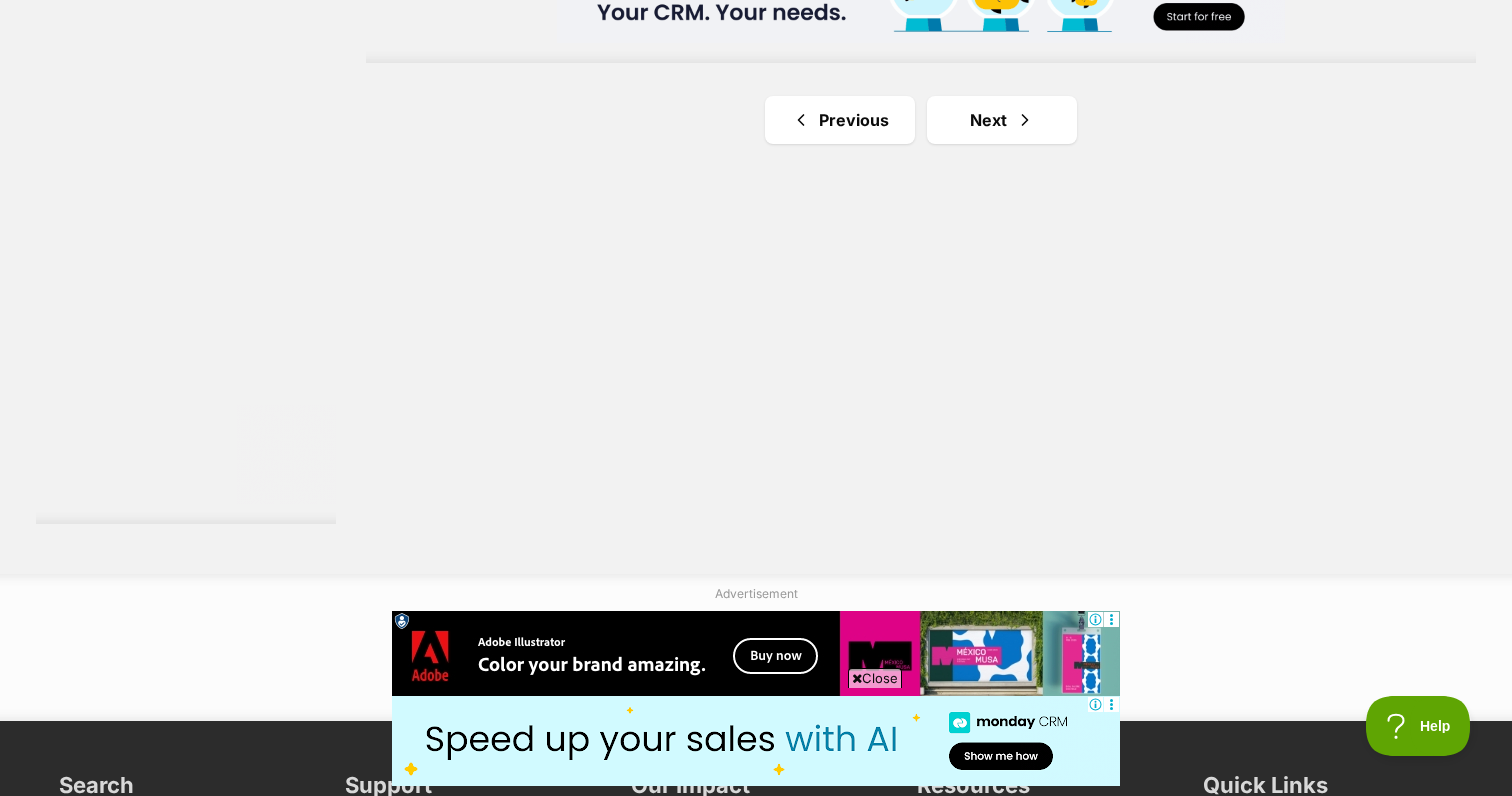 scroll, scrollTop: 3716, scrollLeft: 0, axis: vertical 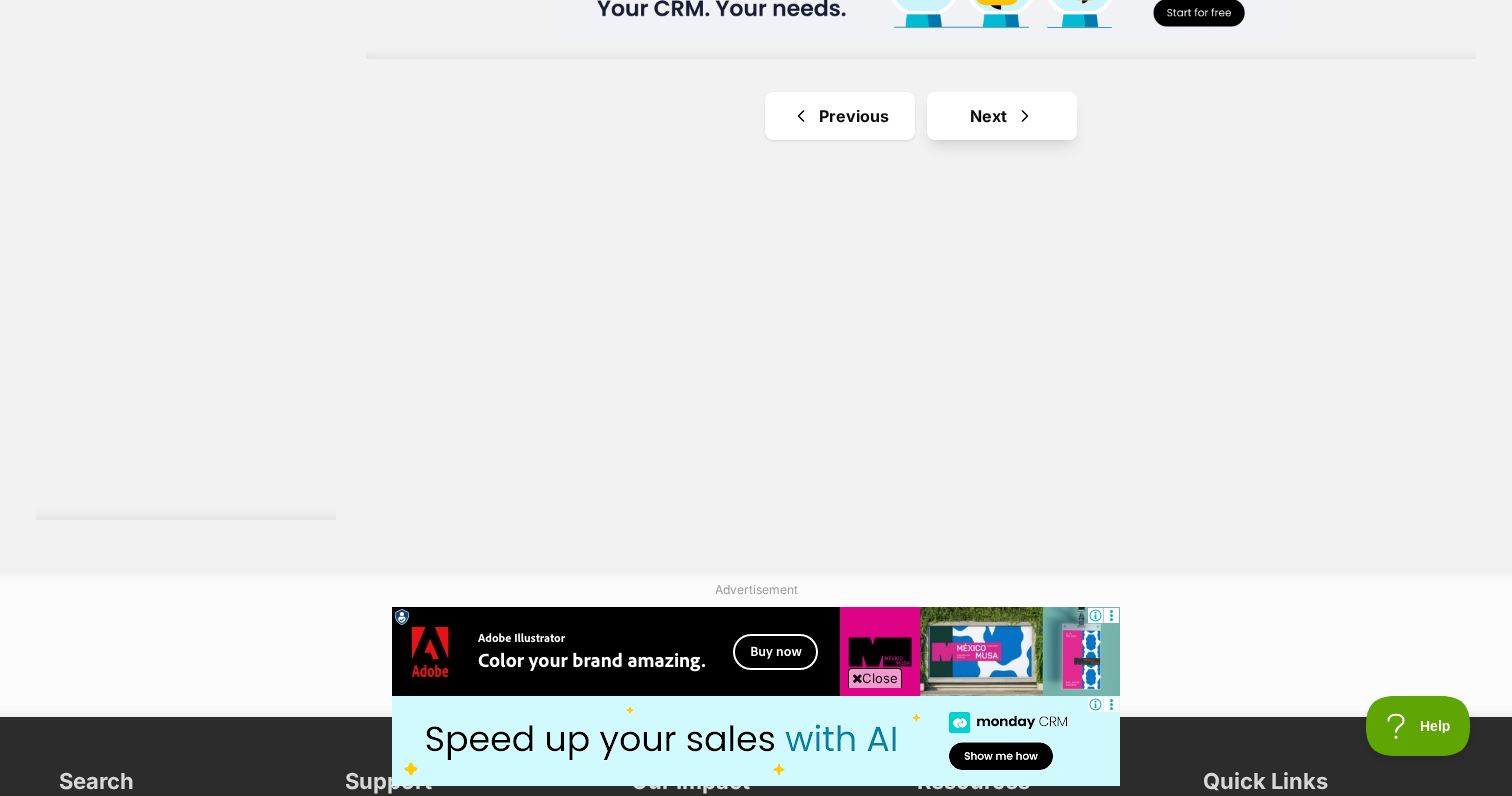 click at bounding box center (1025, 116) 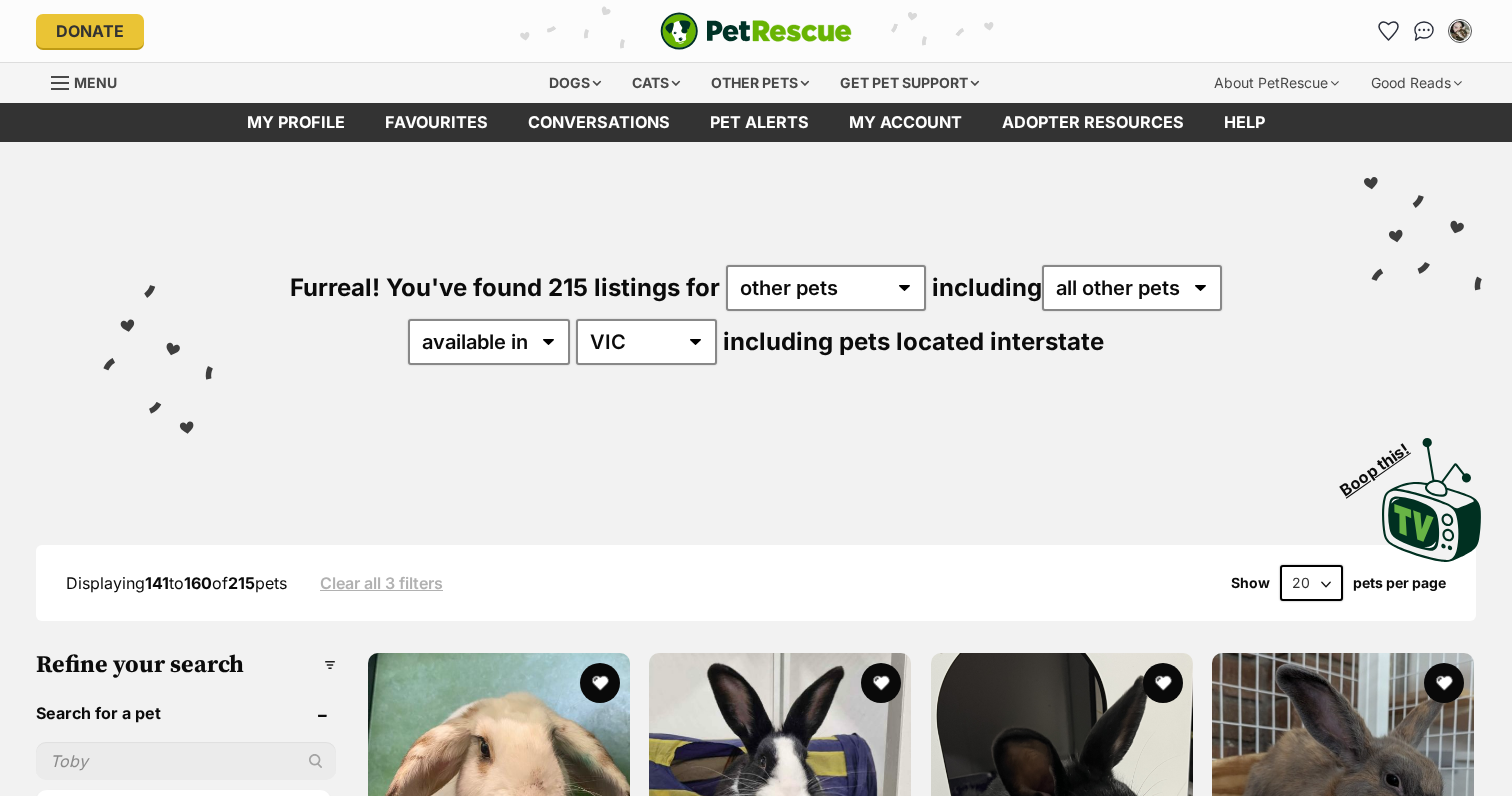 scroll, scrollTop: 0, scrollLeft: 0, axis: both 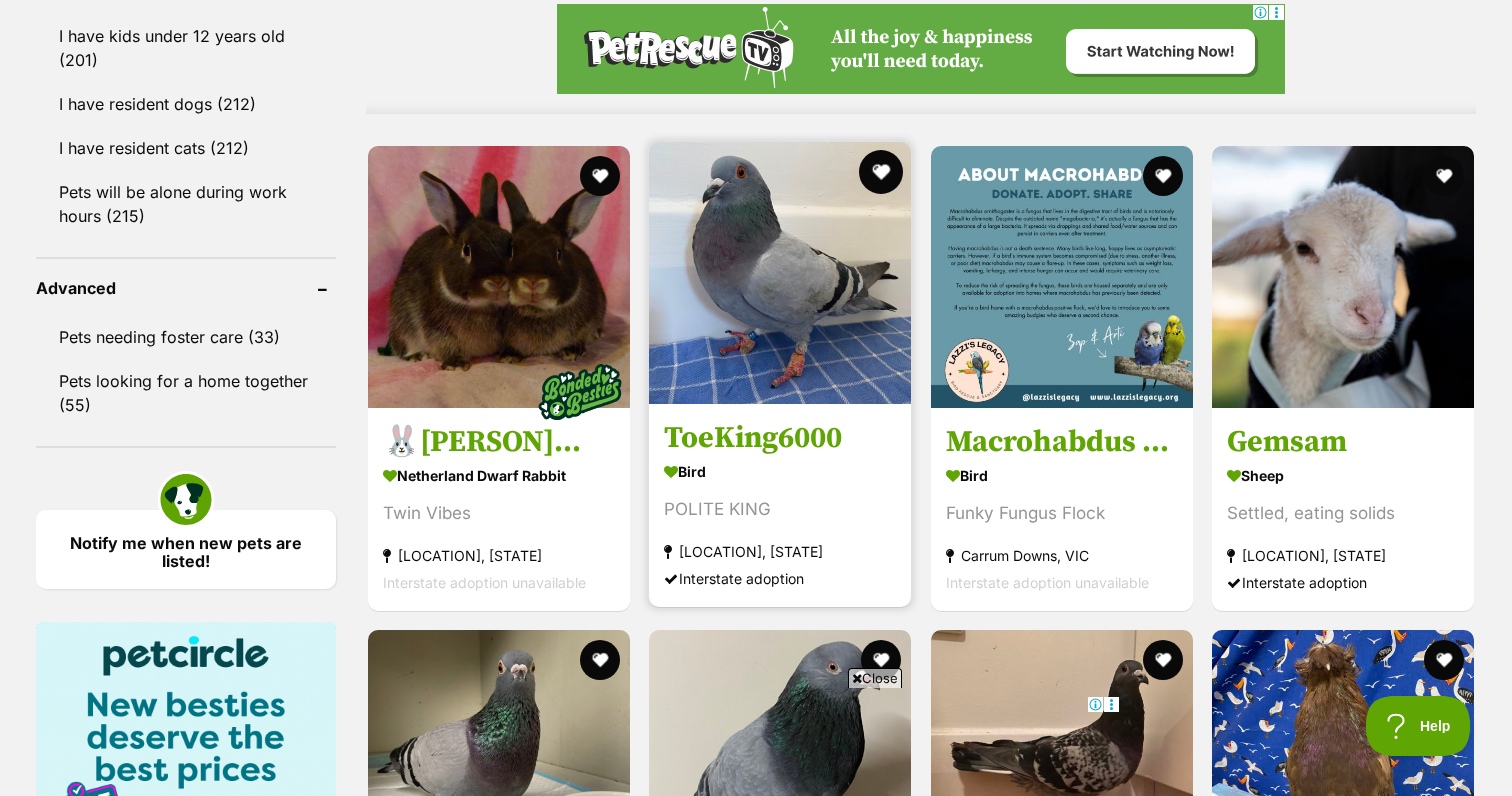 click at bounding box center (882, 172) 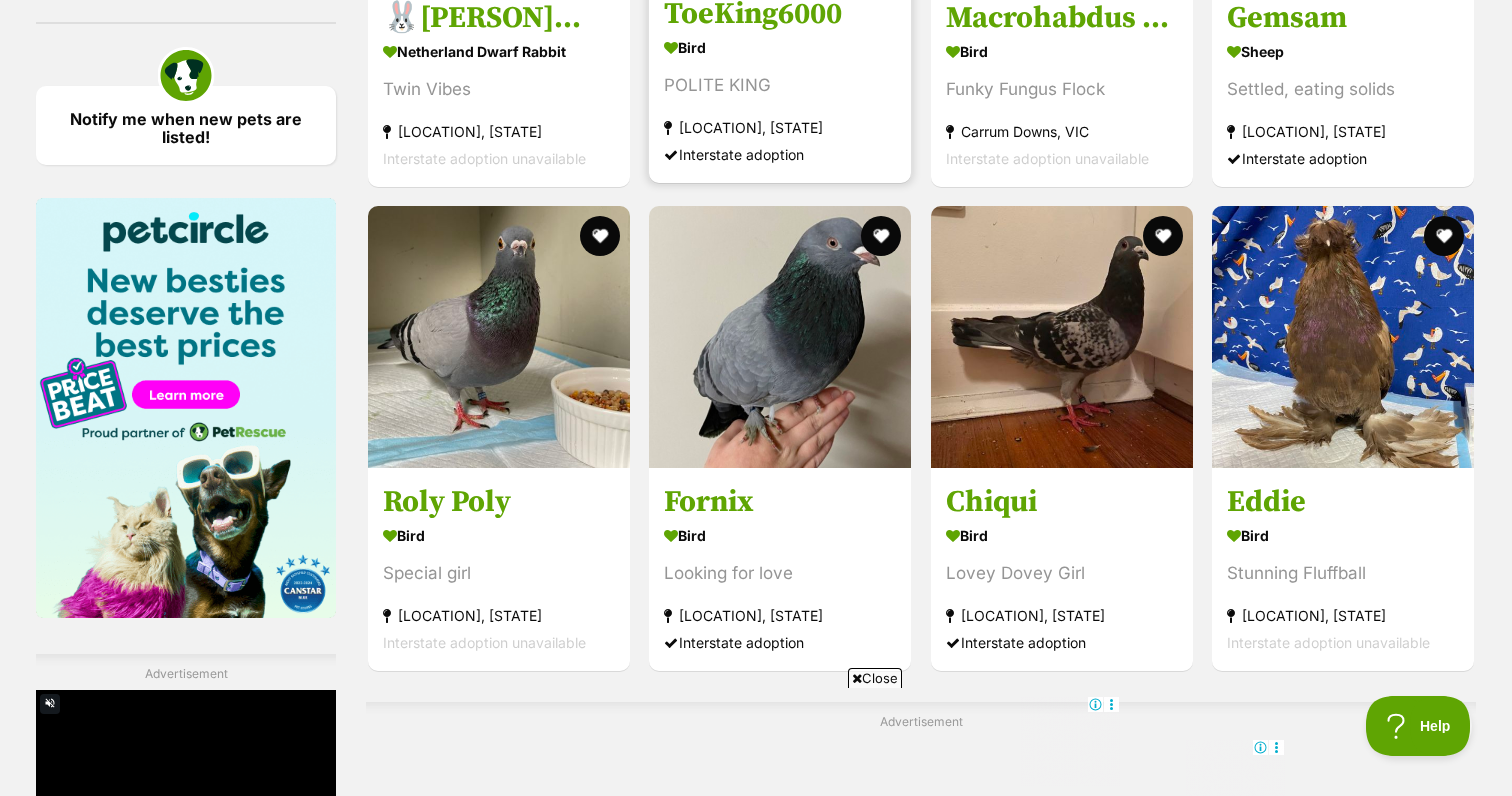 scroll, scrollTop: 3099, scrollLeft: 0, axis: vertical 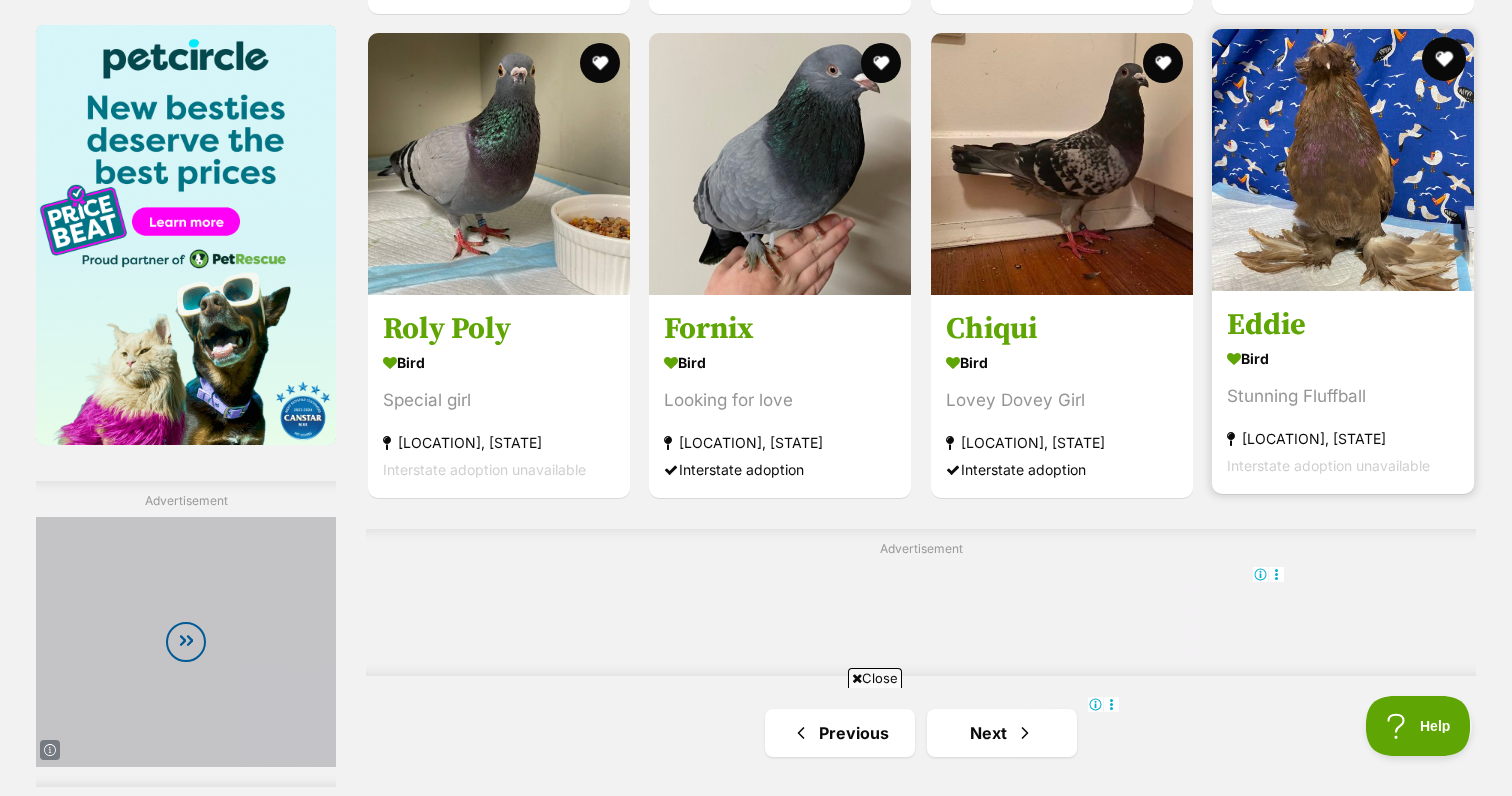 click at bounding box center [1444, 59] 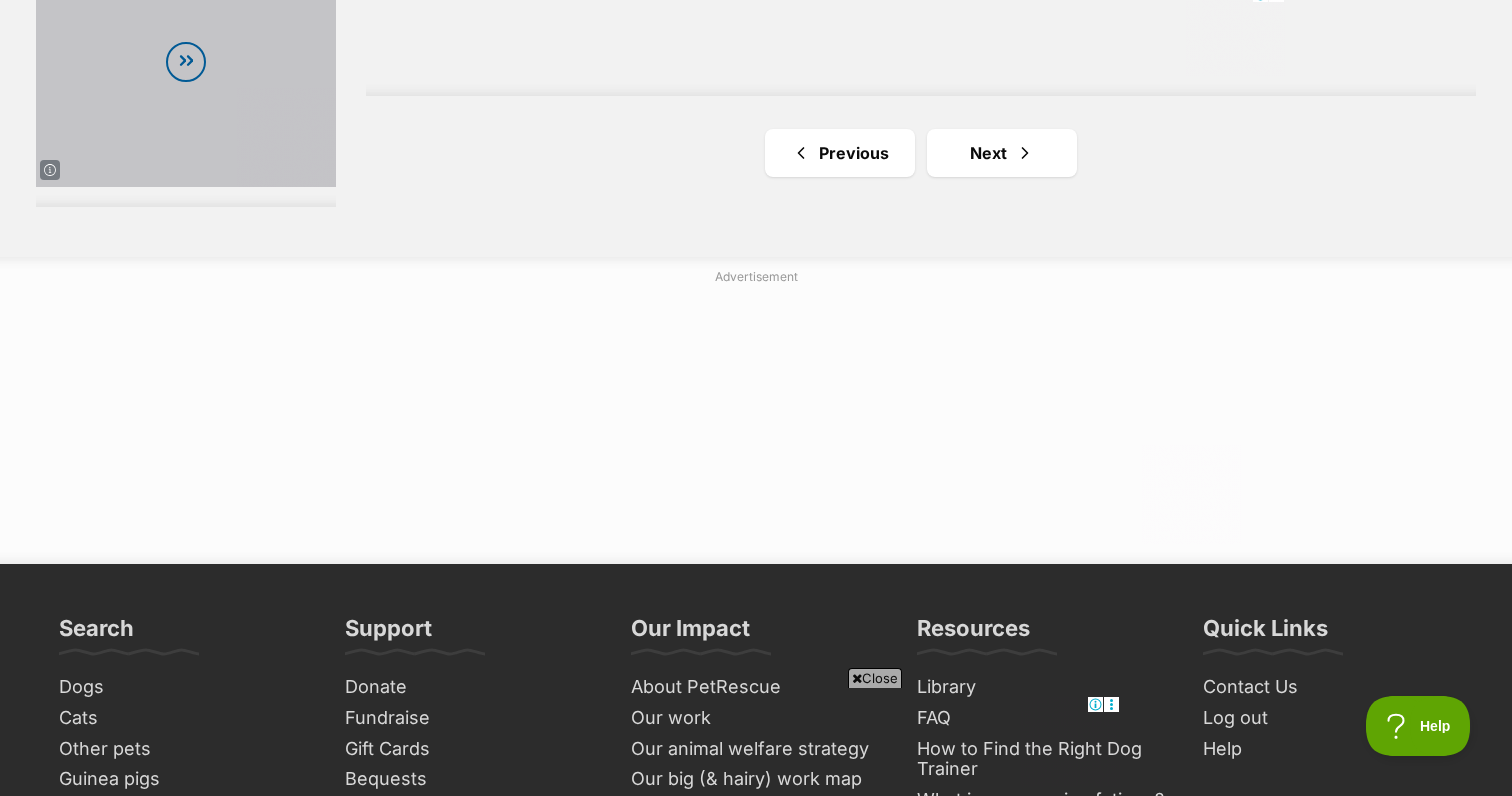 scroll, scrollTop: 3692, scrollLeft: 0, axis: vertical 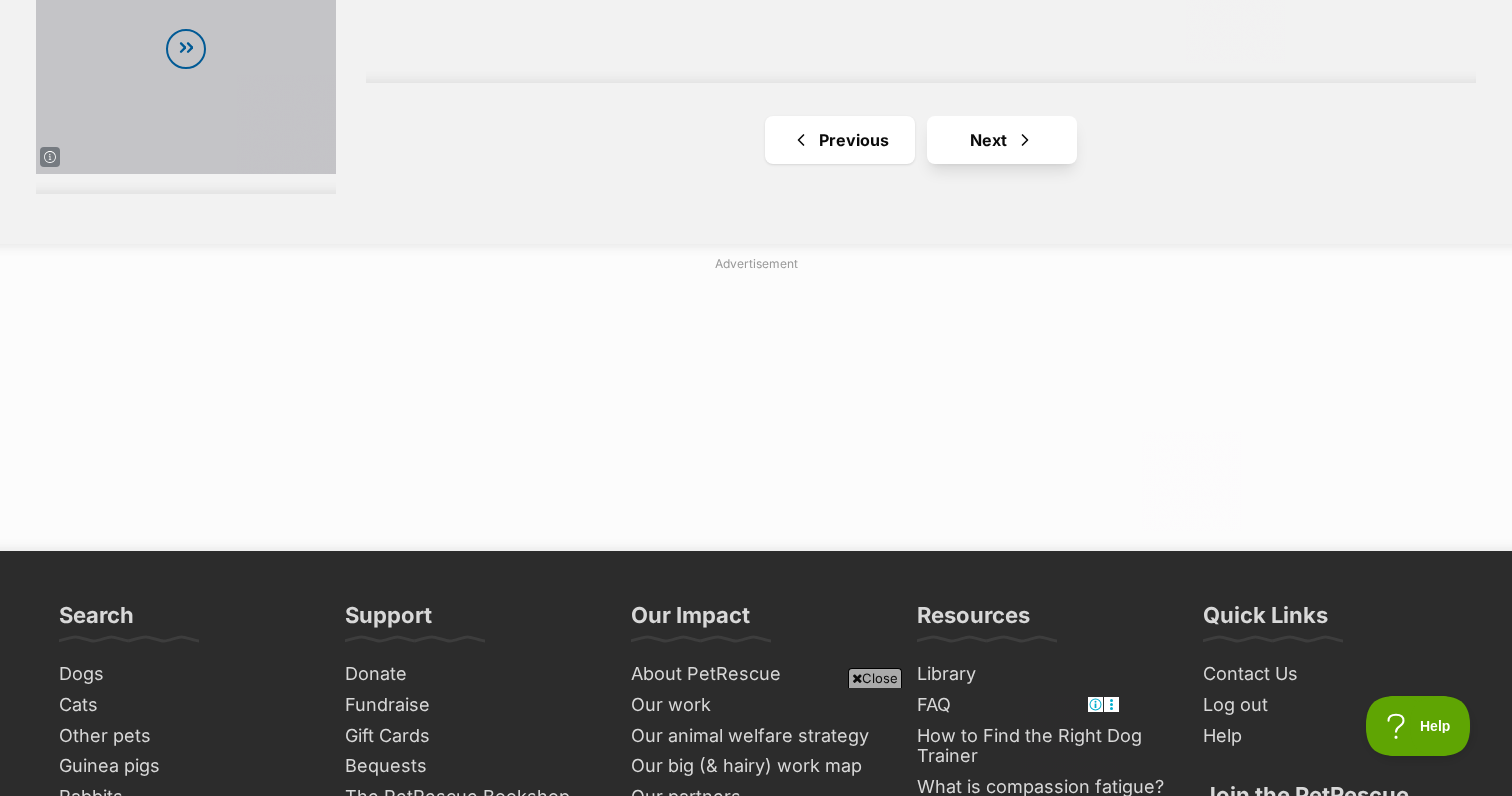 click on "Next" at bounding box center [1002, 140] 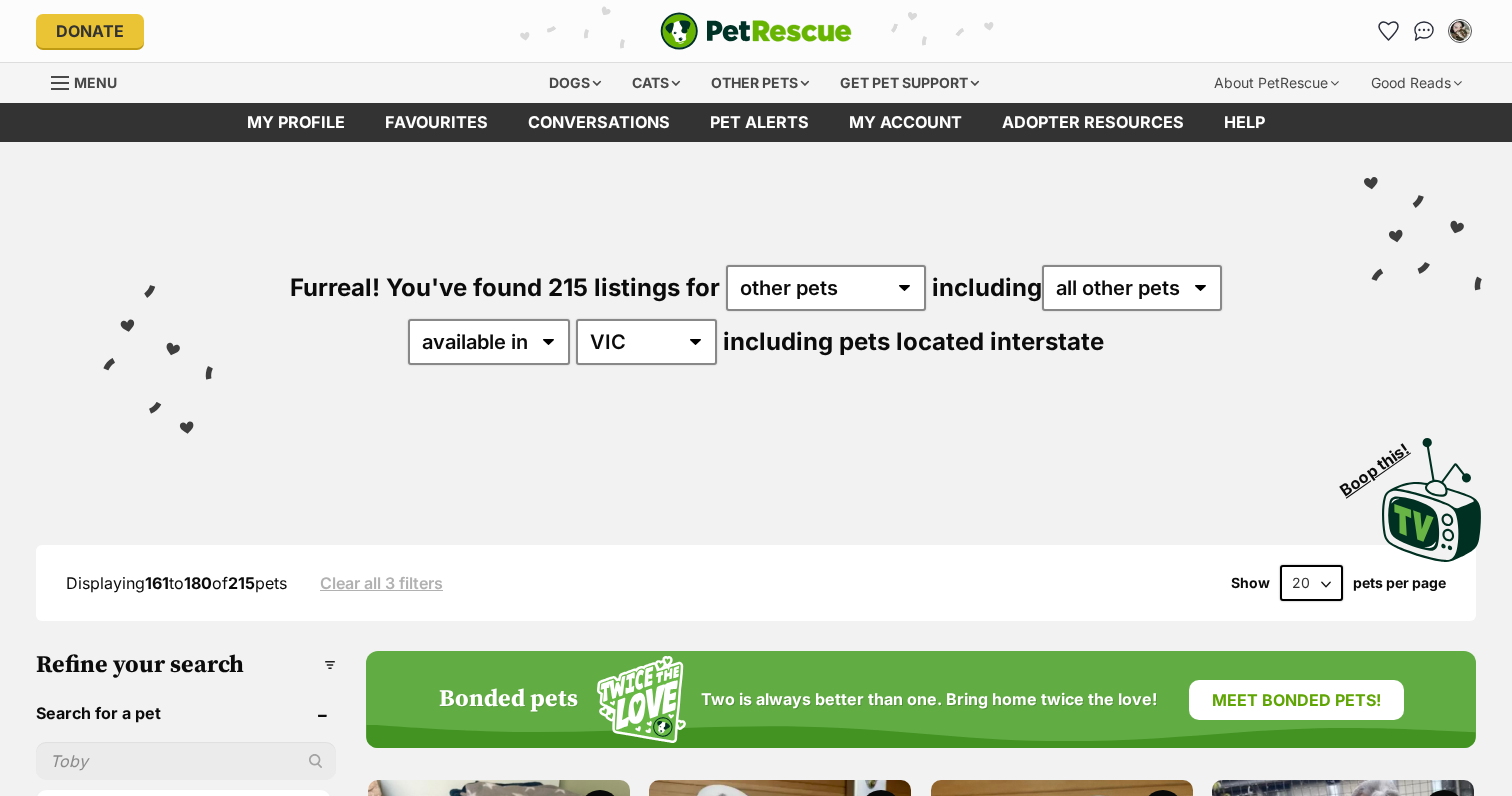 scroll, scrollTop: 0, scrollLeft: 0, axis: both 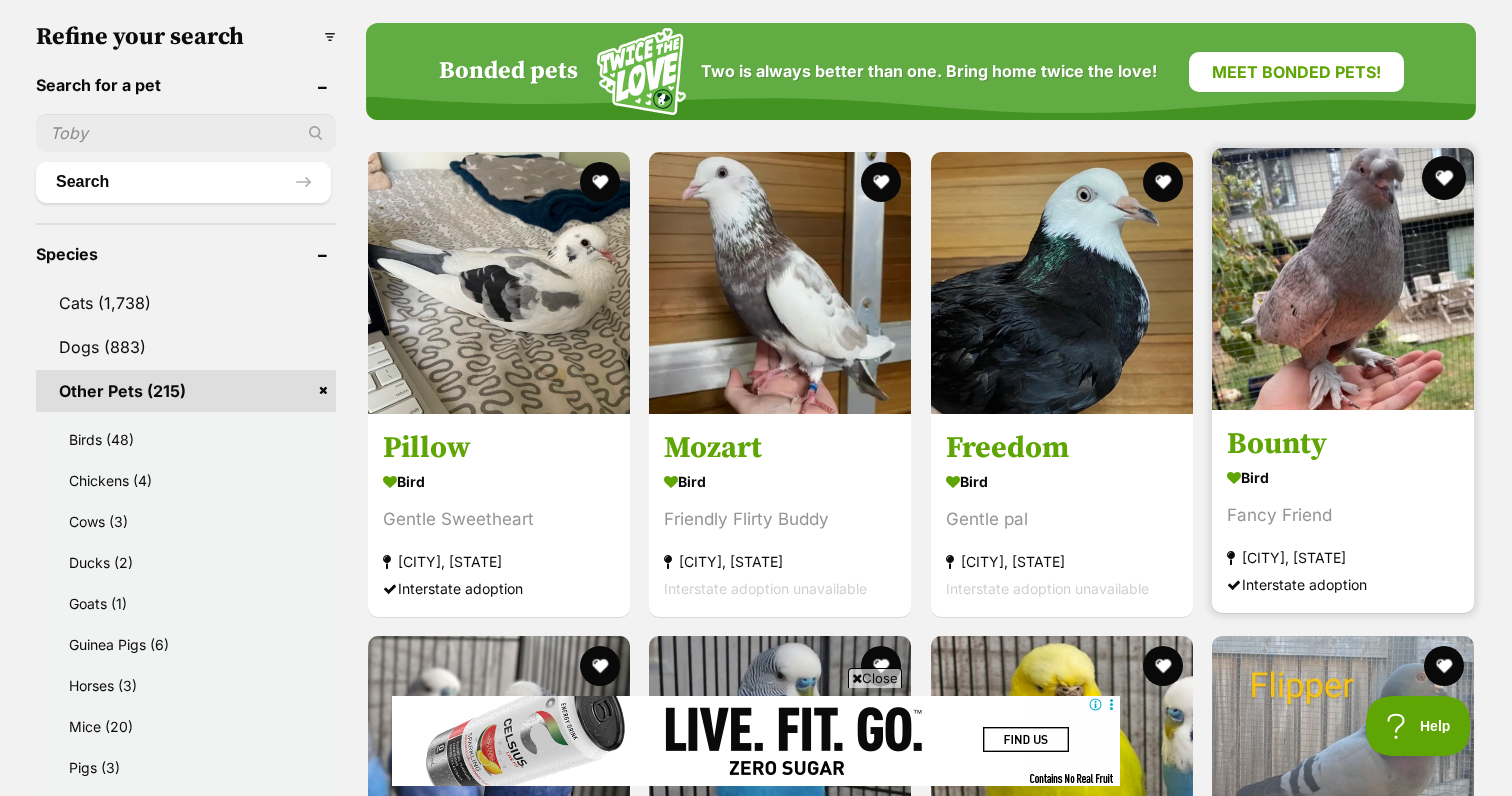 click at bounding box center [1444, 178] 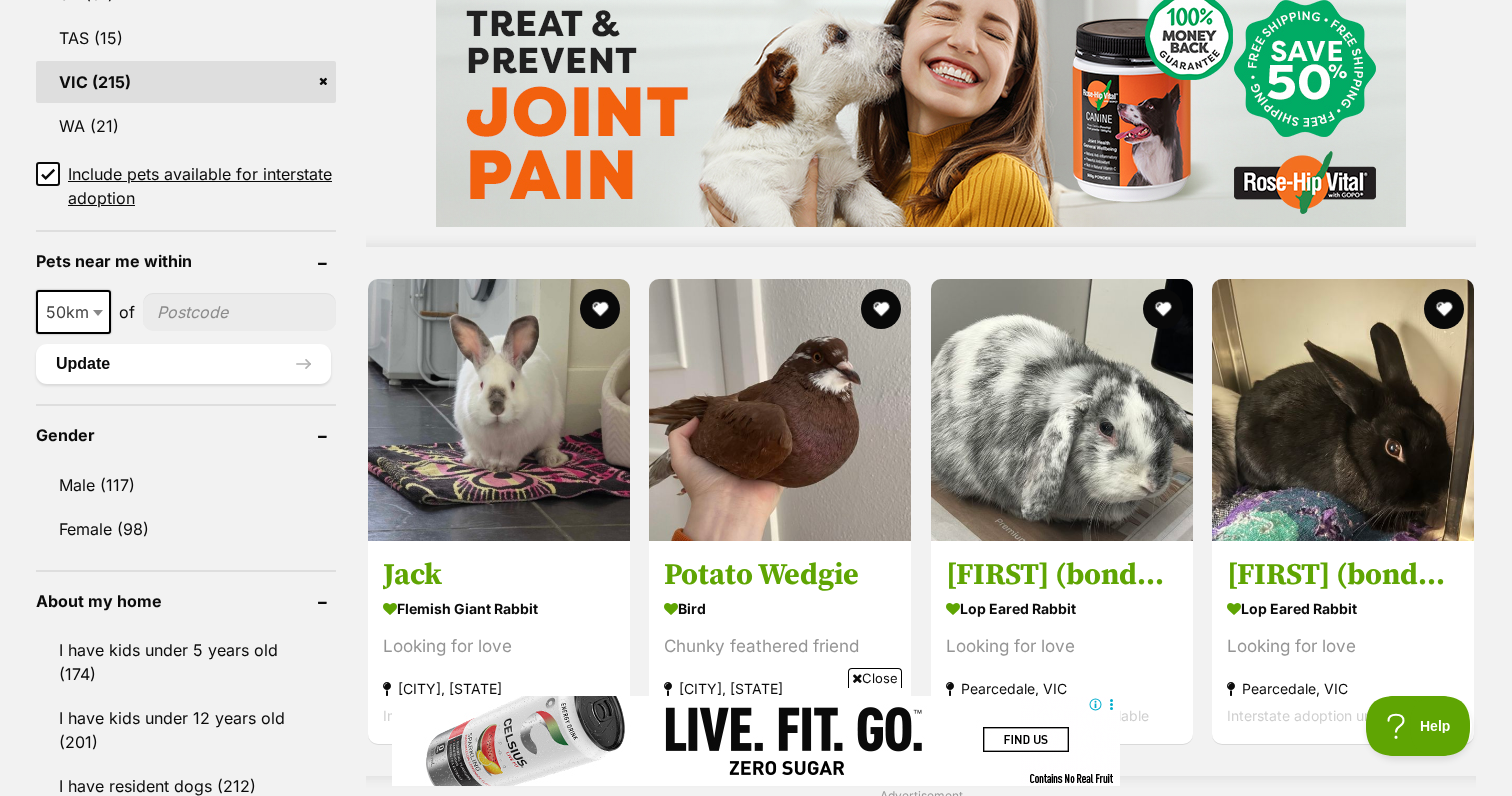 scroll, scrollTop: 0, scrollLeft: 0, axis: both 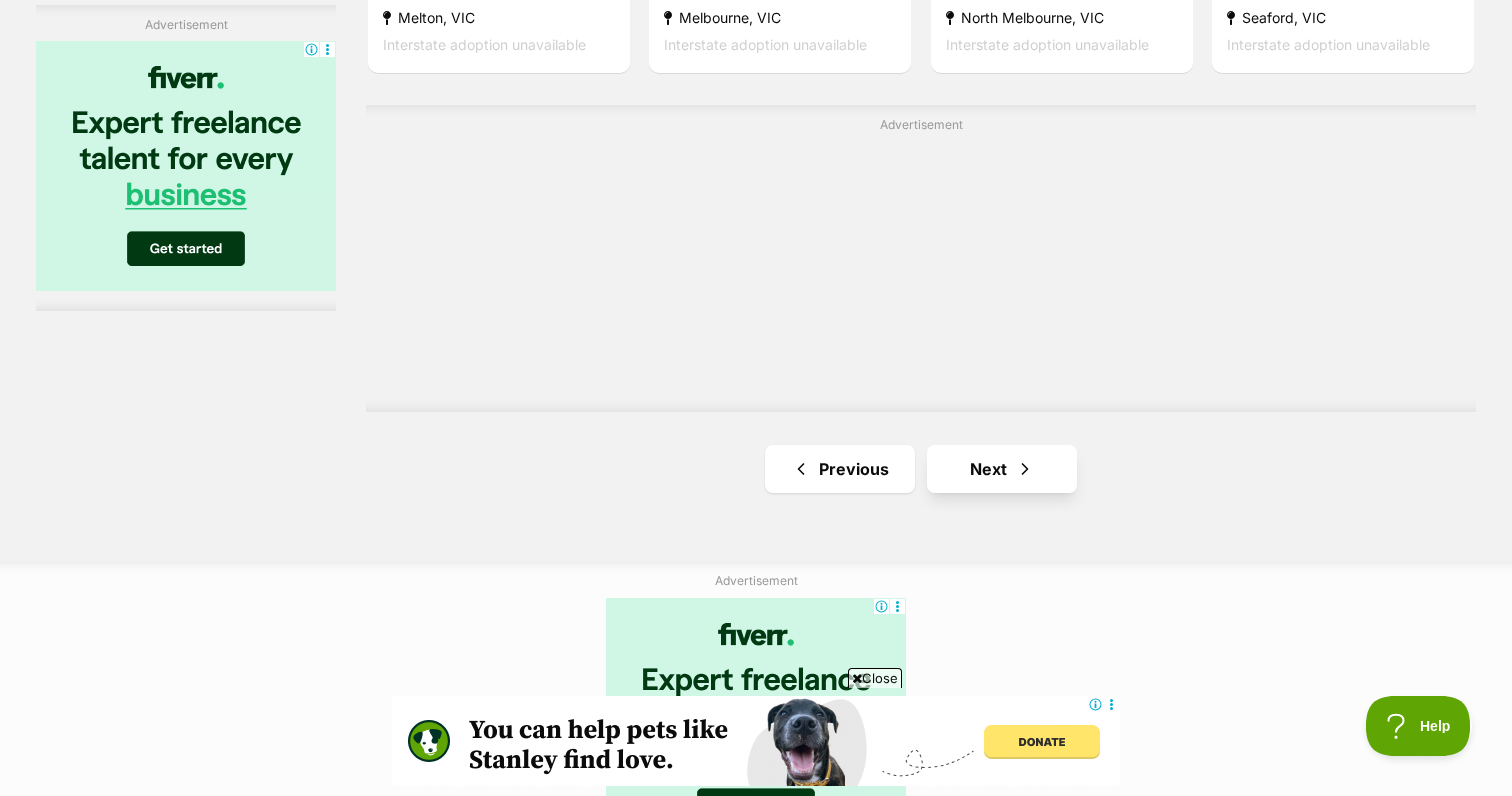 click at bounding box center (1025, 469) 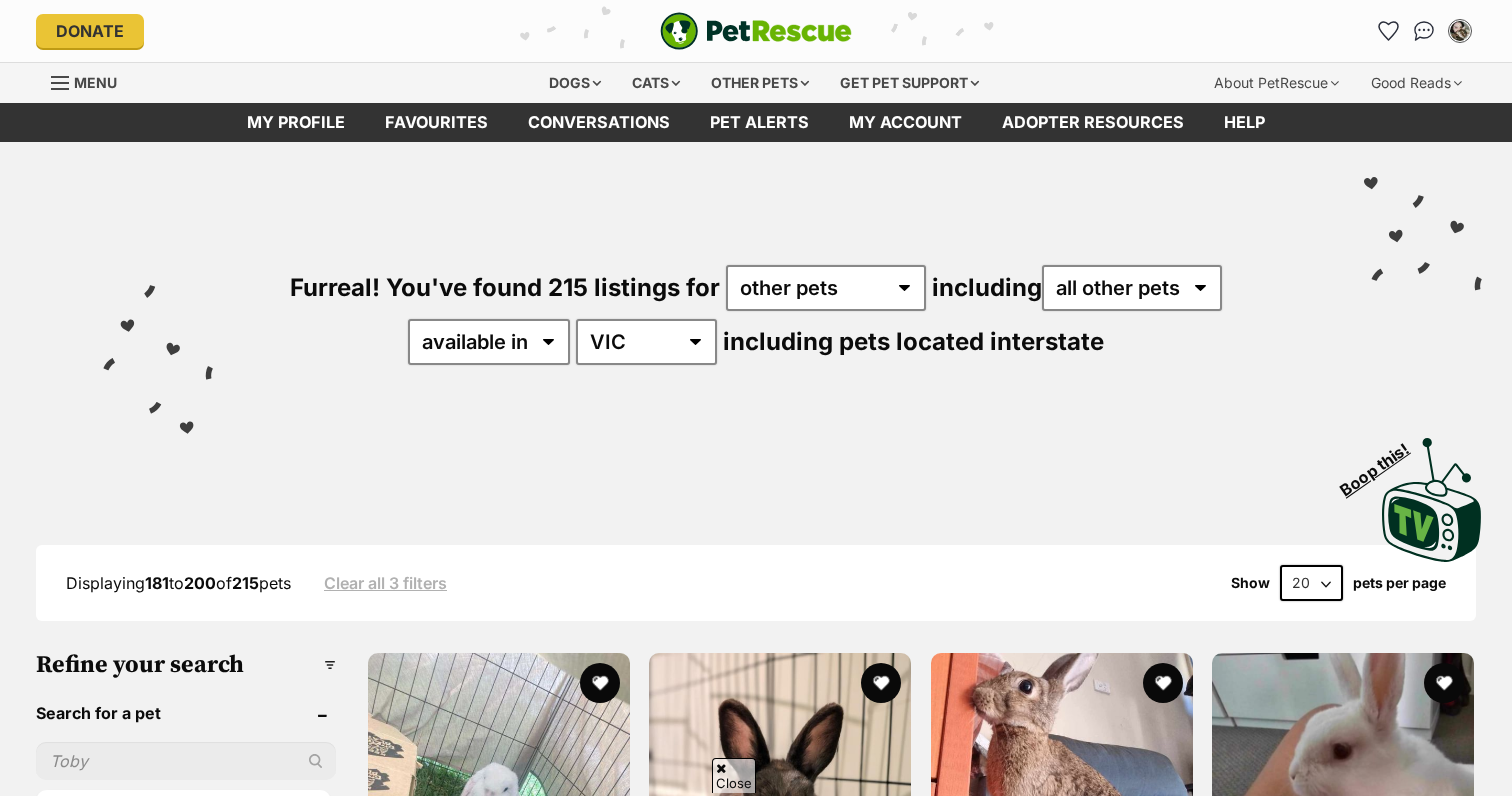 scroll, scrollTop: 263, scrollLeft: 0, axis: vertical 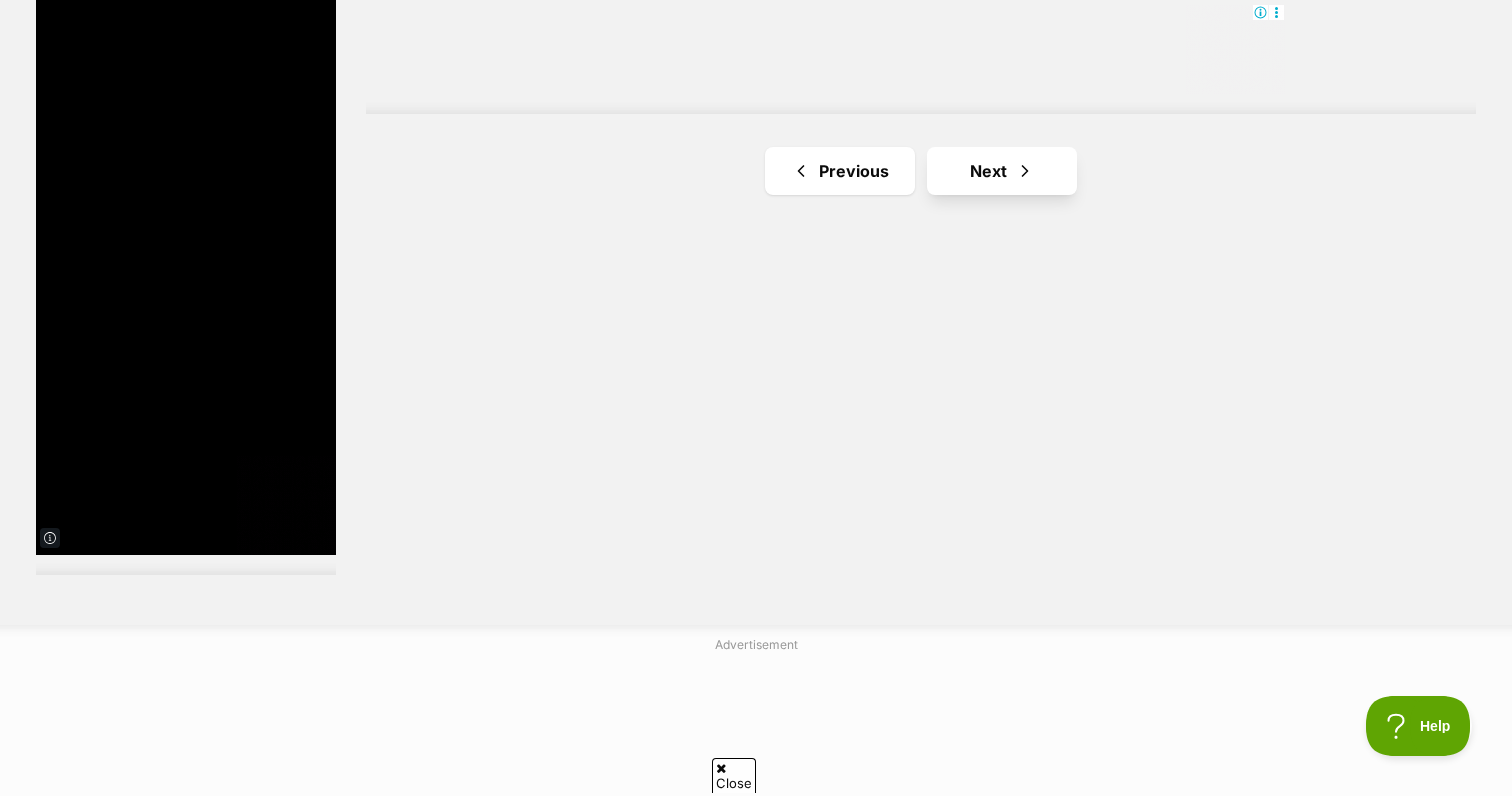 click on "Next" at bounding box center (1002, 171) 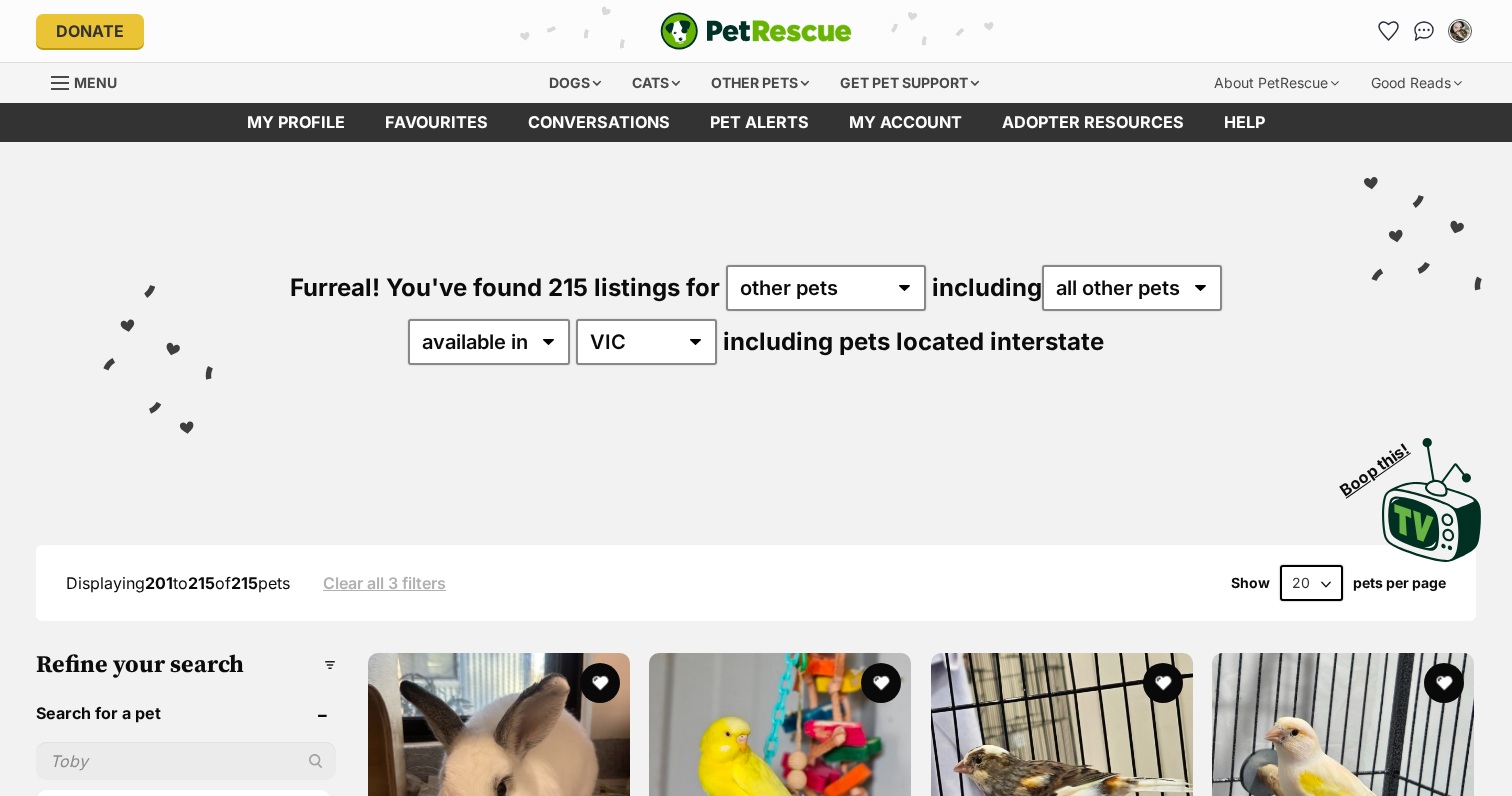 scroll, scrollTop: 396, scrollLeft: 0, axis: vertical 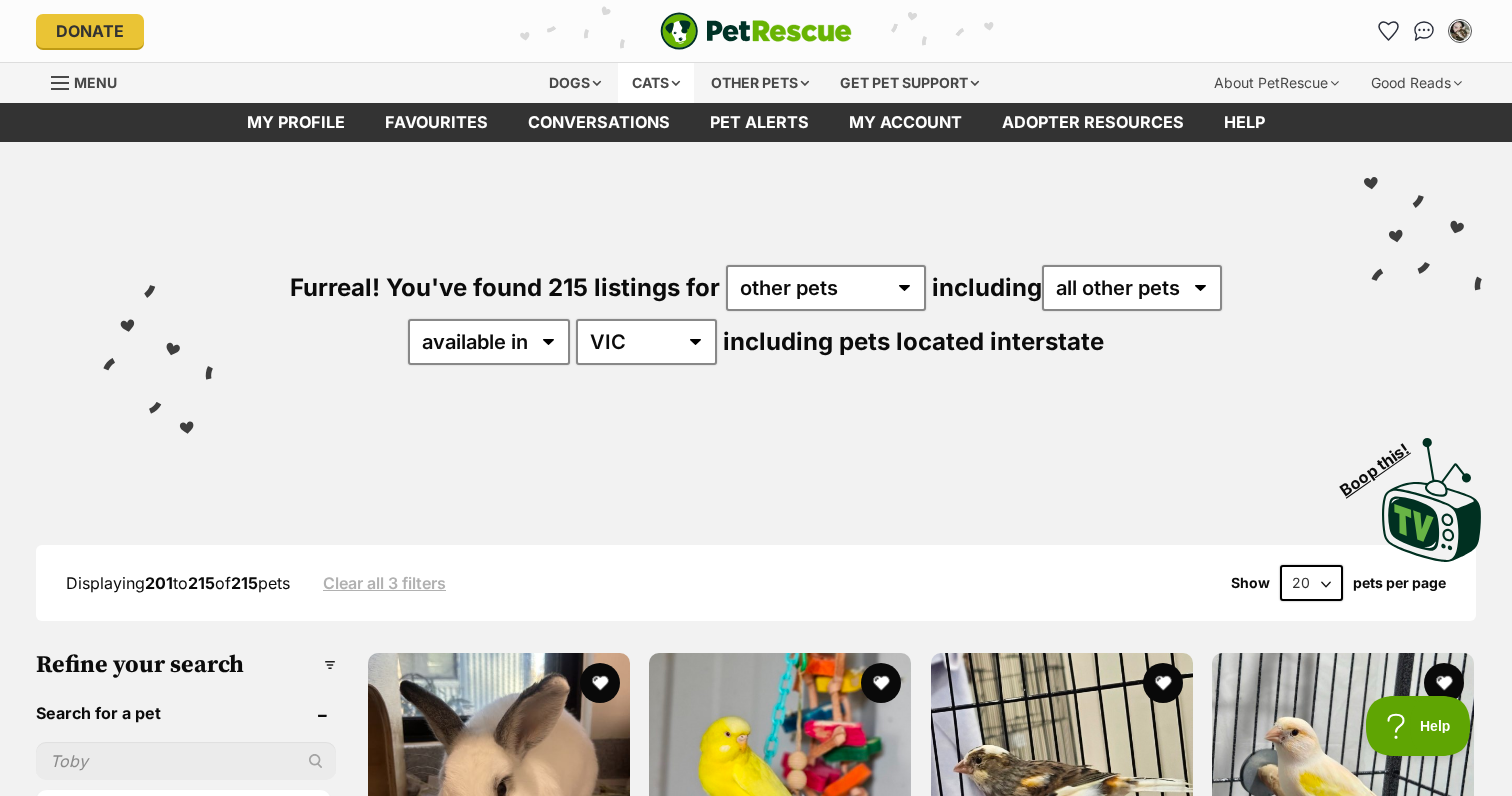 click on "Cats" at bounding box center (656, 83) 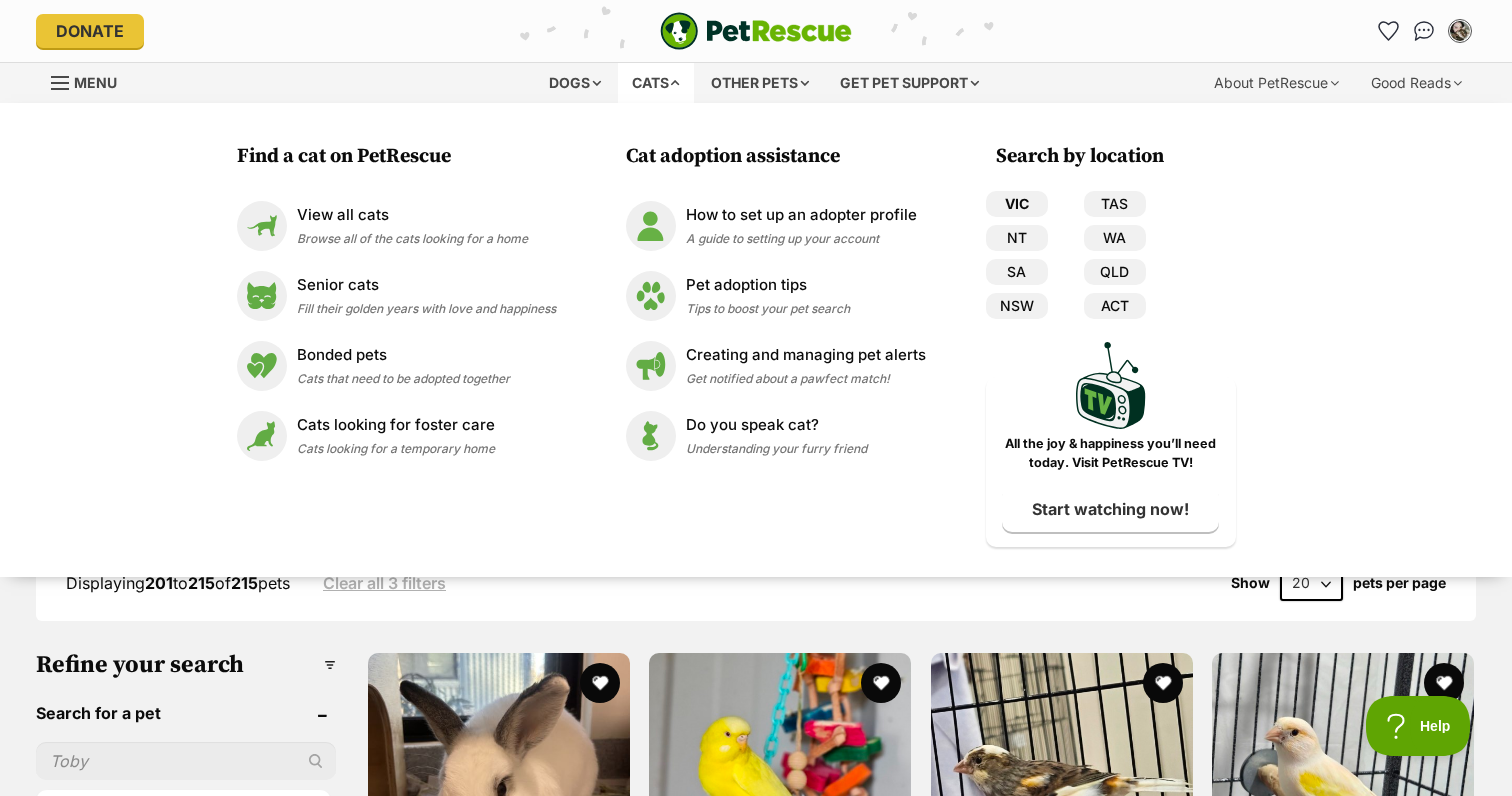 click on "VIC" at bounding box center [1017, 204] 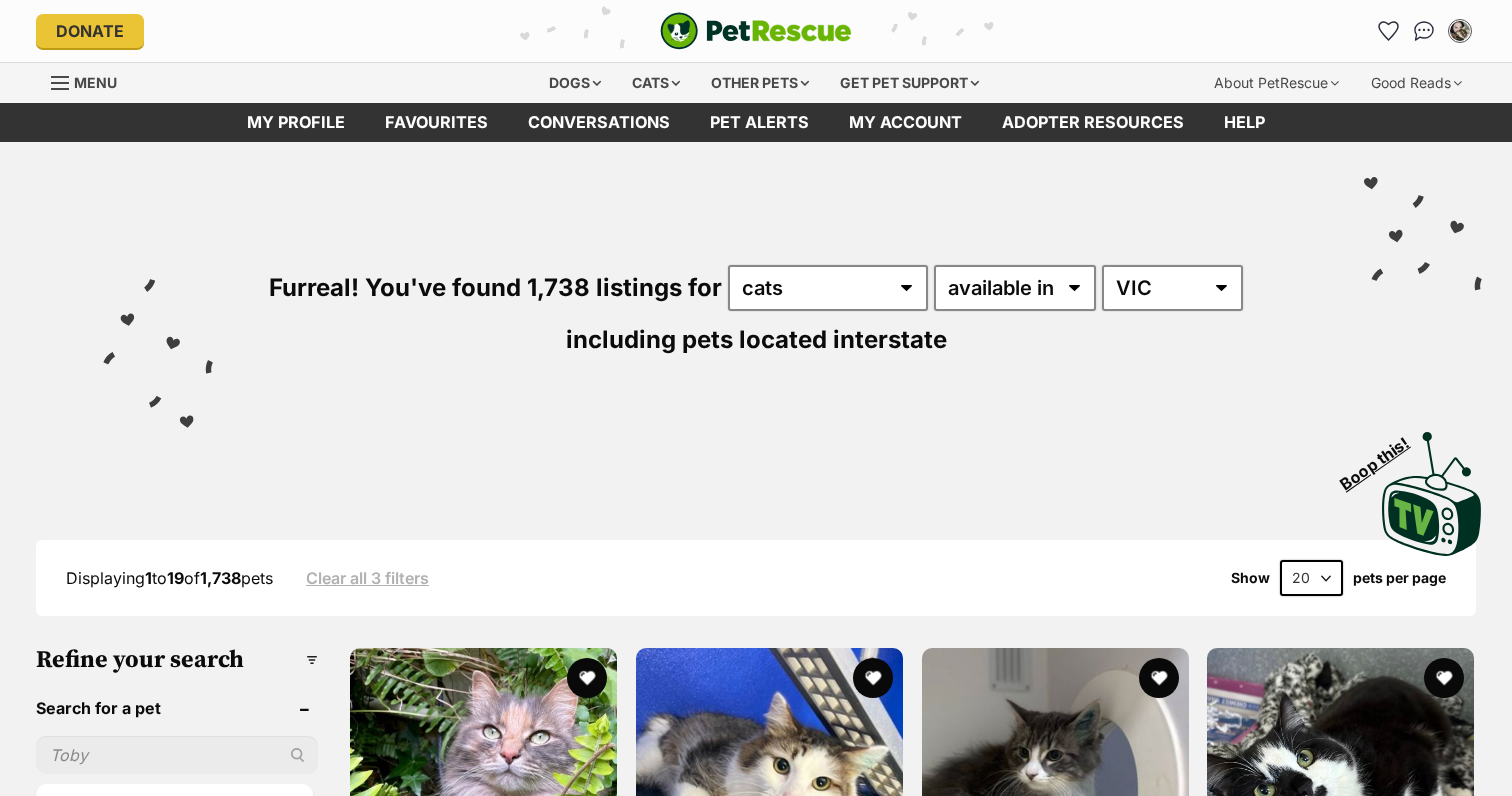 scroll, scrollTop: 0, scrollLeft: 0, axis: both 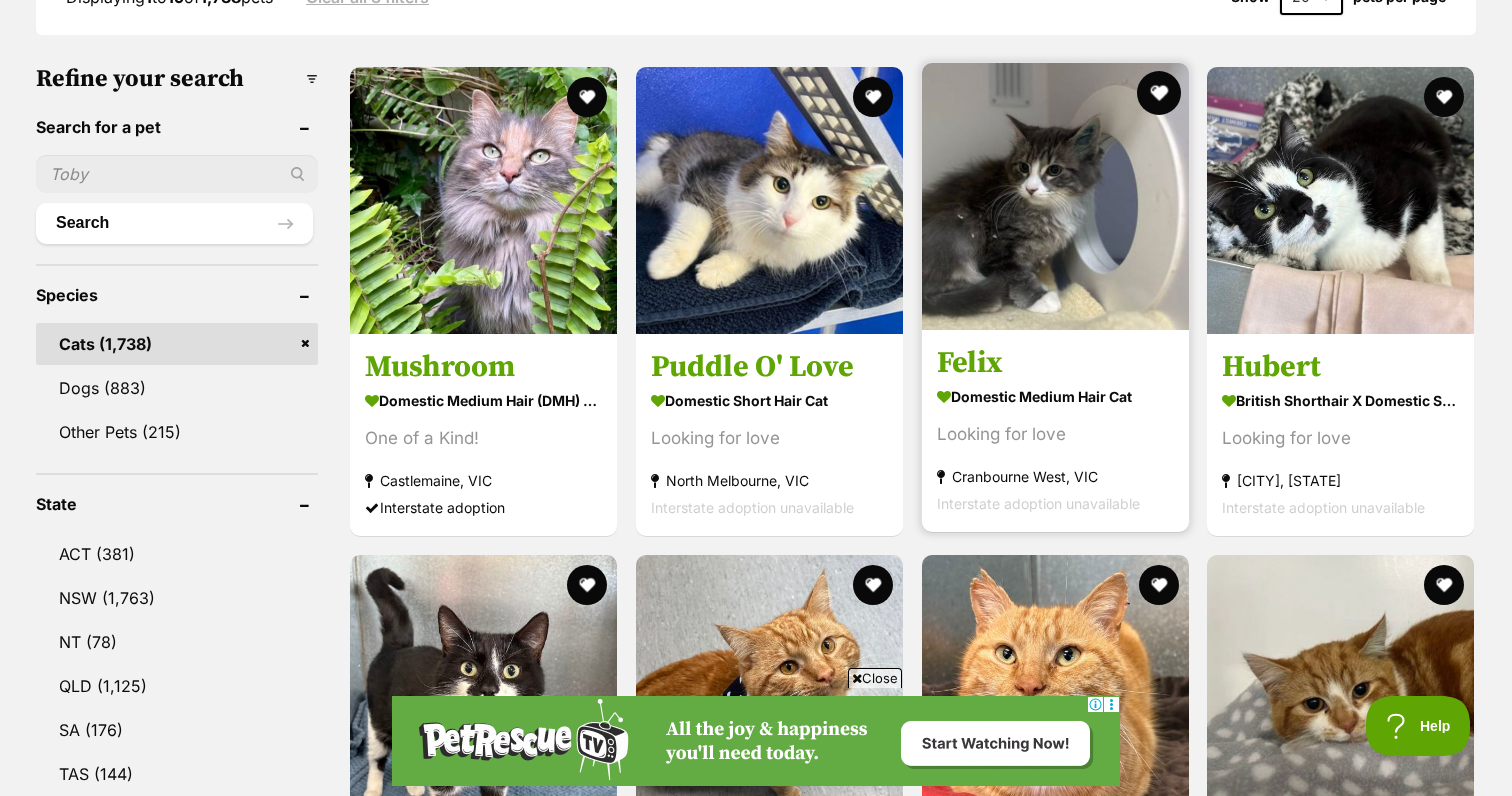 click at bounding box center [1158, 93] 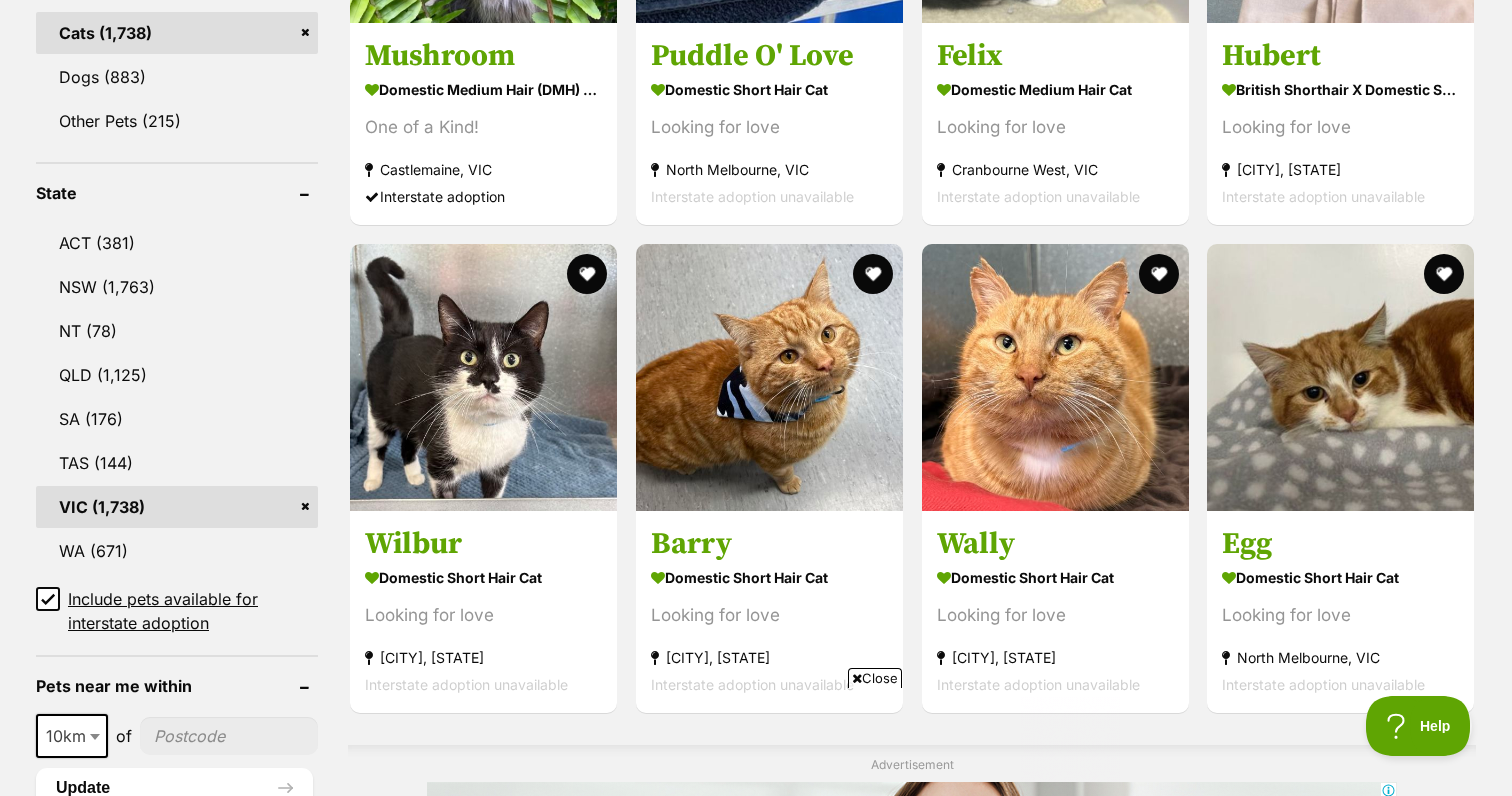 scroll, scrollTop: 893, scrollLeft: 0, axis: vertical 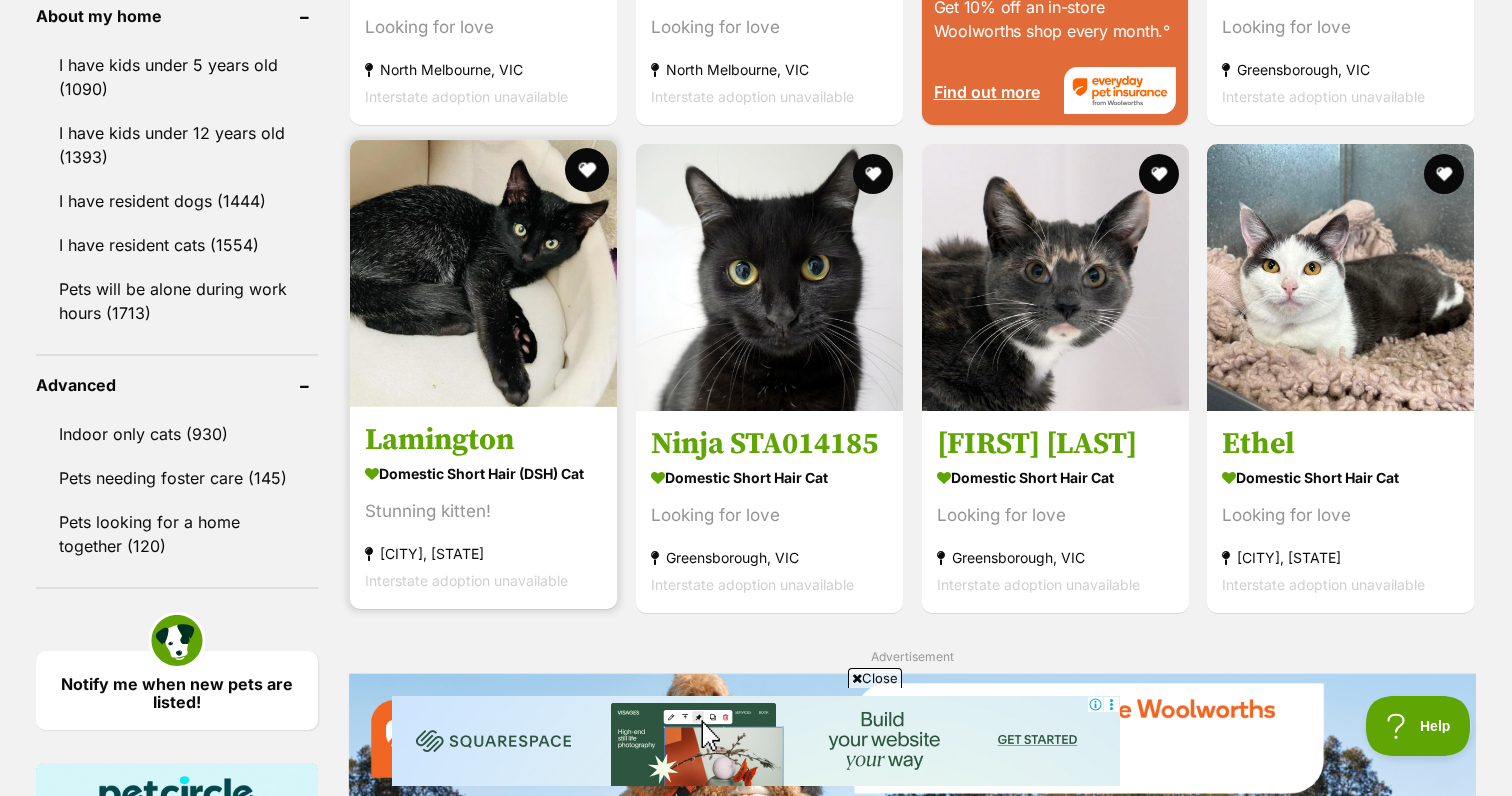 click at bounding box center (587, 170) 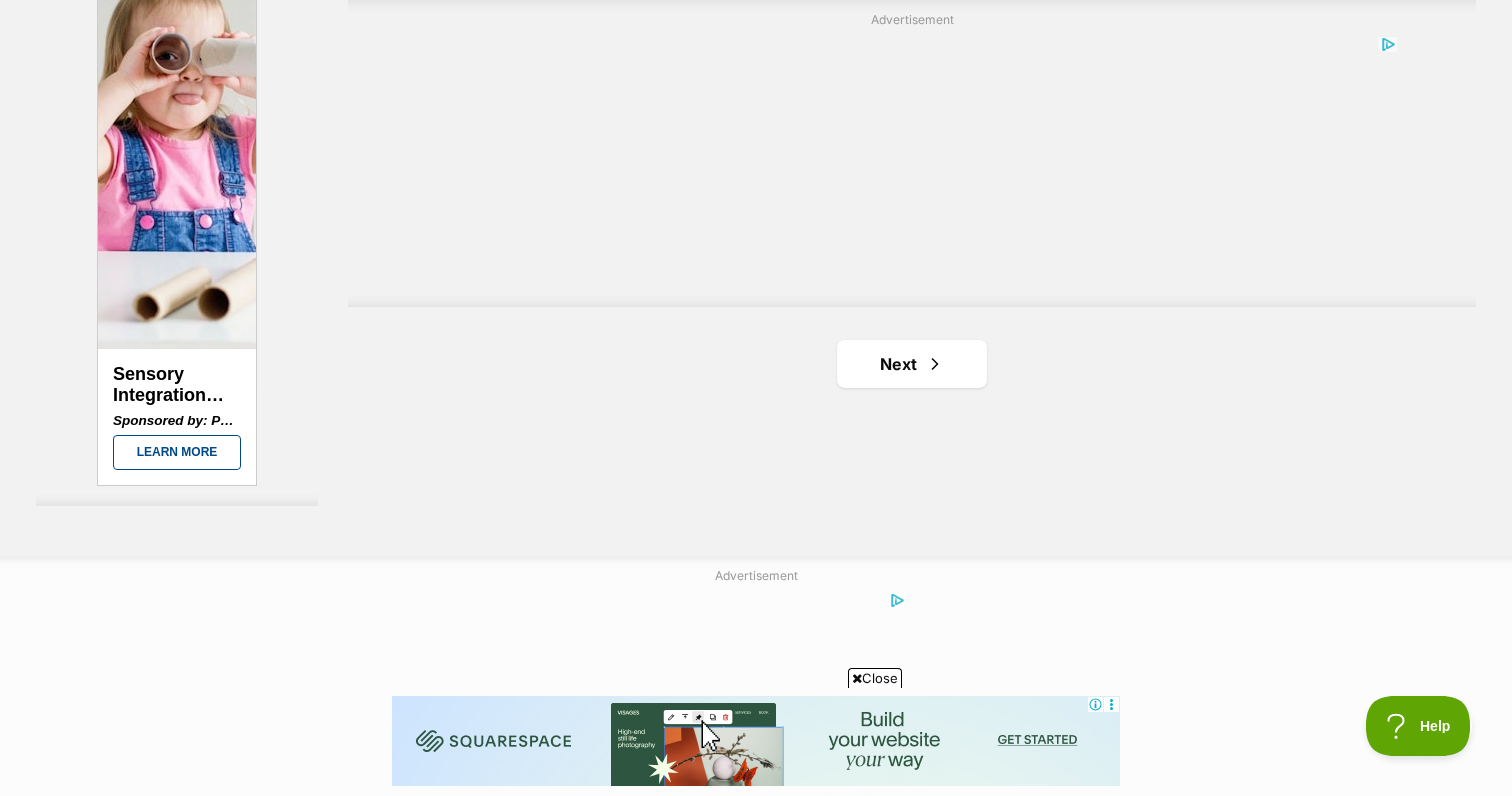 scroll, scrollTop: 3743, scrollLeft: 0, axis: vertical 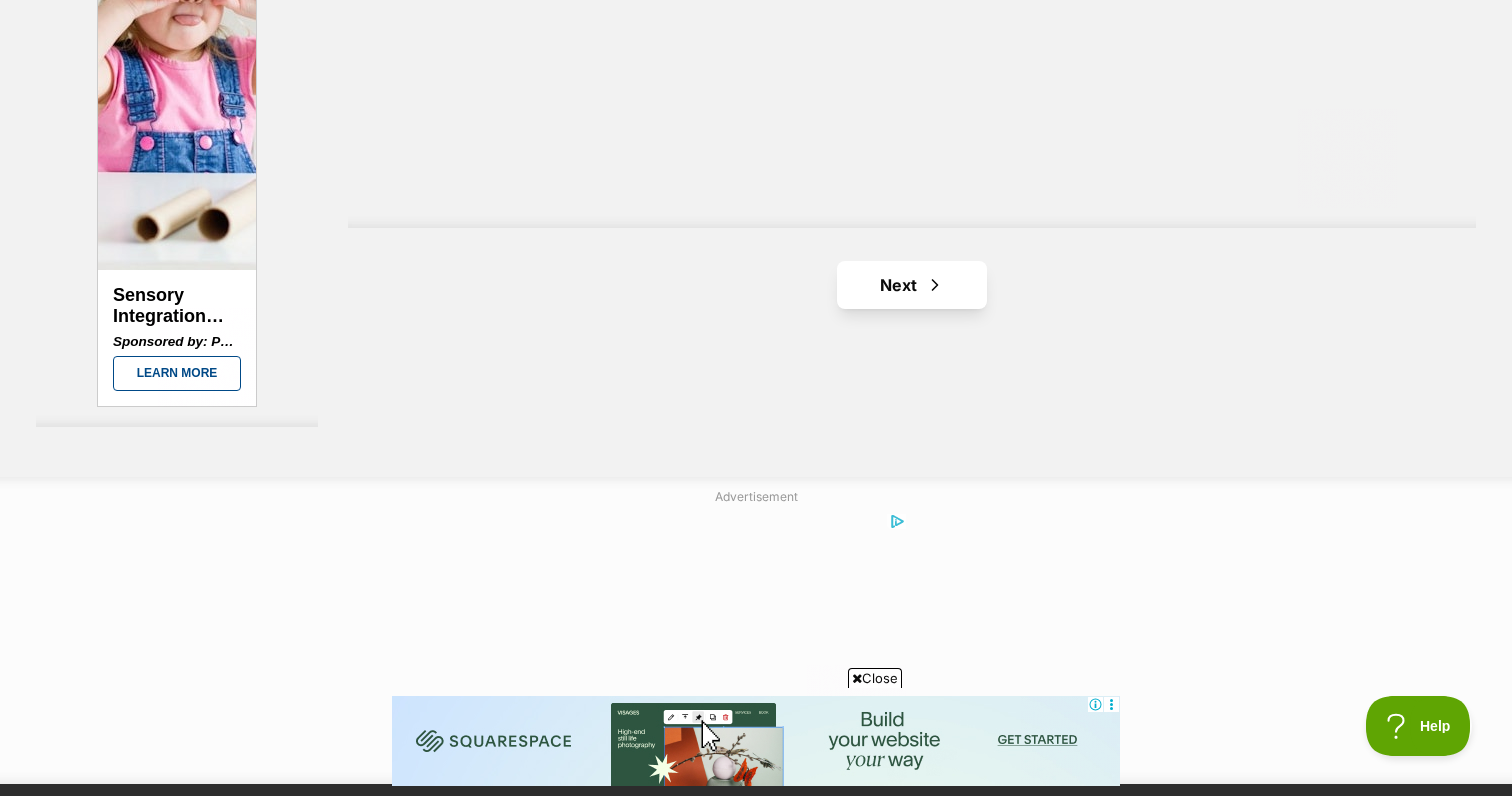 click on "Next" at bounding box center (912, 285) 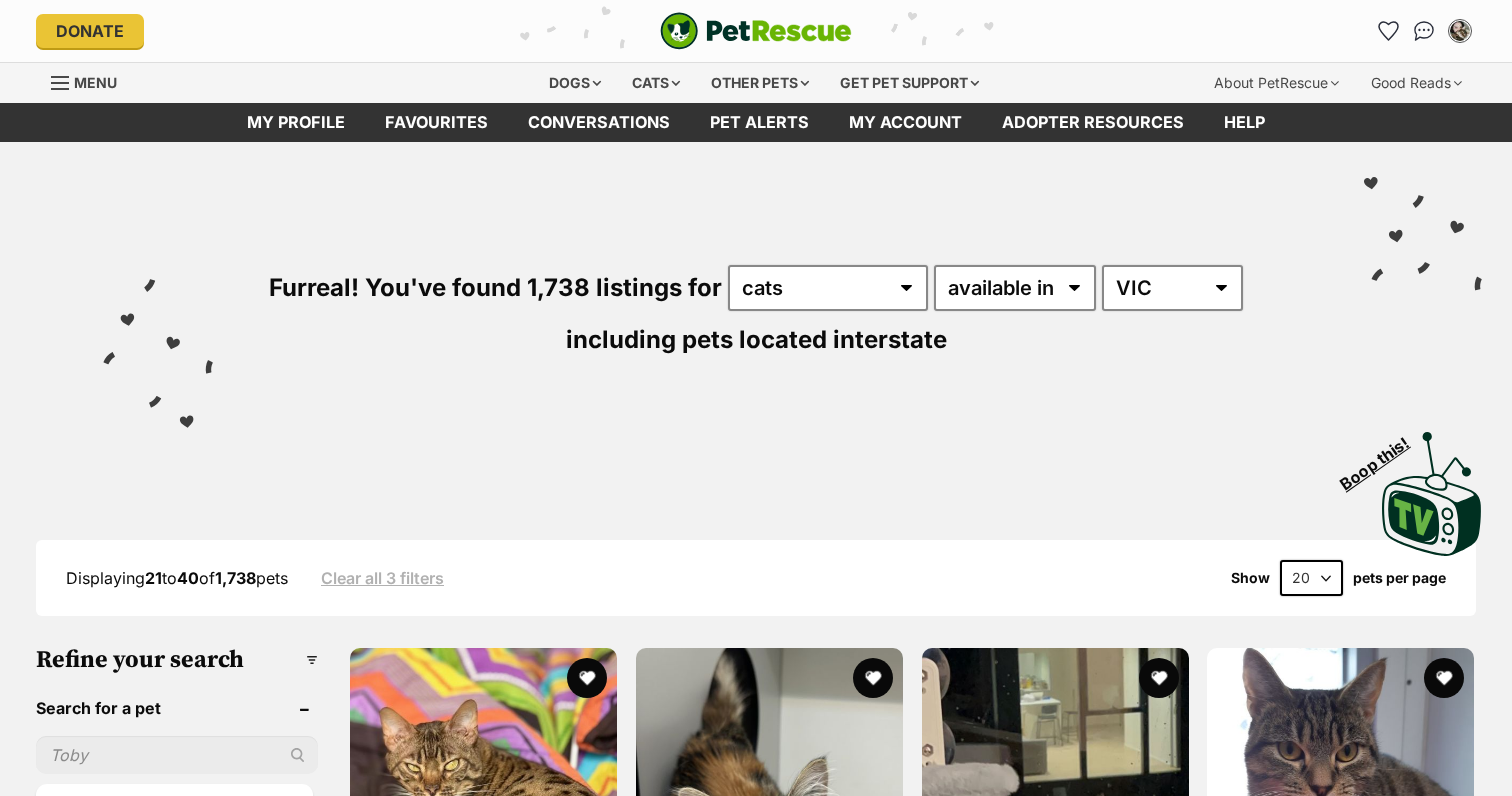 scroll, scrollTop: 0, scrollLeft: 0, axis: both 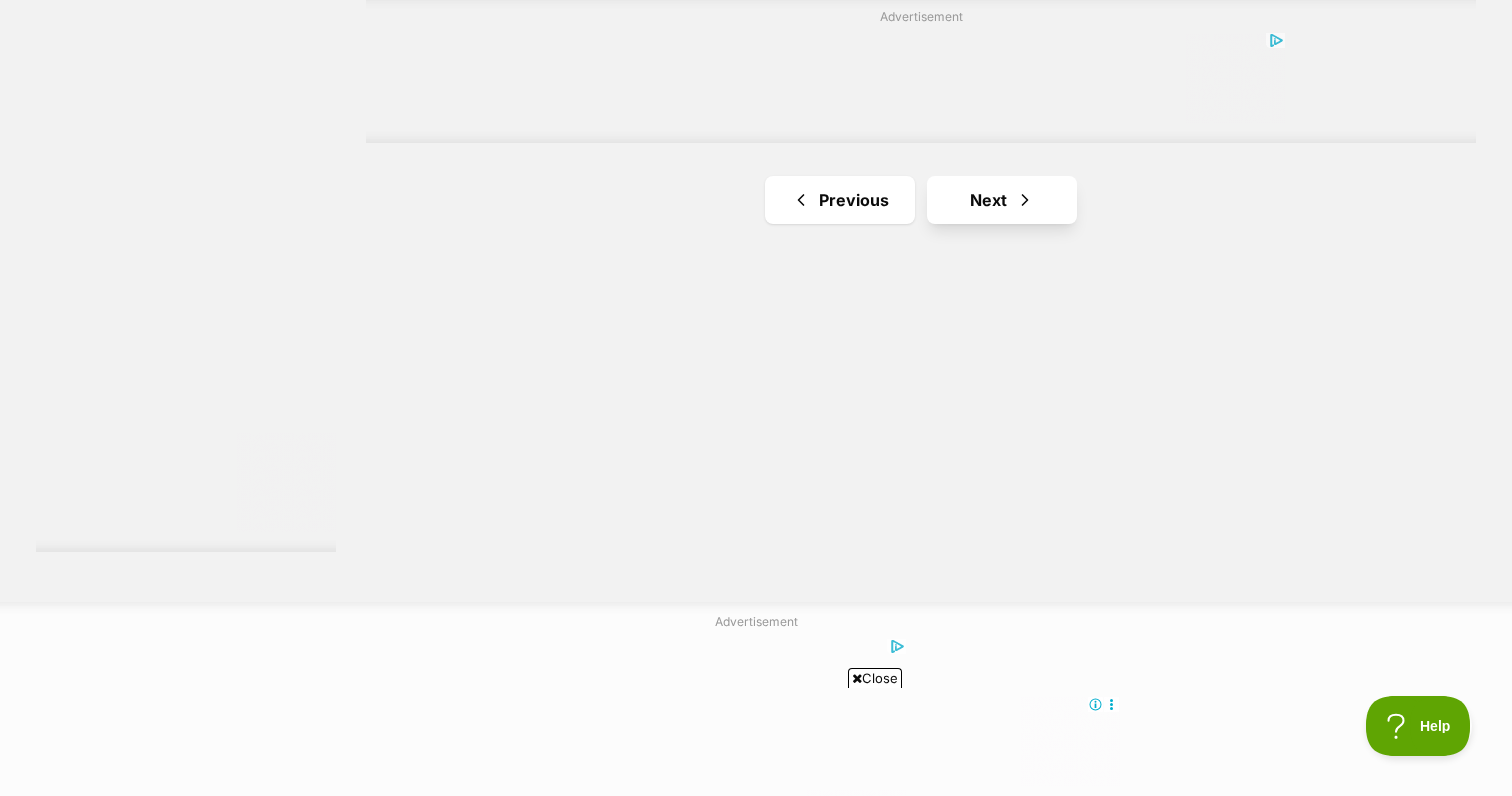 click on "Next" at bounding box center (1002, 200) 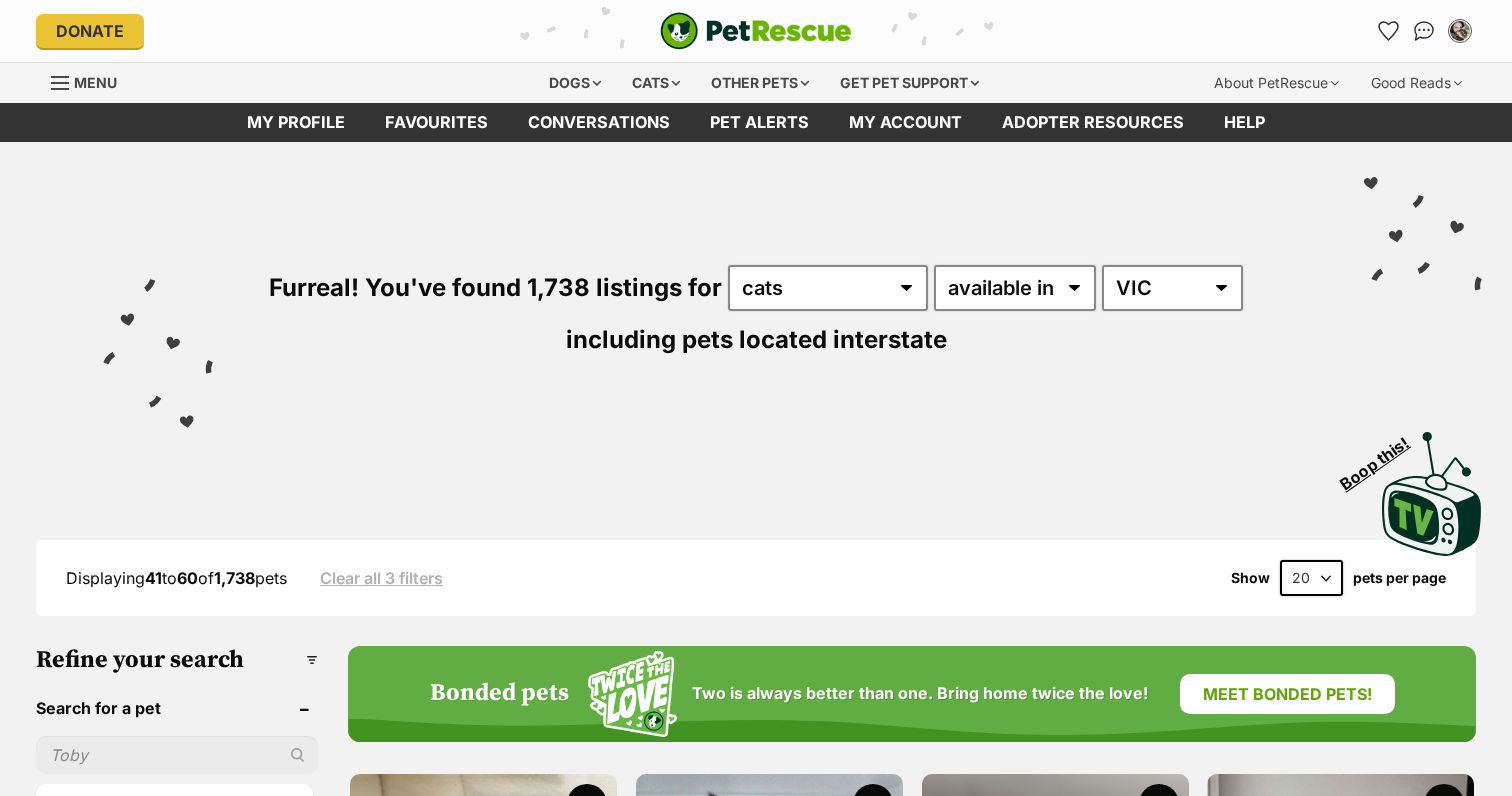 scroll, scrollTop: 0, scrollLeft: 0, axis: both 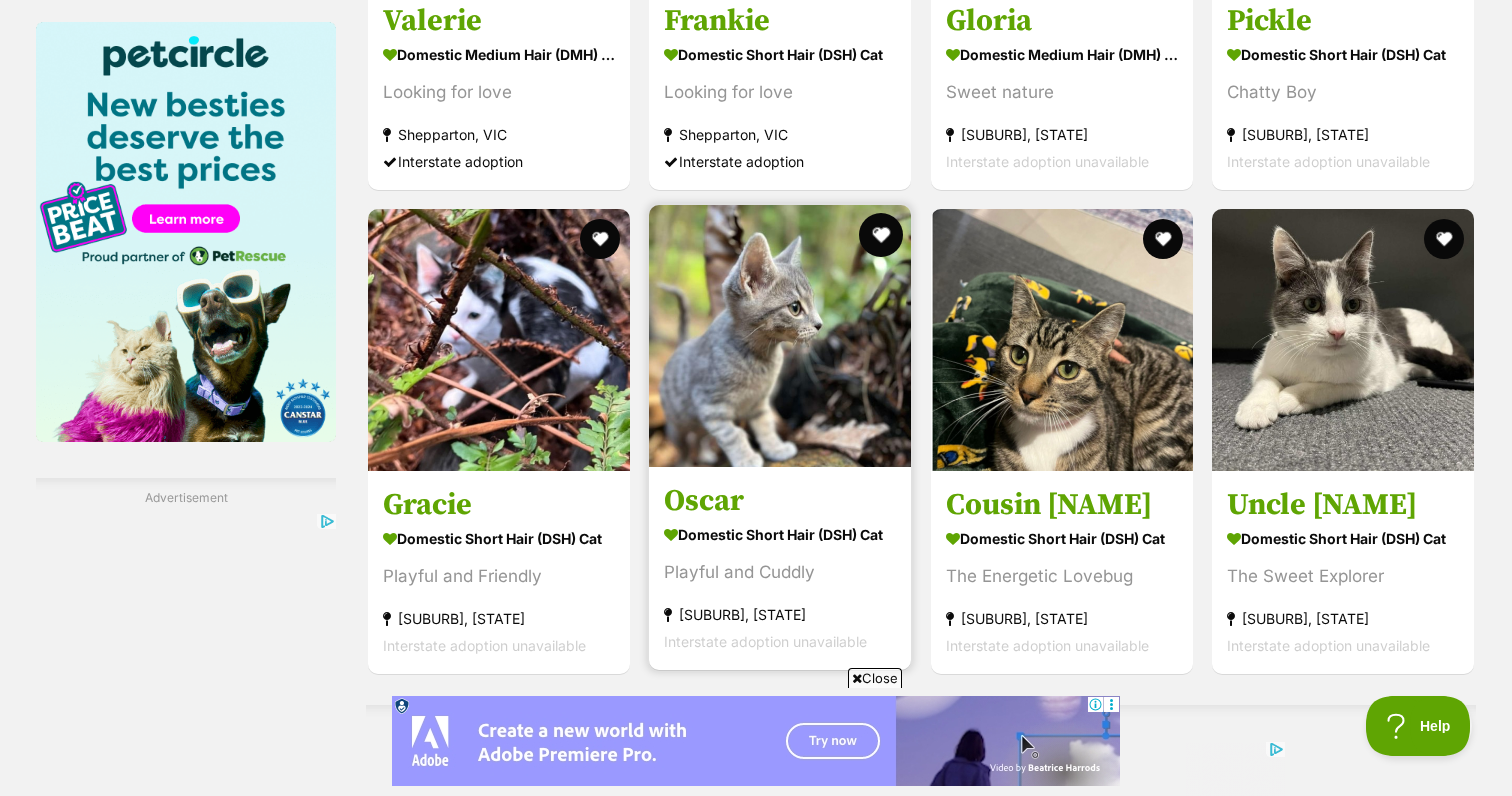 click at bounding box center (882, 235) 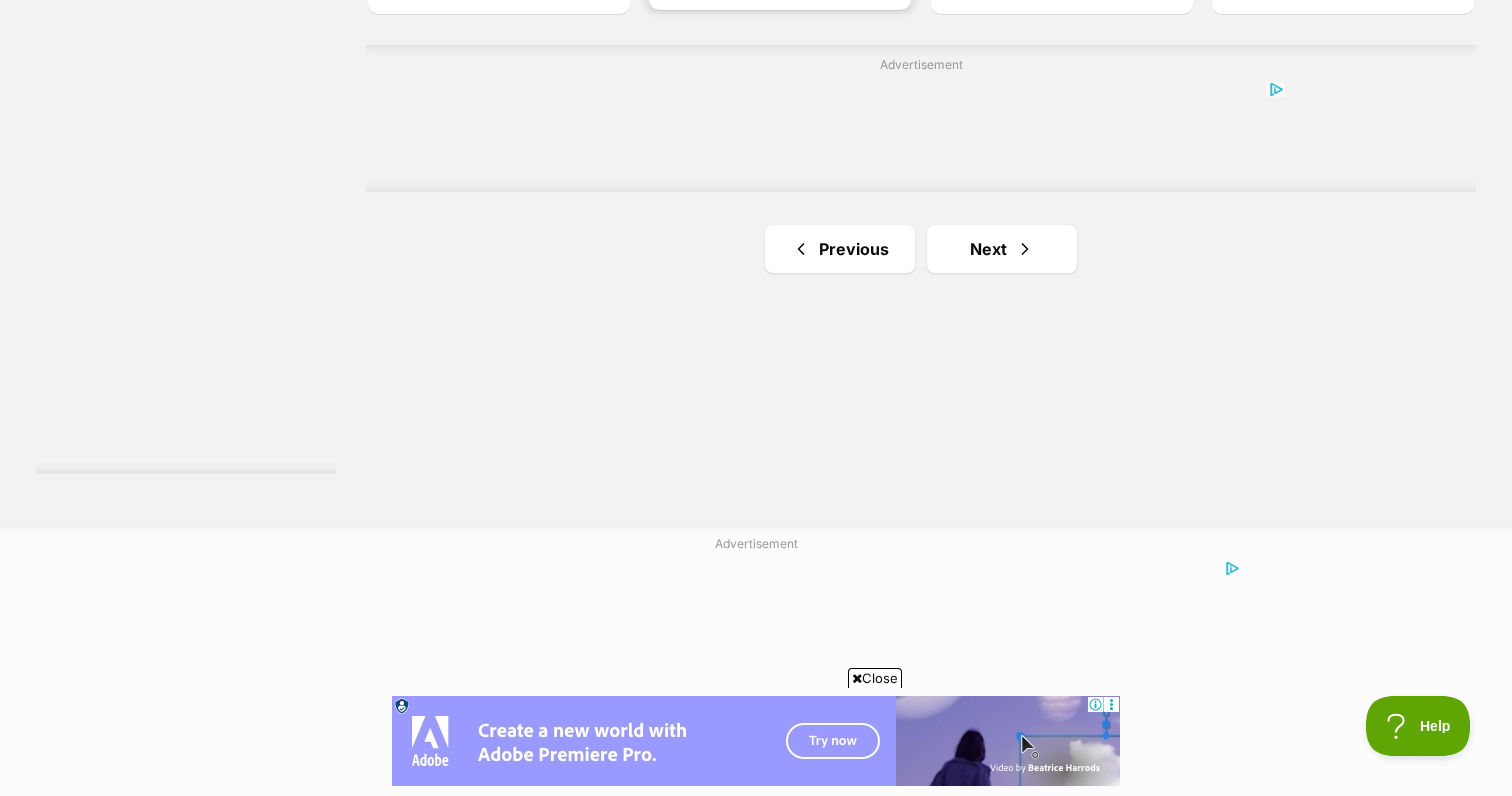 scroll, scrollTop: 3753, scrollLeft: 0, axis: vertical 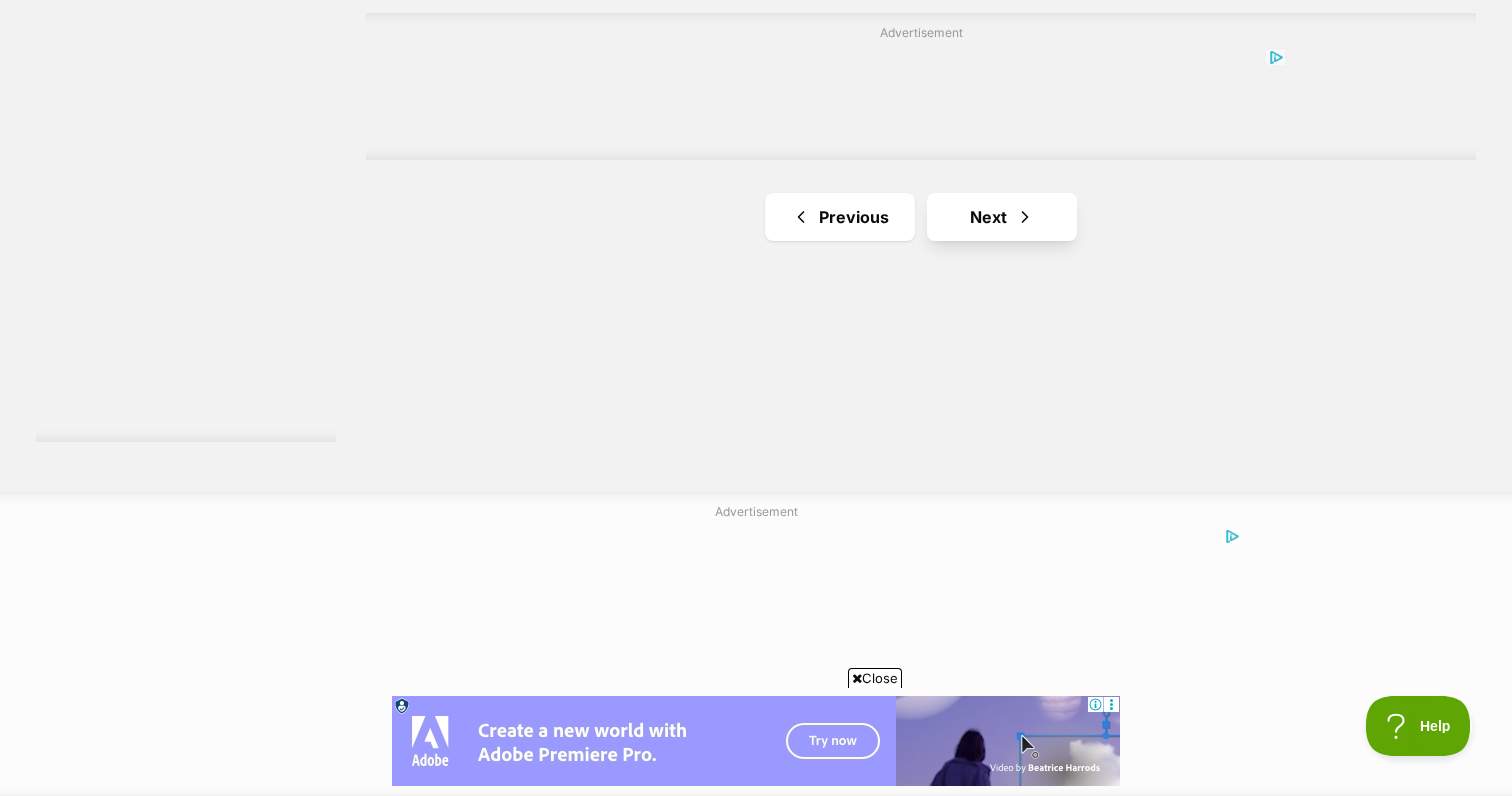 click on "Next" at bounding box center [1002, 217] 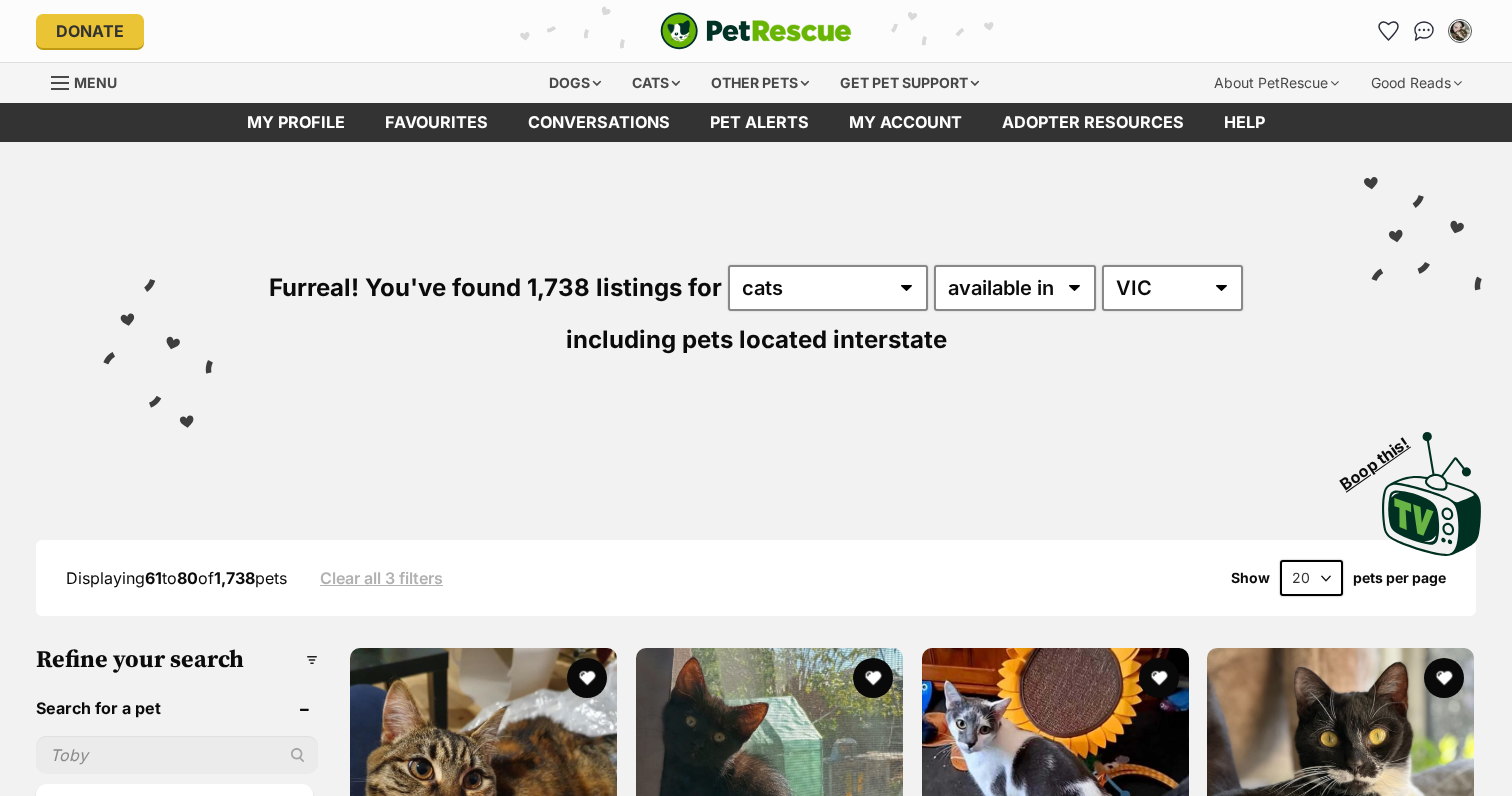 scroll, scrollTop: 0, scrollLeft: 0, axis: both 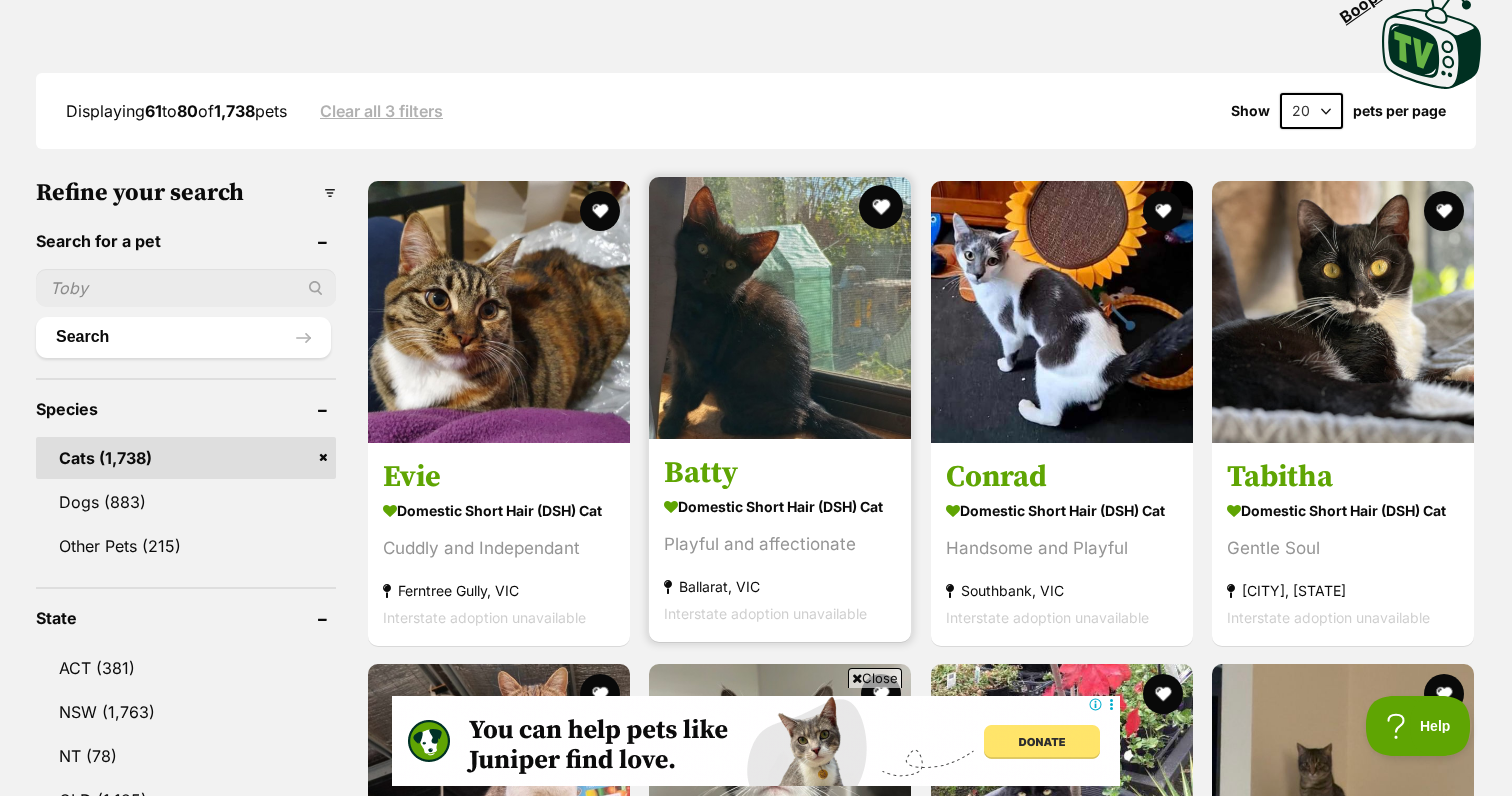 click at bounding box center [882, 207] 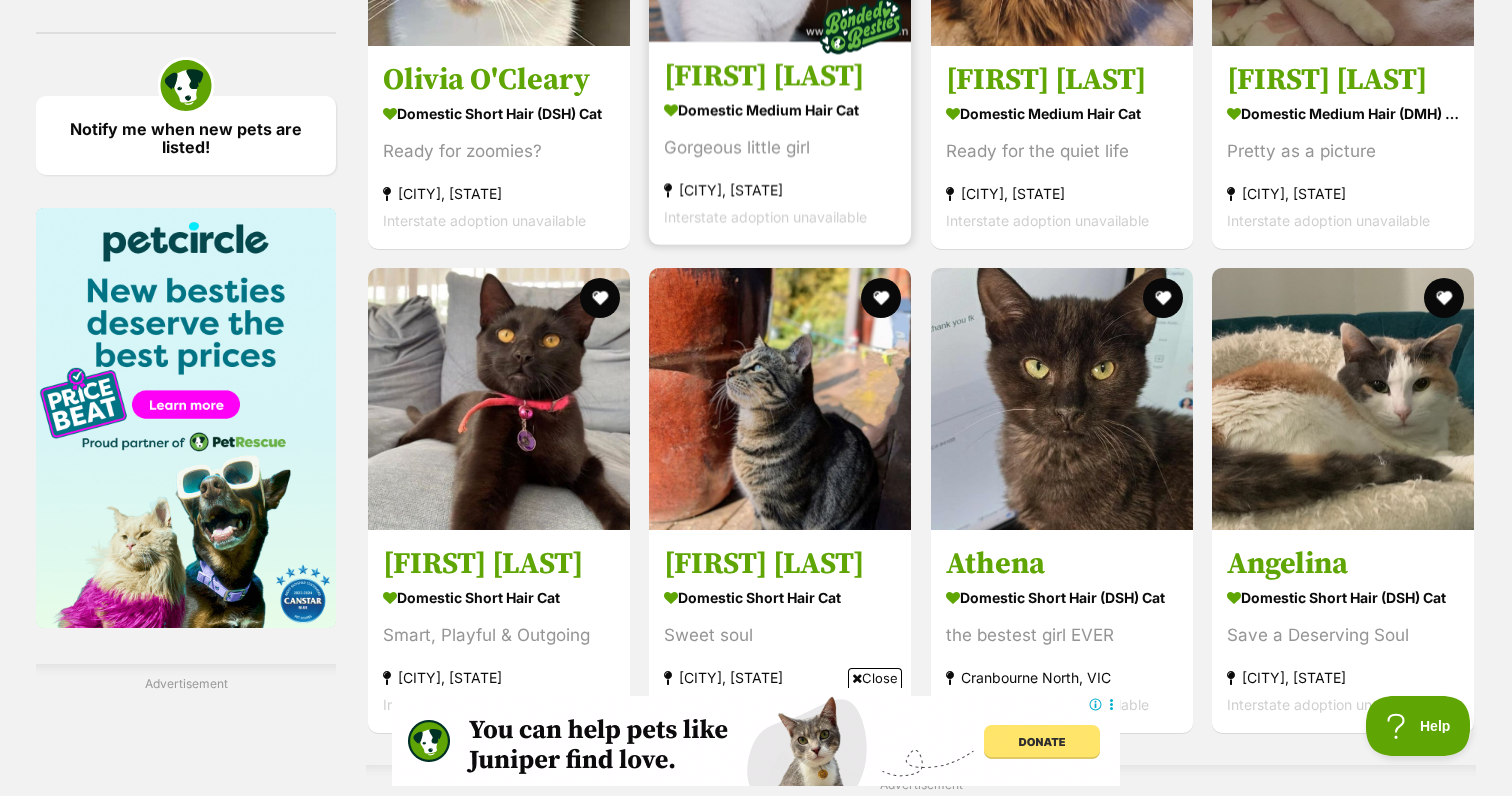 scroll, scrollTop: 2888, scrollLeft: 0, axis: vertical 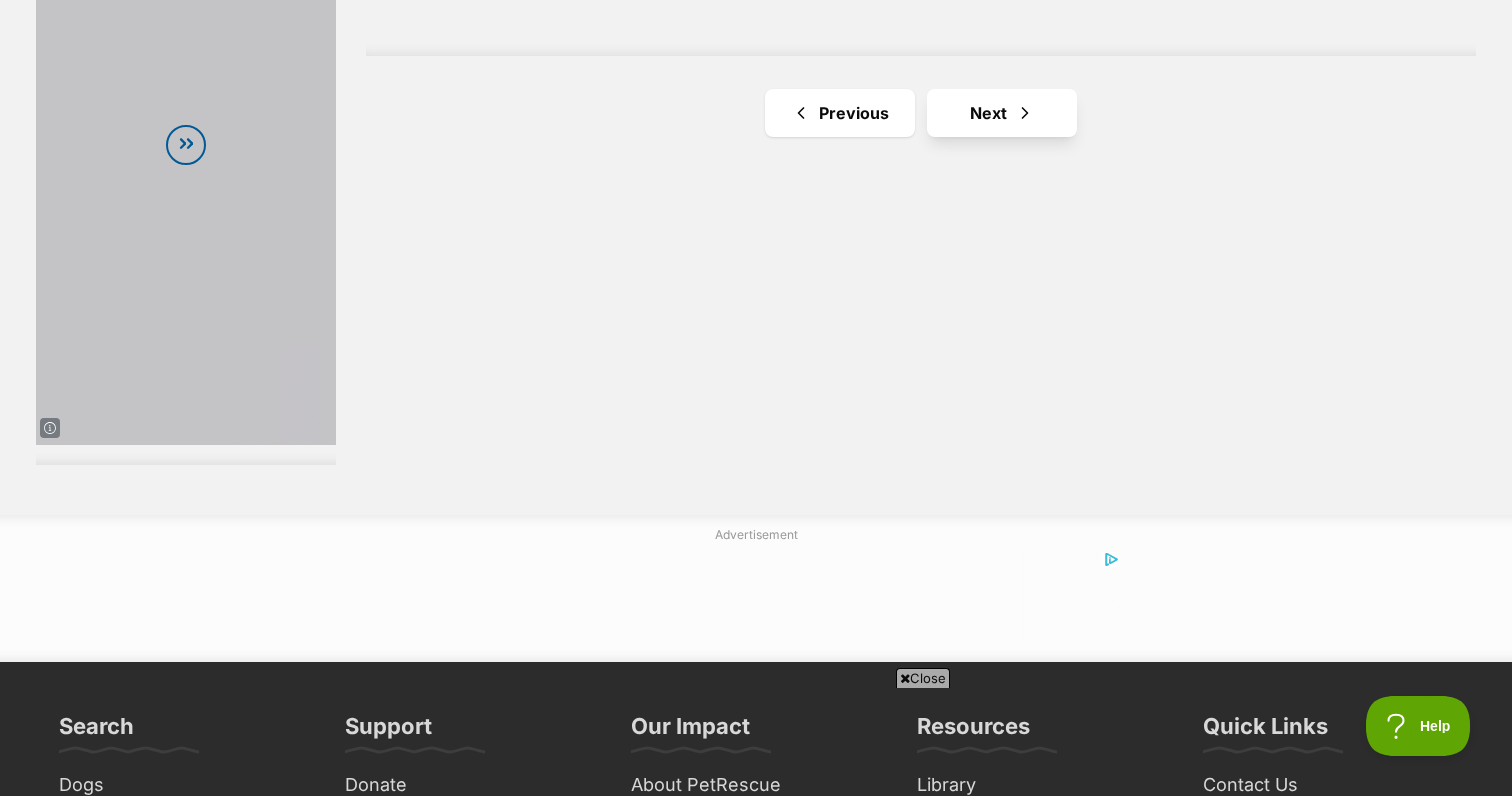 click on "Next" at bounding box center (1002, 113) 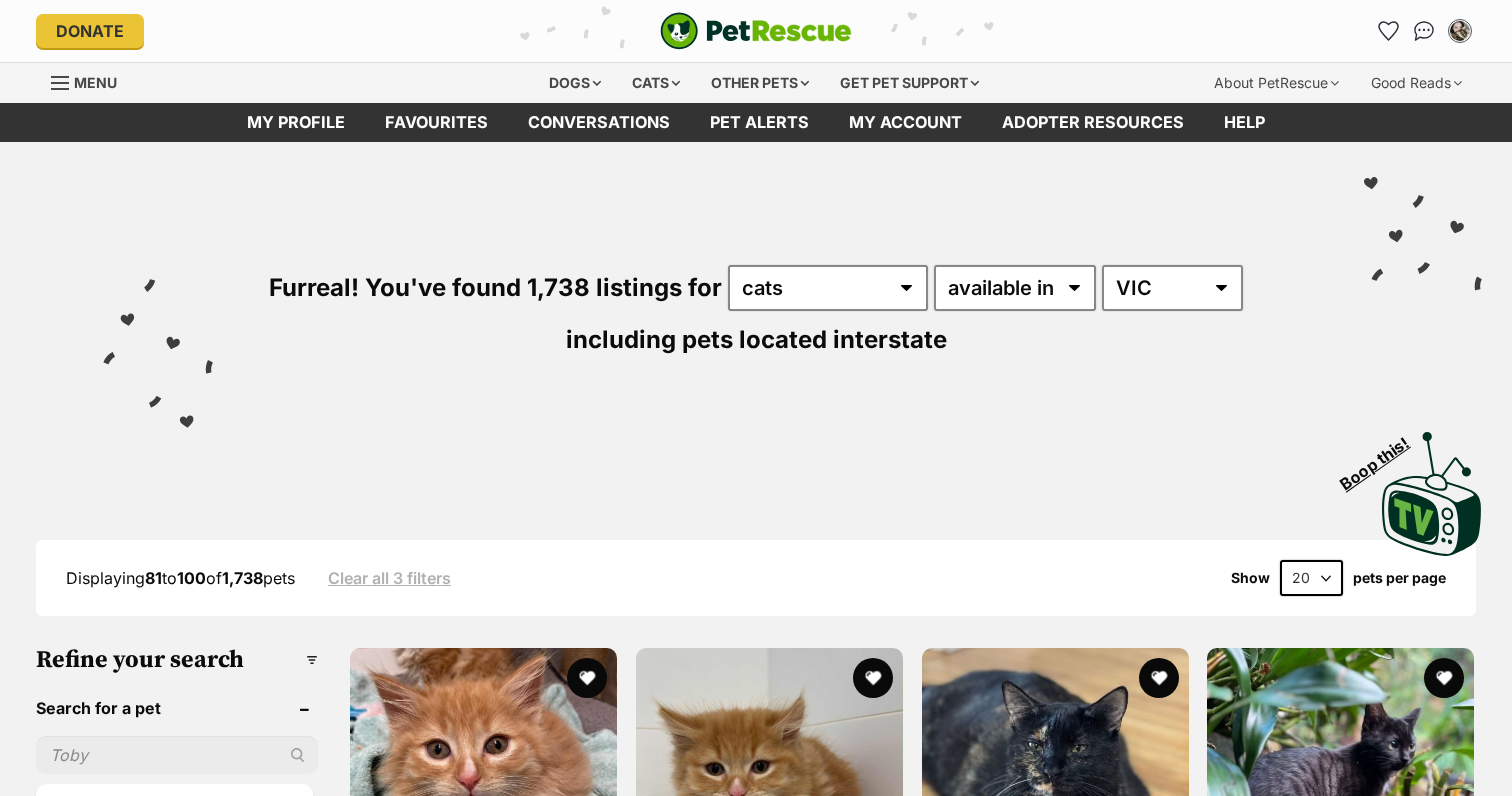 scroll, scrollTop: 0, scrollLeft: 0, axis: both 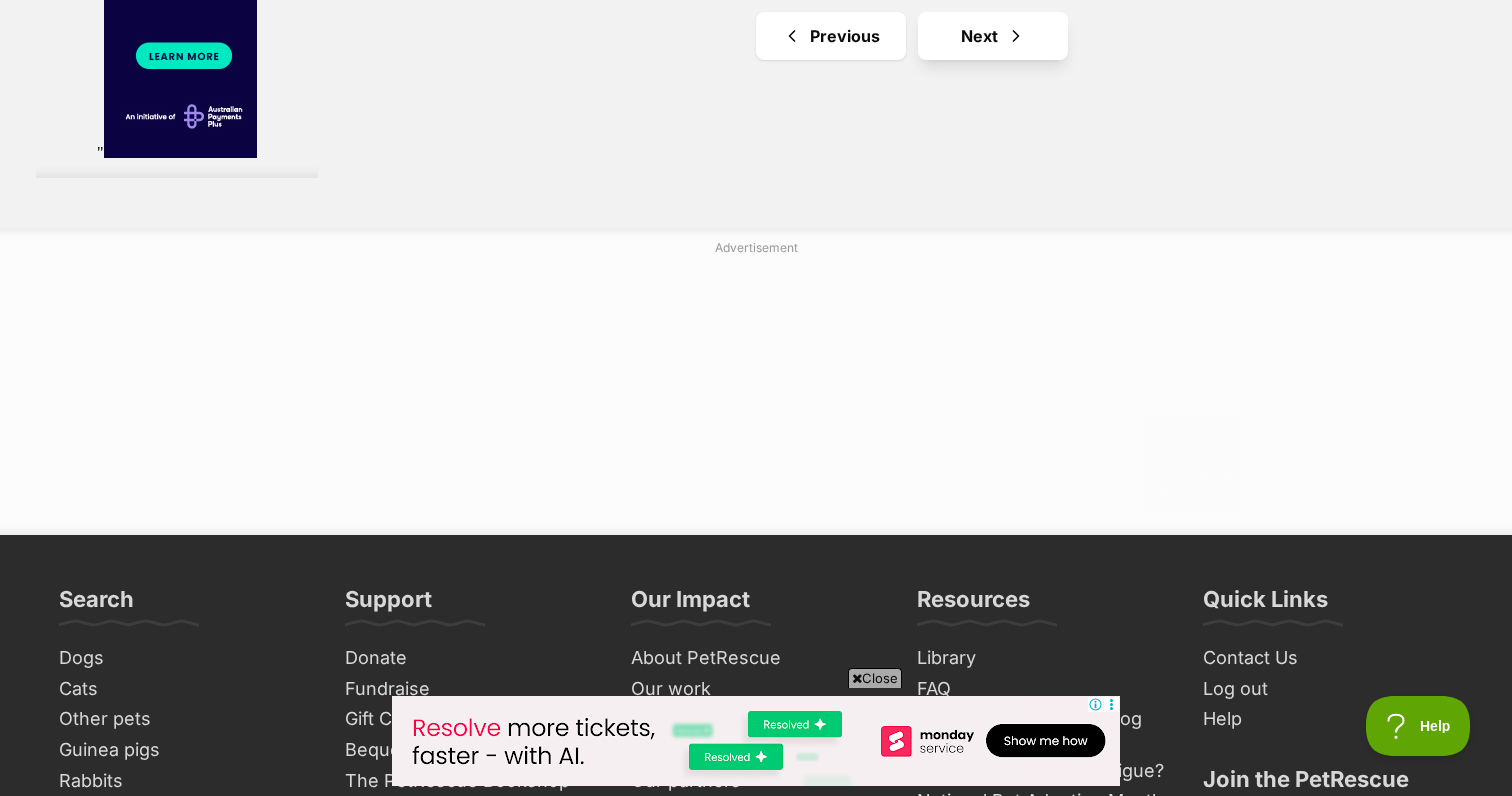 click on "Next" at bounding box center (993, 36) 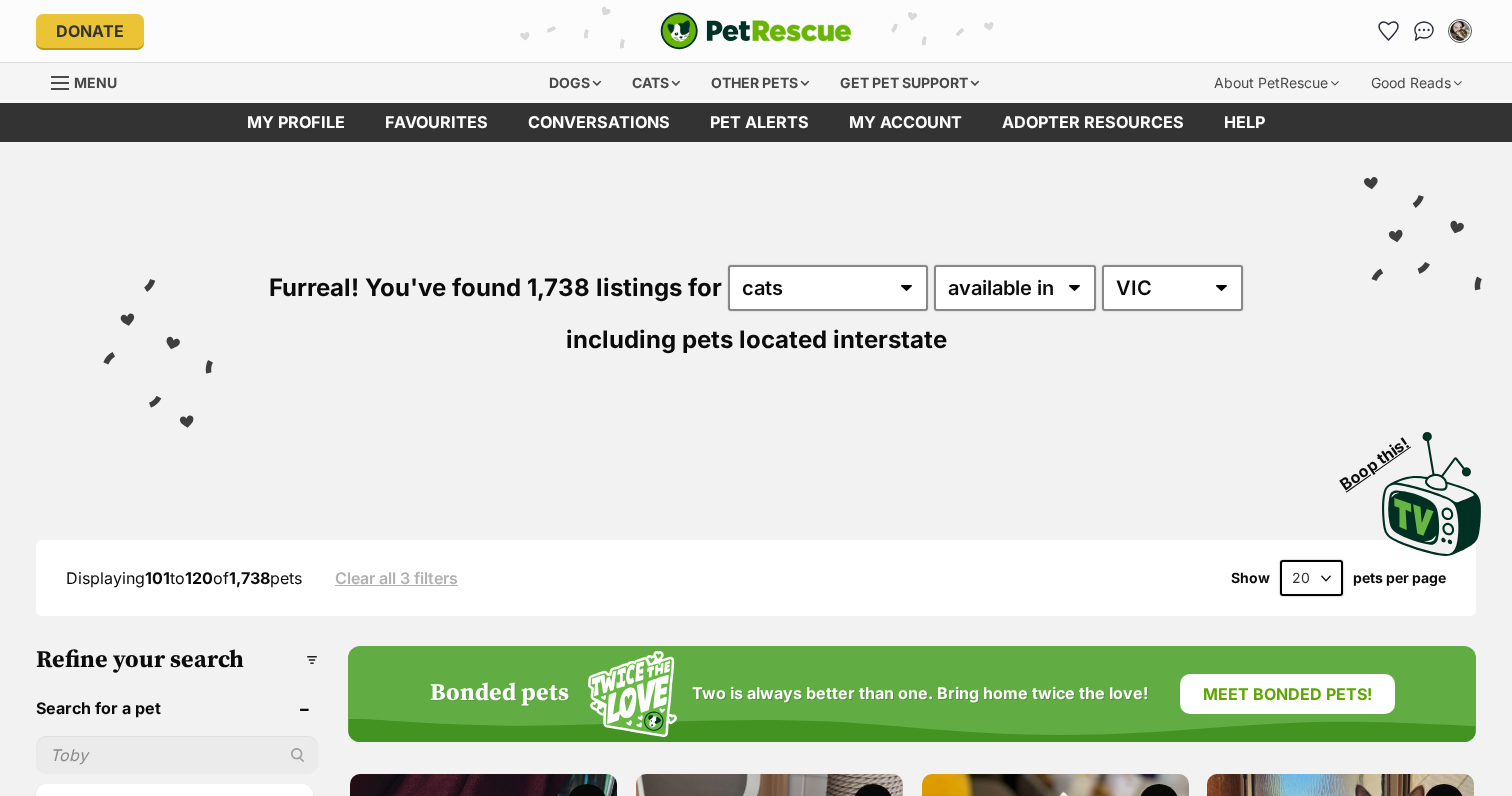 scroll, scrollTop: 0, scrollLeft: 0, axis: both 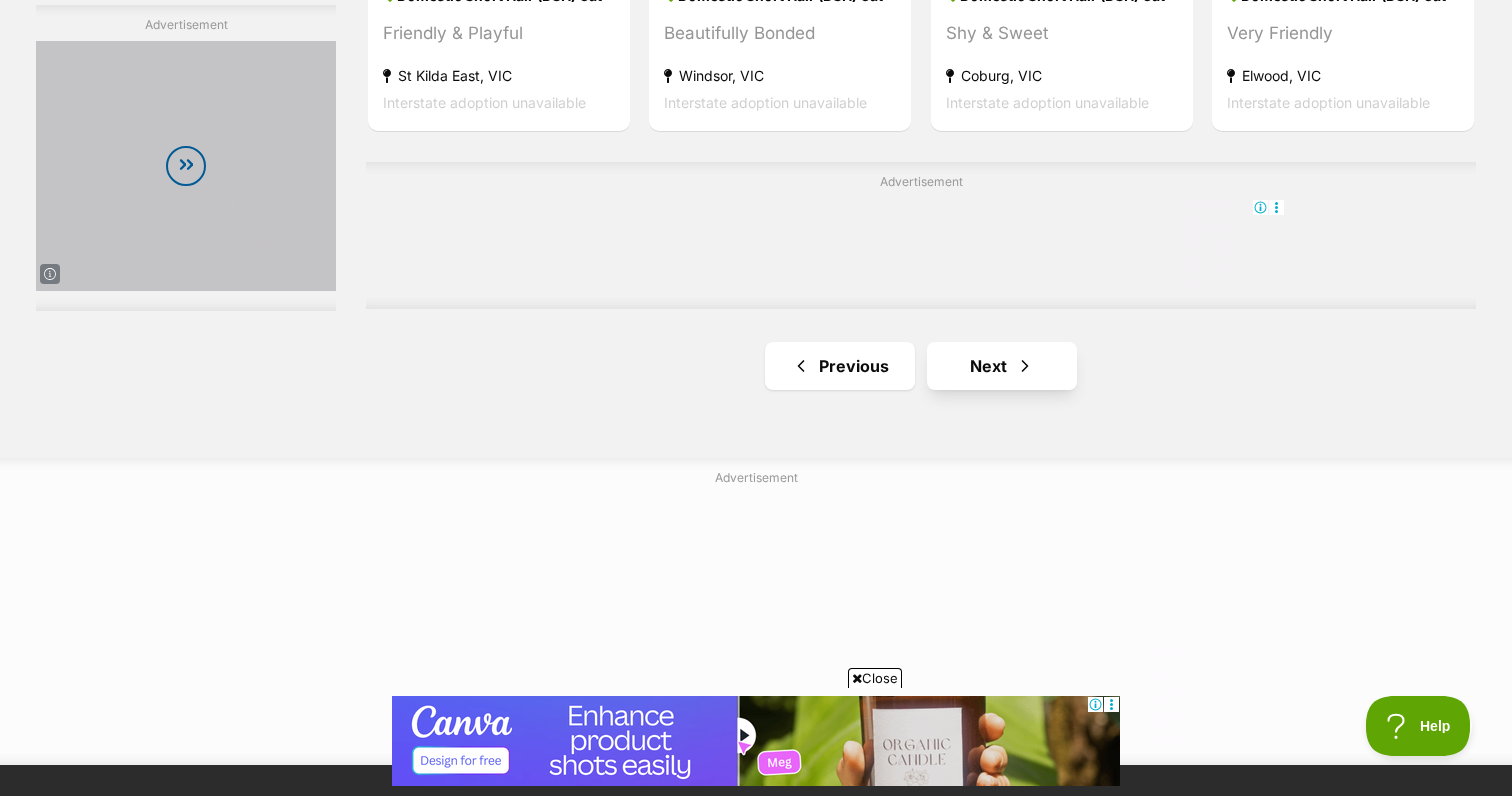click on "Next" at bounding box center (1002, 366) 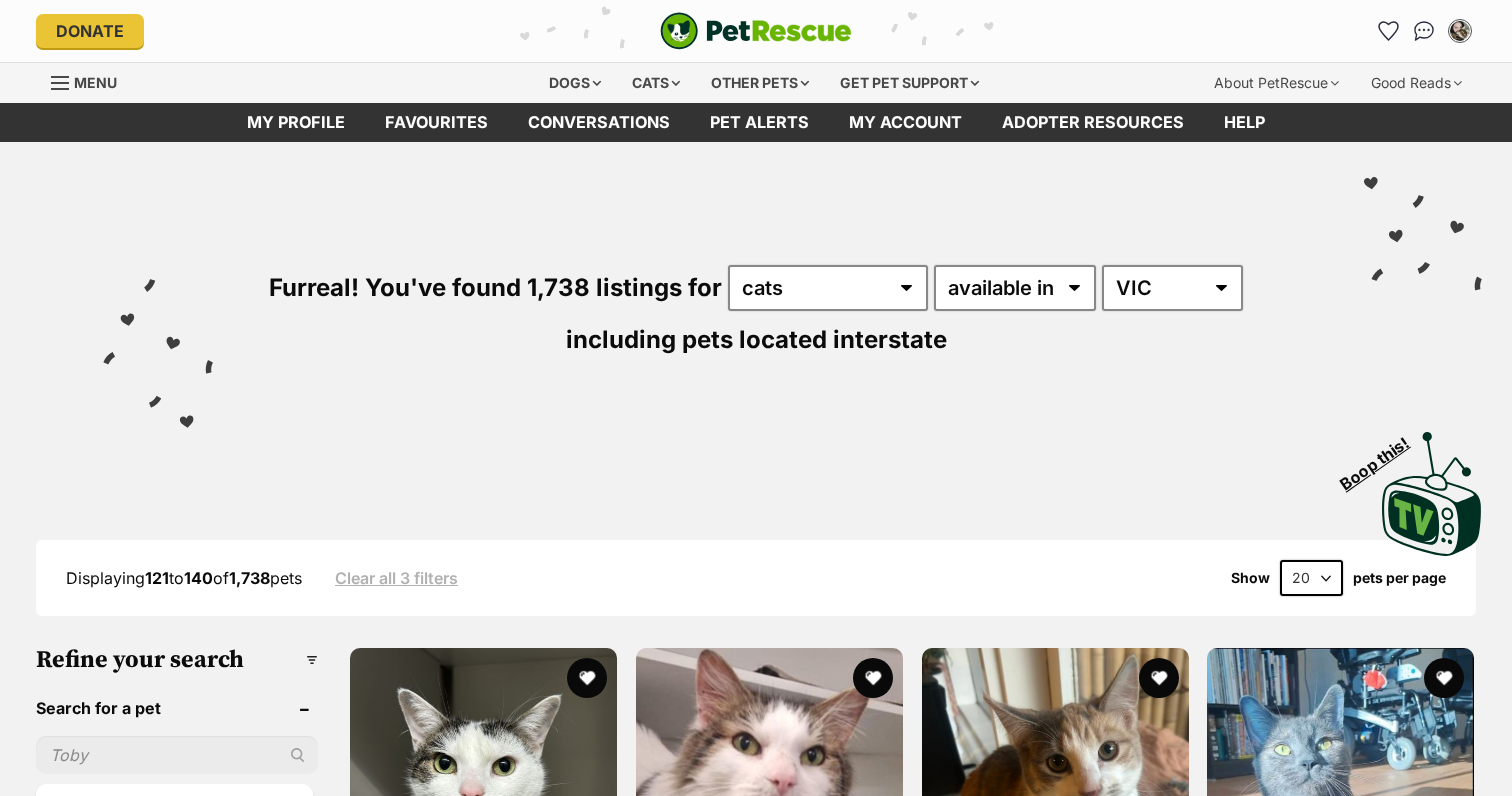 scroll, scrollTop: 0, scrollLeft: 0, axis: both 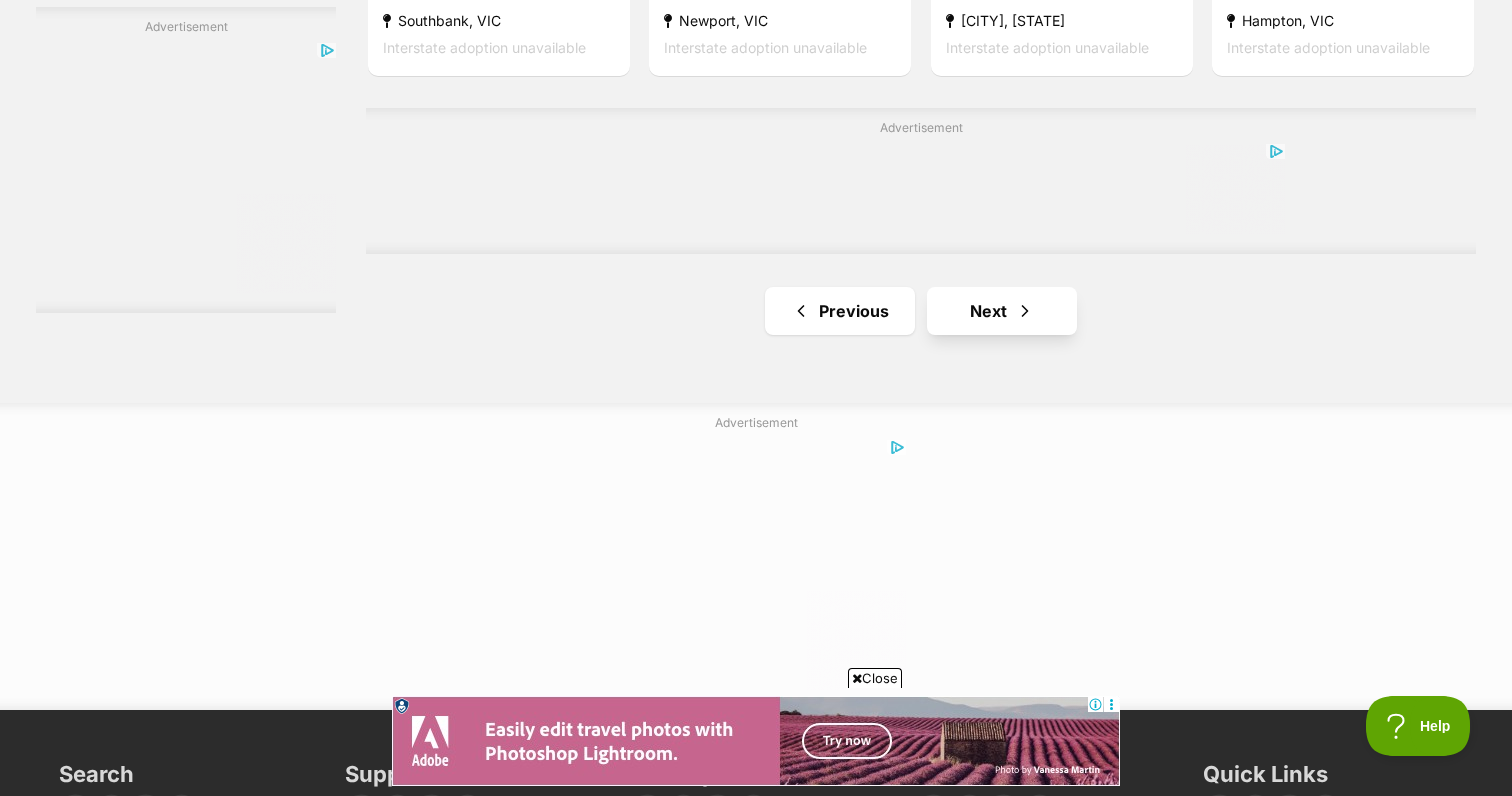 click on "Next" at bounding box center [1002, 311] 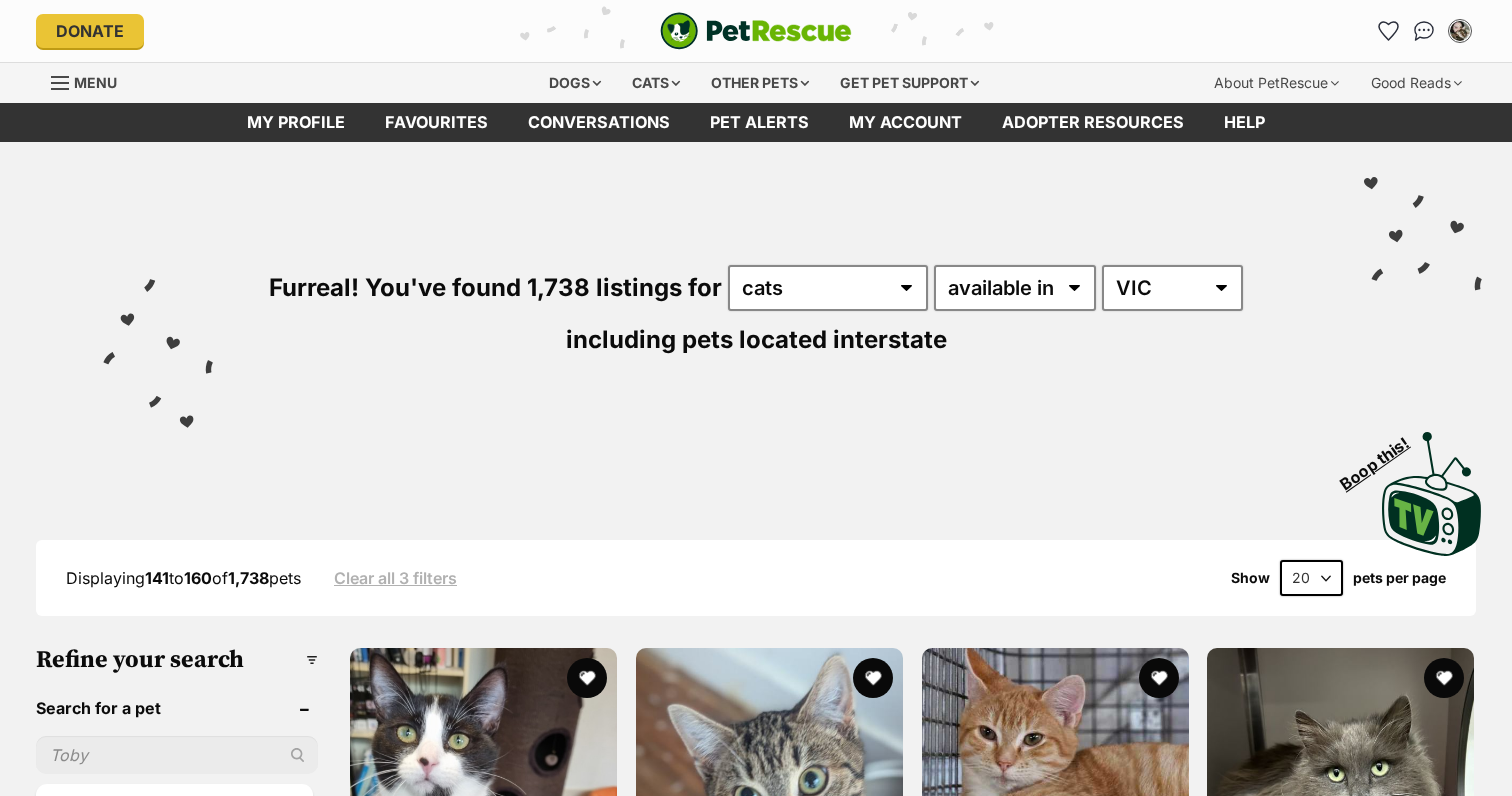 scroll, scrollTop: 0, scrollLeft: 0, axis: both 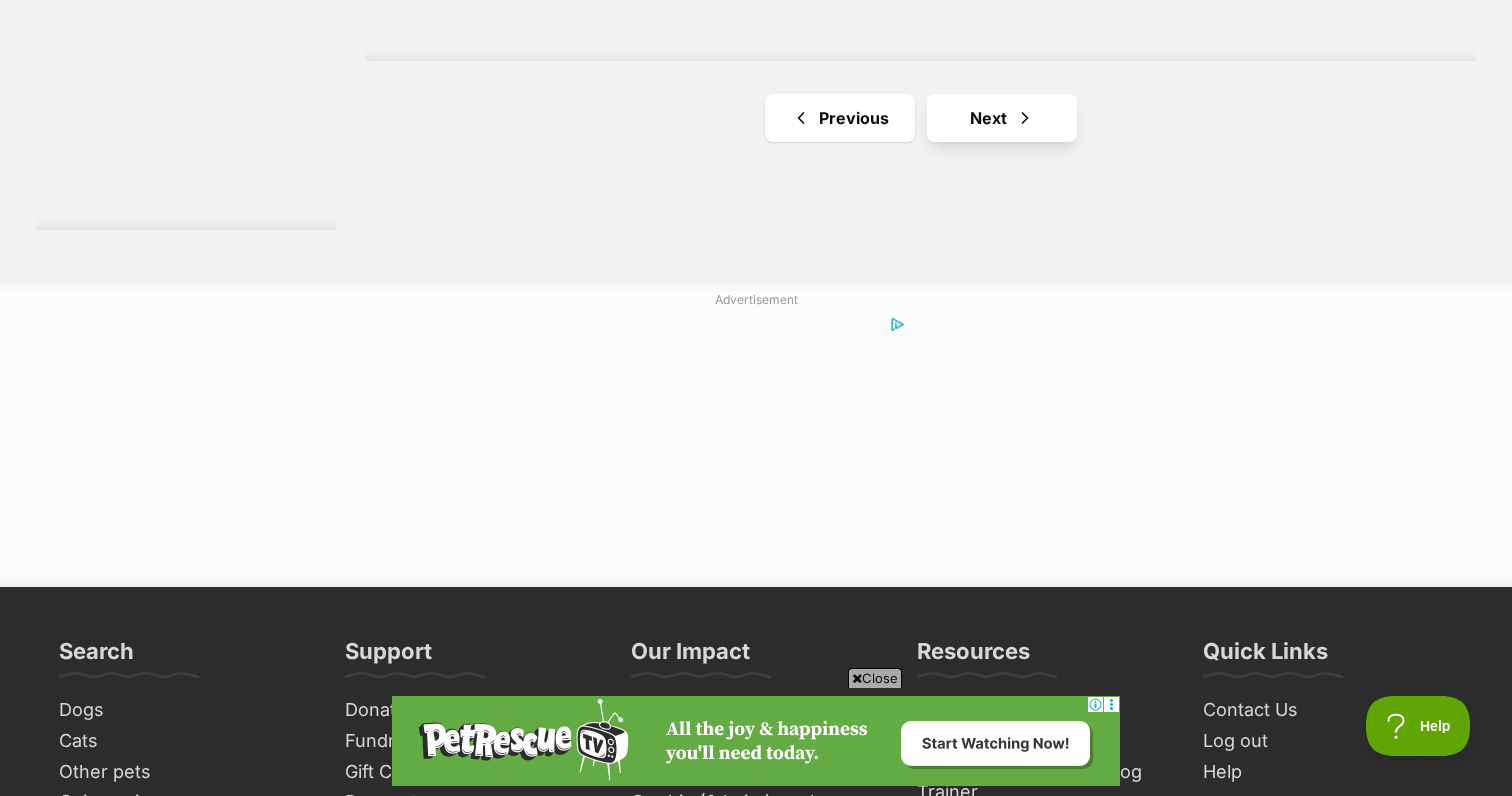 click at bounding box center (1025, 118) 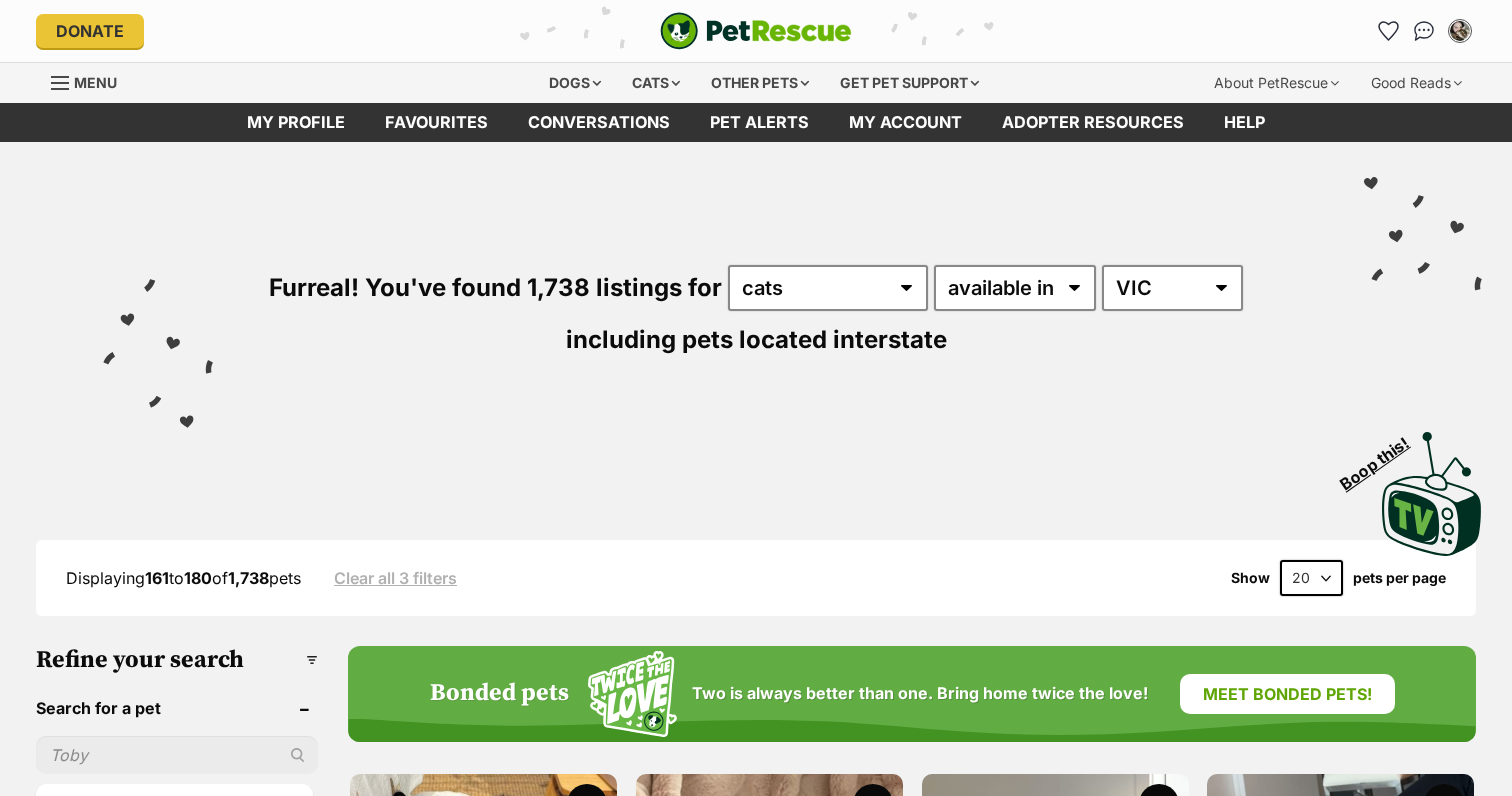 scroll, scrollTop: 0, scrollLeft: 0, axis: both 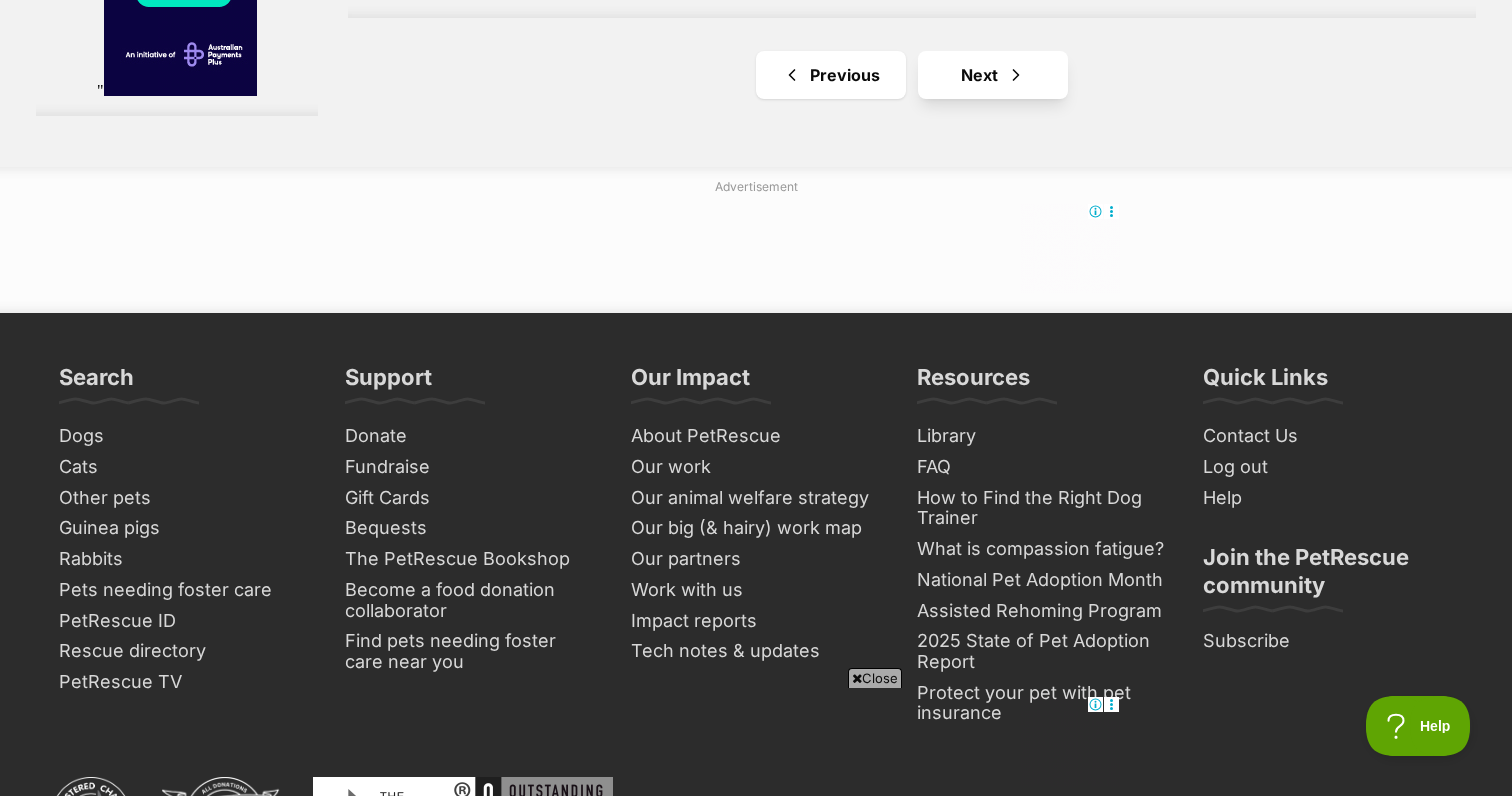 click on "Next" at bounding box center (993, 75) 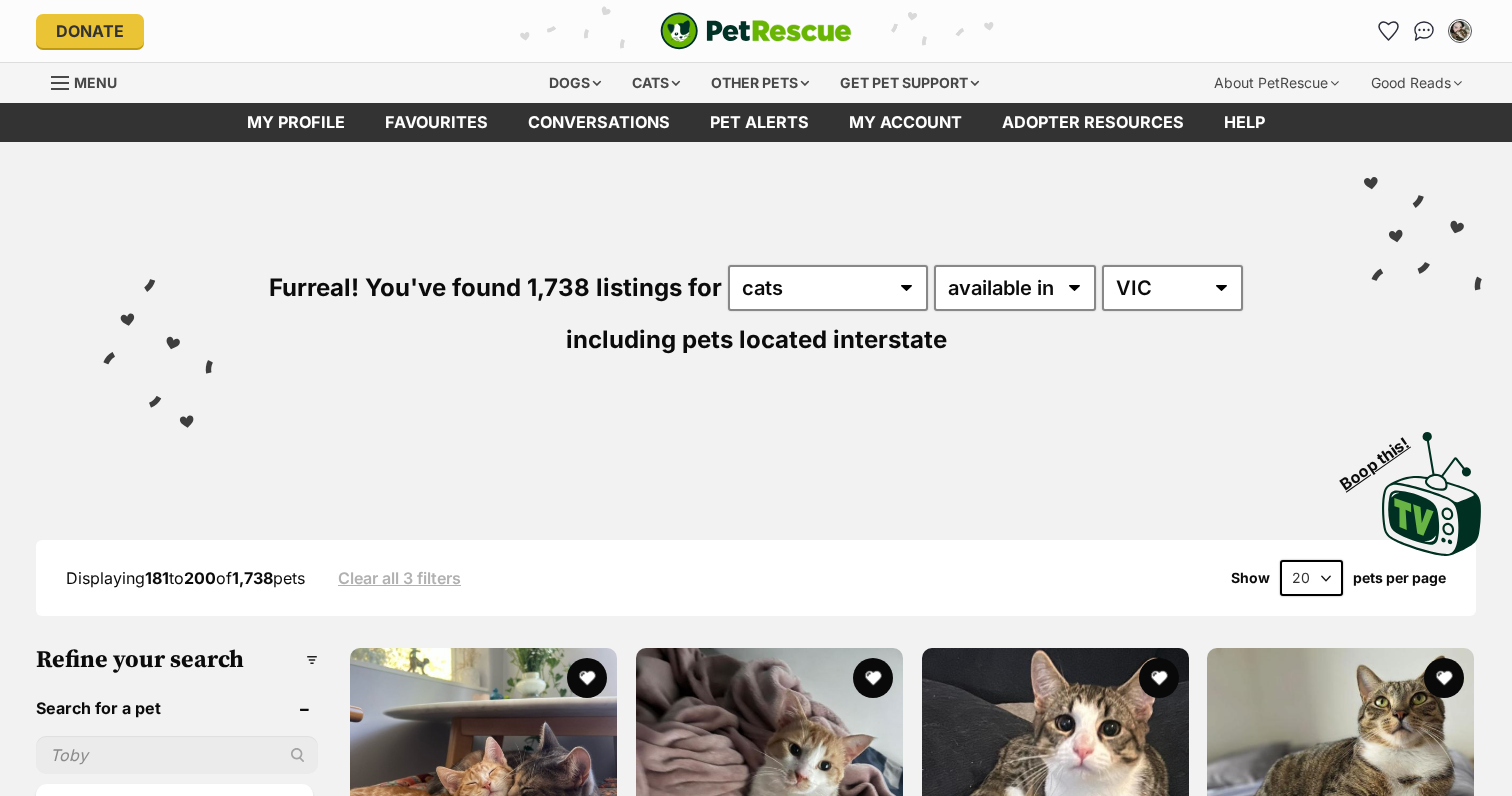 scroll, scrollTop: 95, scrollLeft: 0, axis: vertical 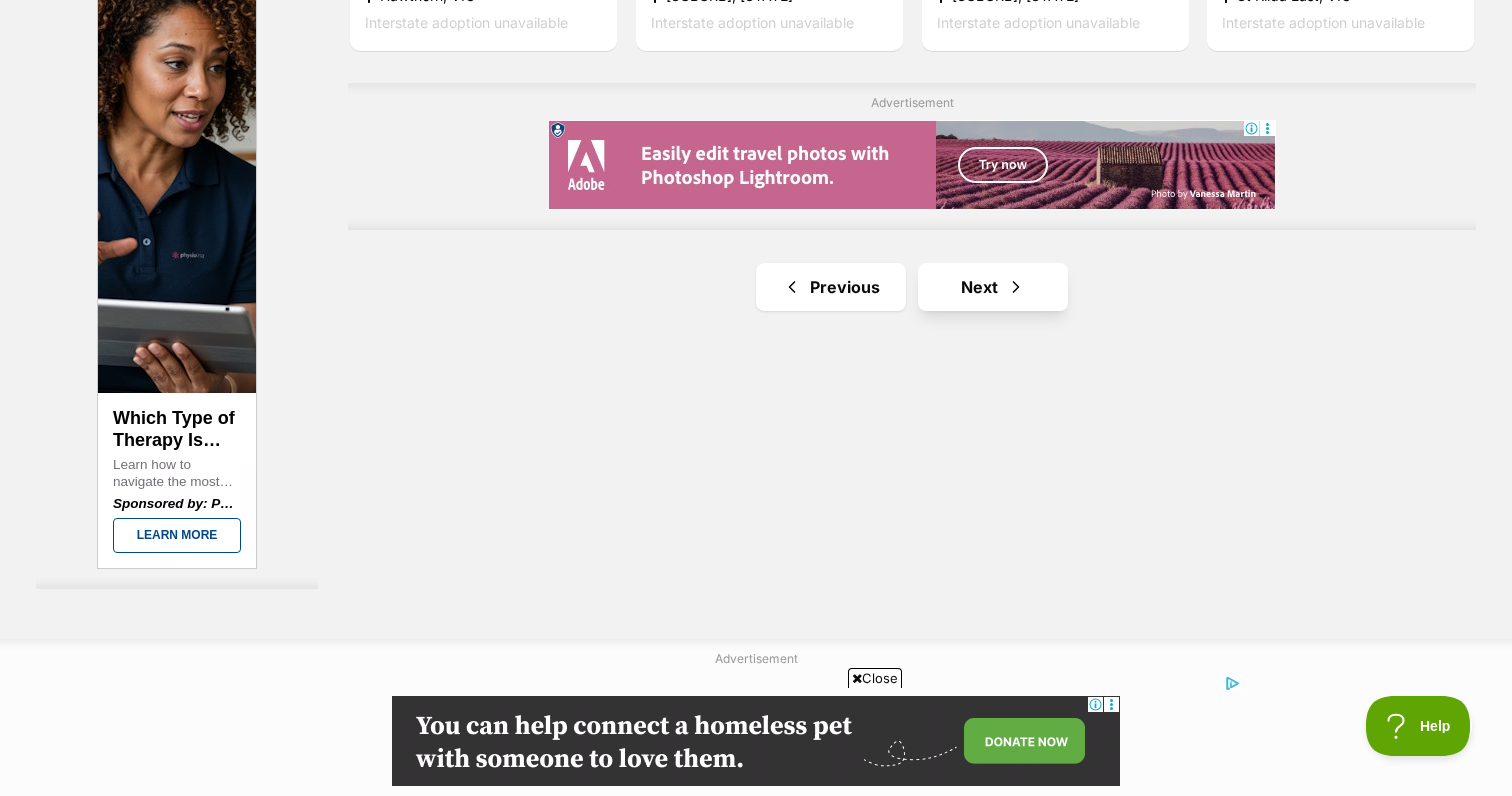 click on "Next" at bounding box center (993, 287) 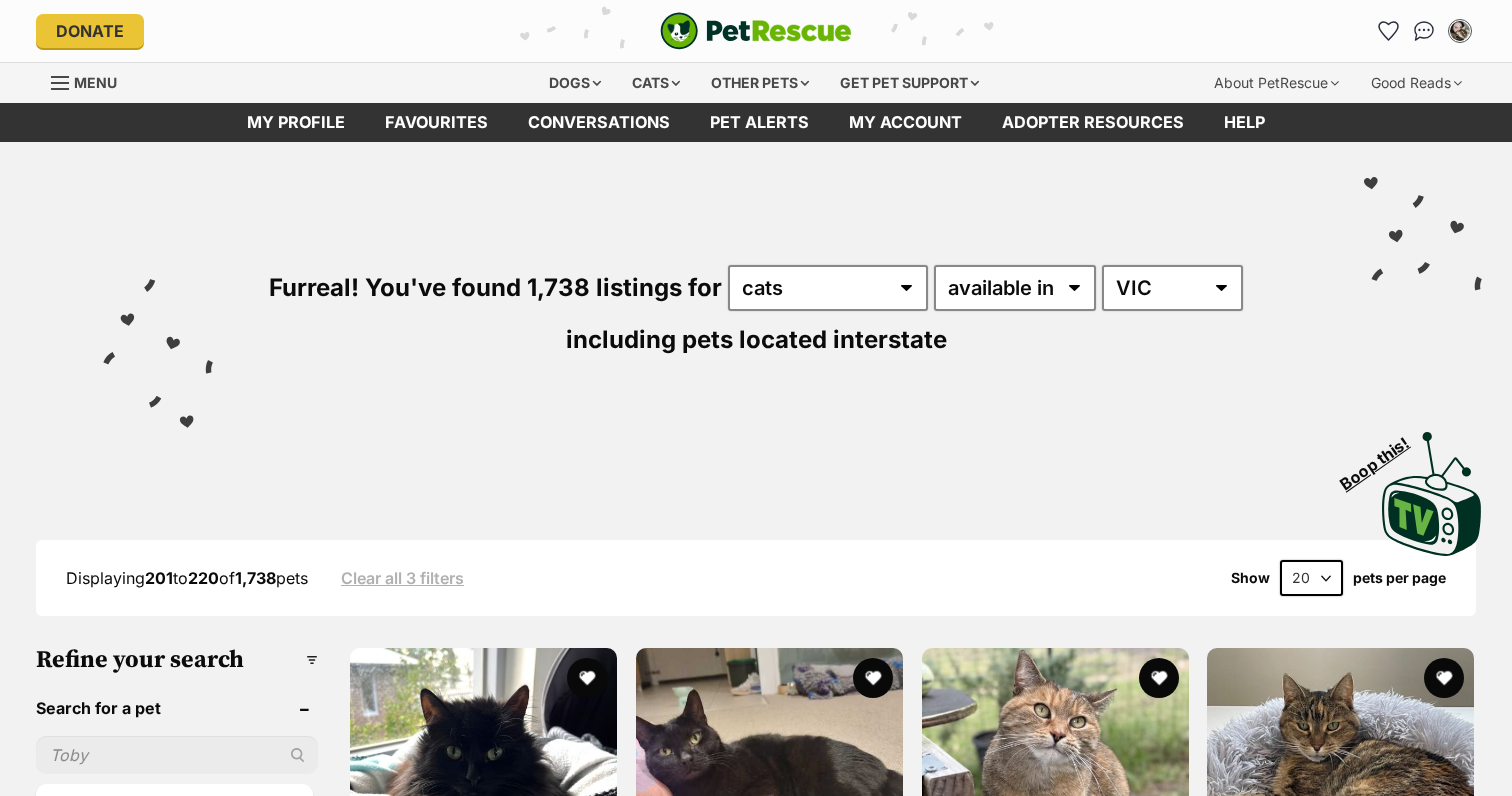 scroll, scrollTop: 0, scrollLeft: 0, axis: both 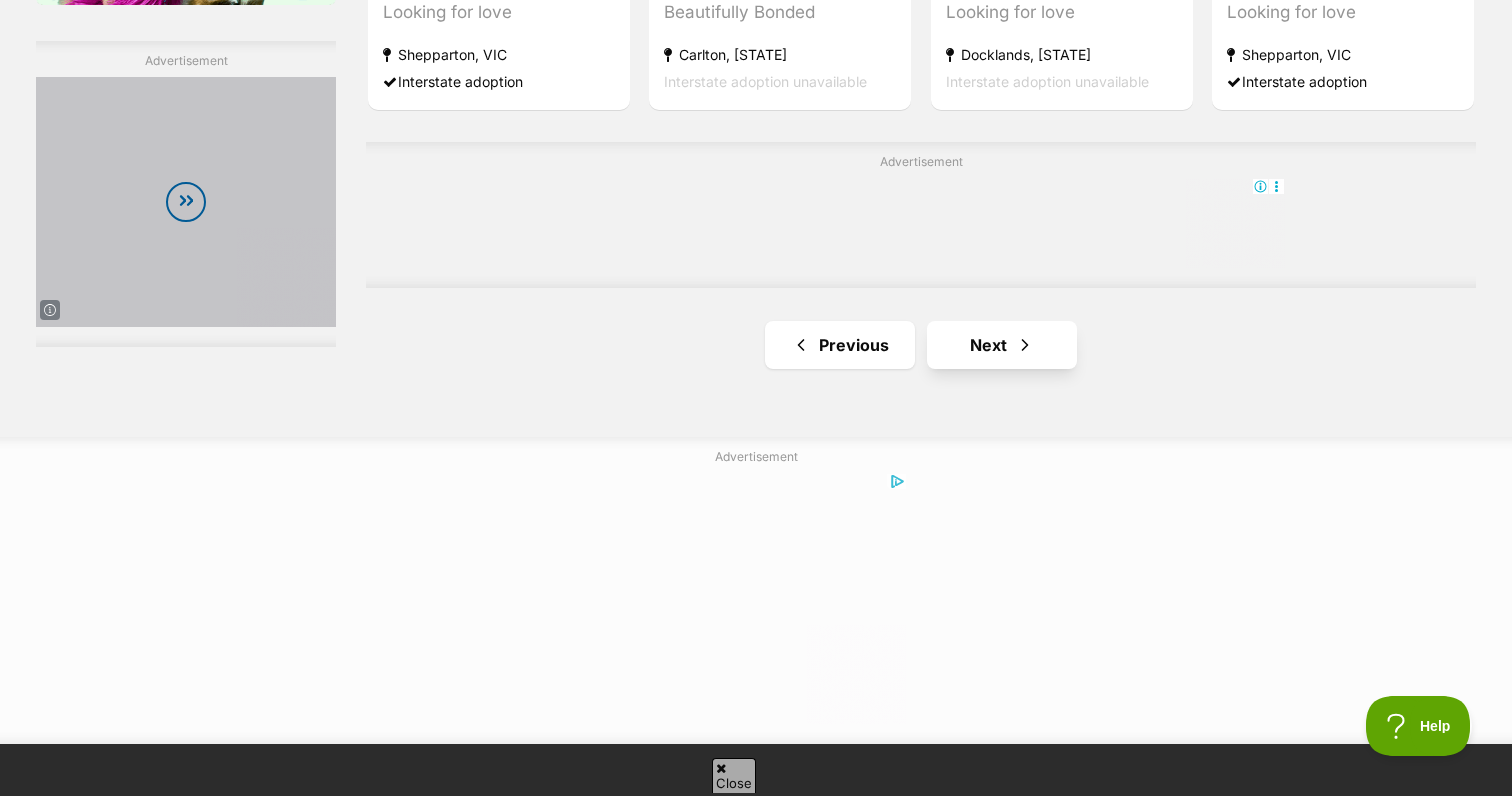 click on "Next" at bounding box center (1002, 345) 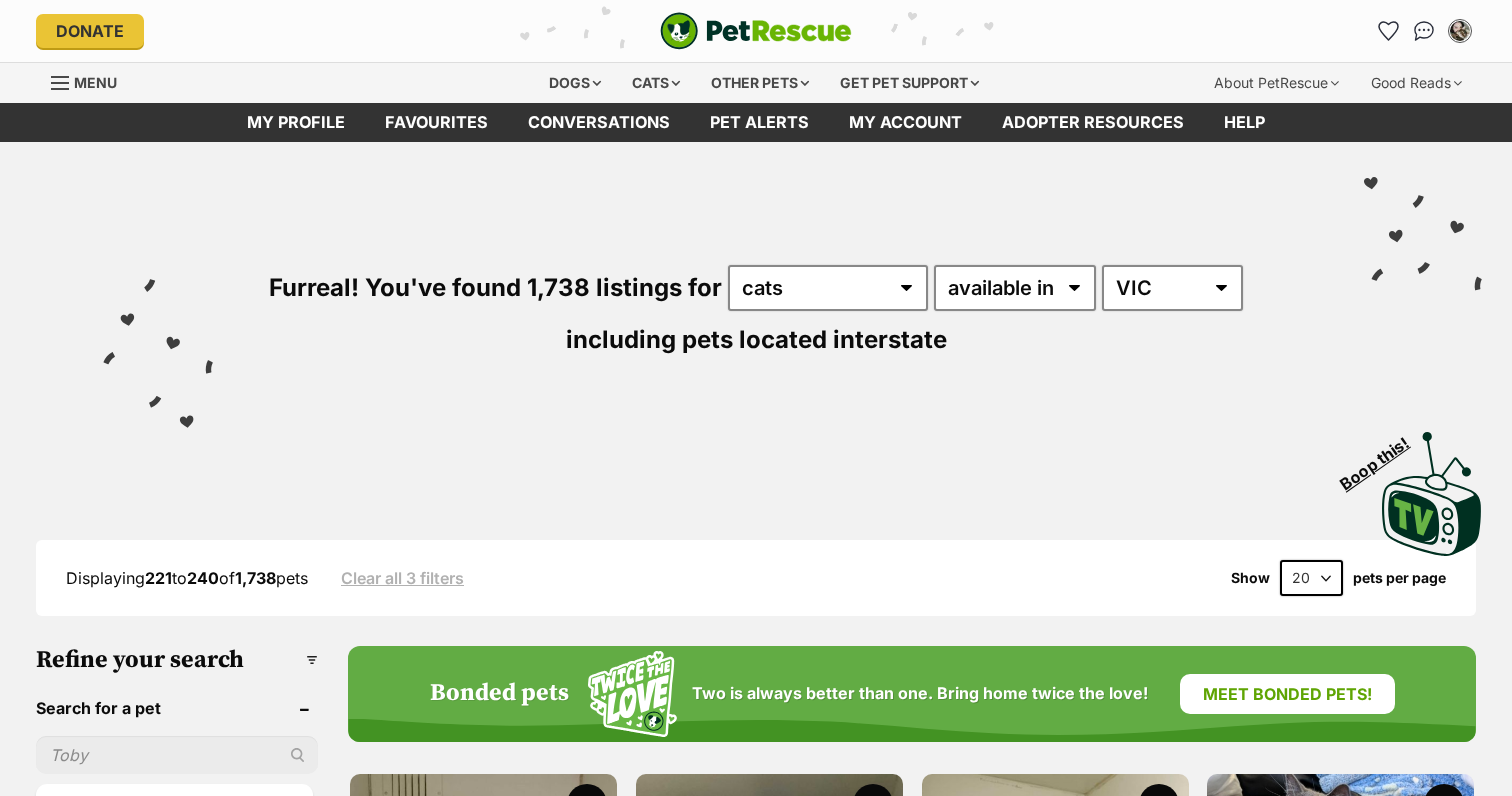 scroll, scrollTop: 0, scrollLeft: 0, axis: both 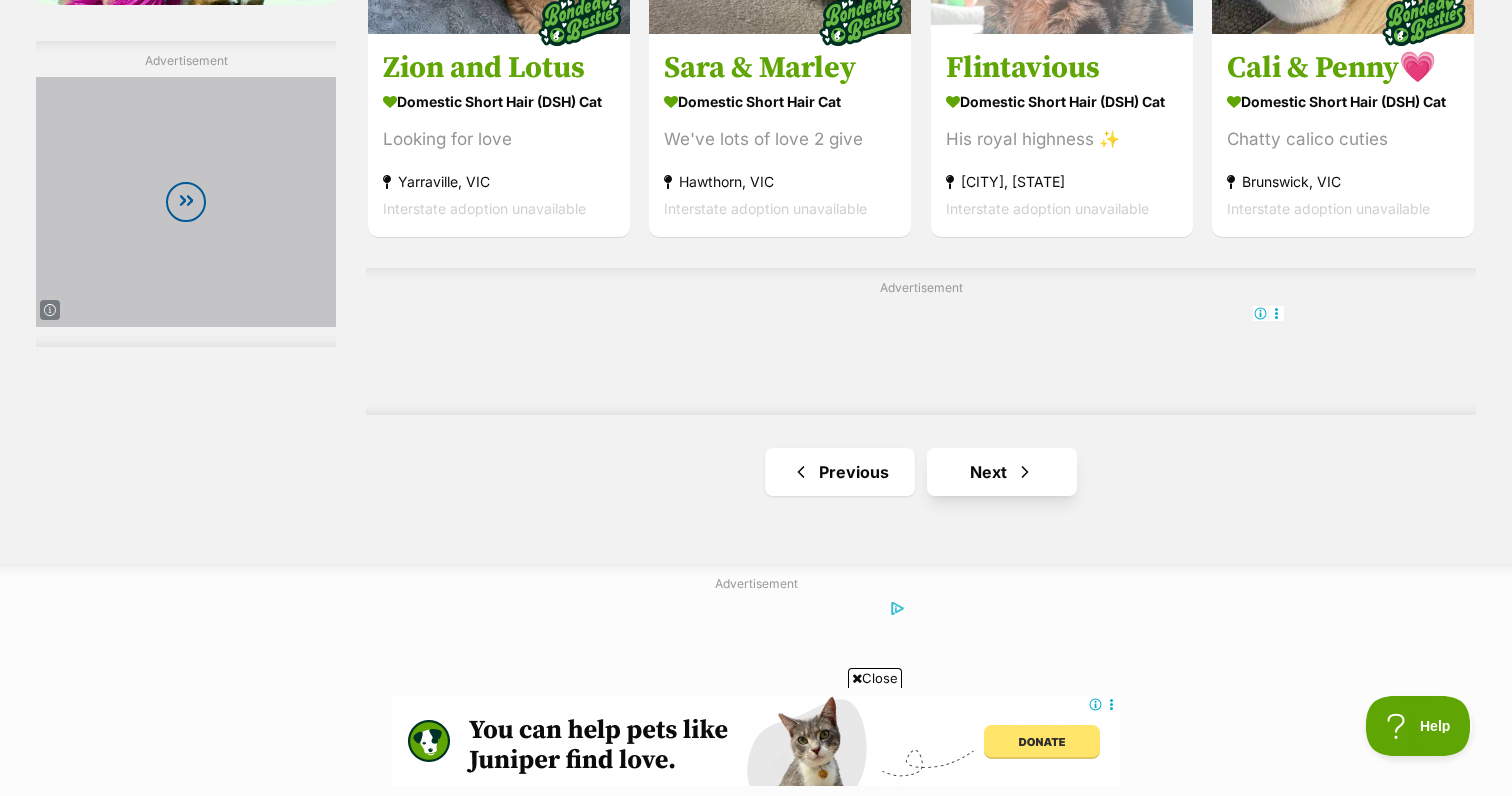 click on "Next" at bounding box center [1002, 472] 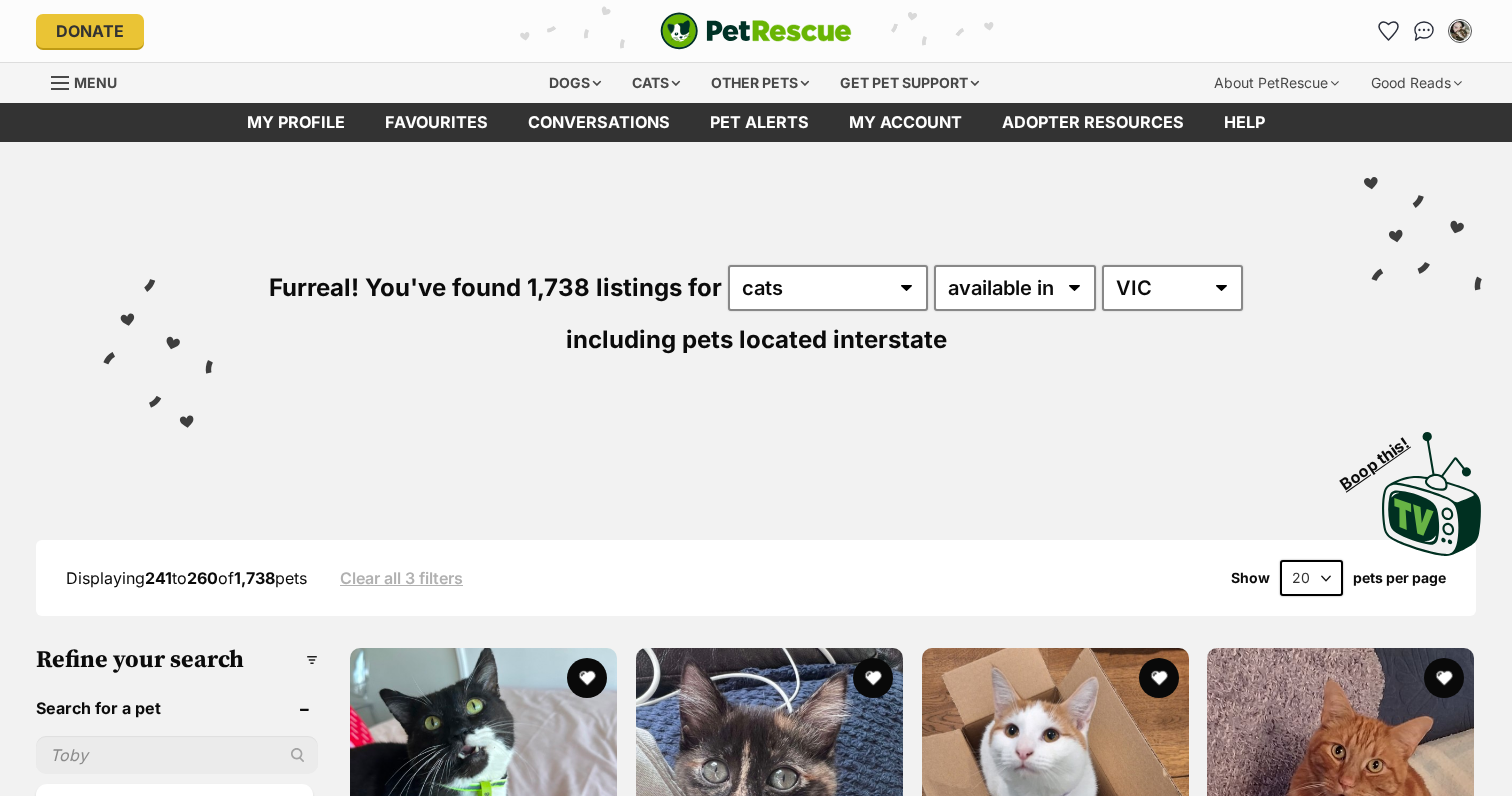 scroll, scrollTop: 0, scrollLeft: 0, axis: both 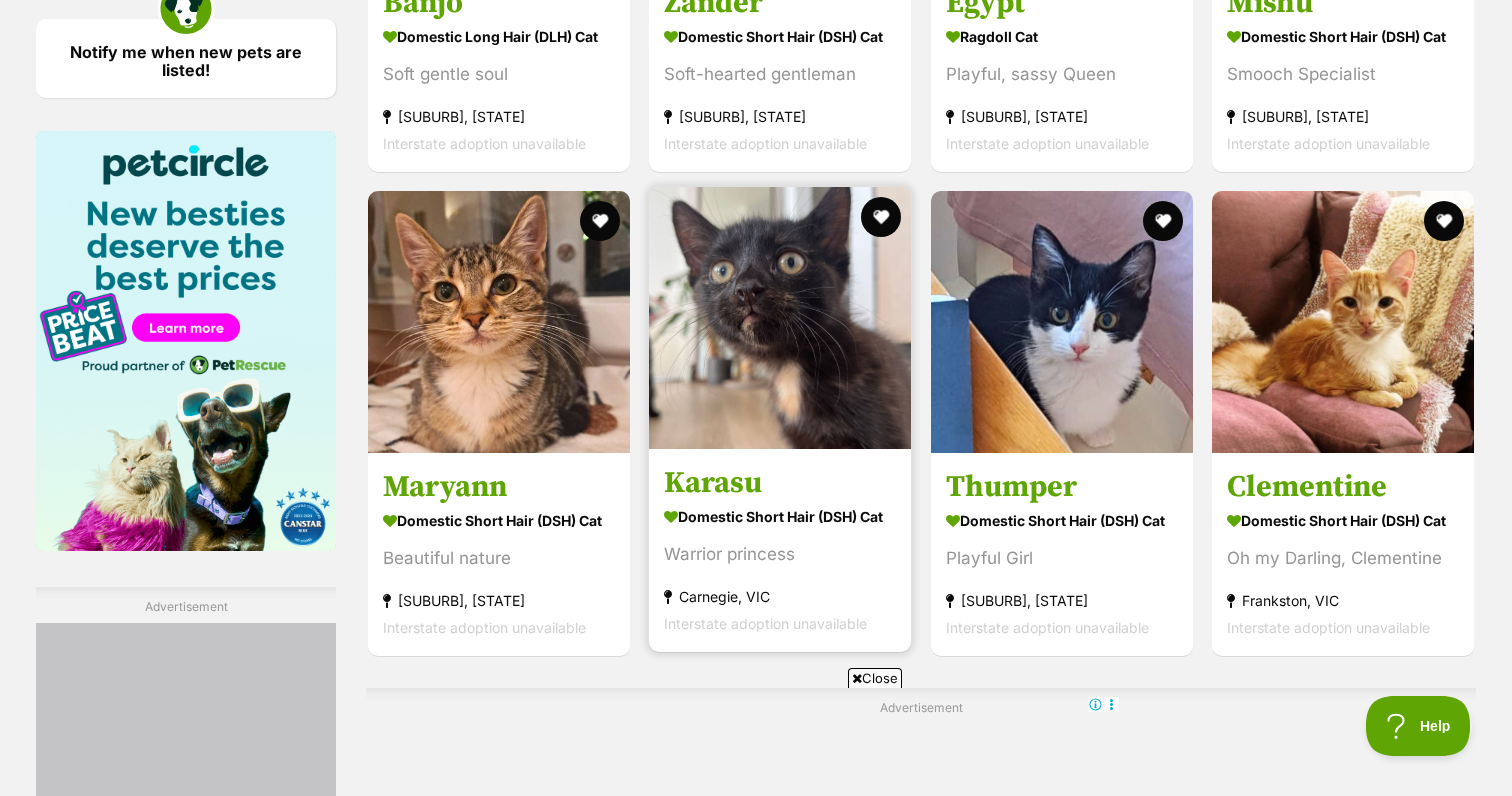 click at bounding box center (780, 318) 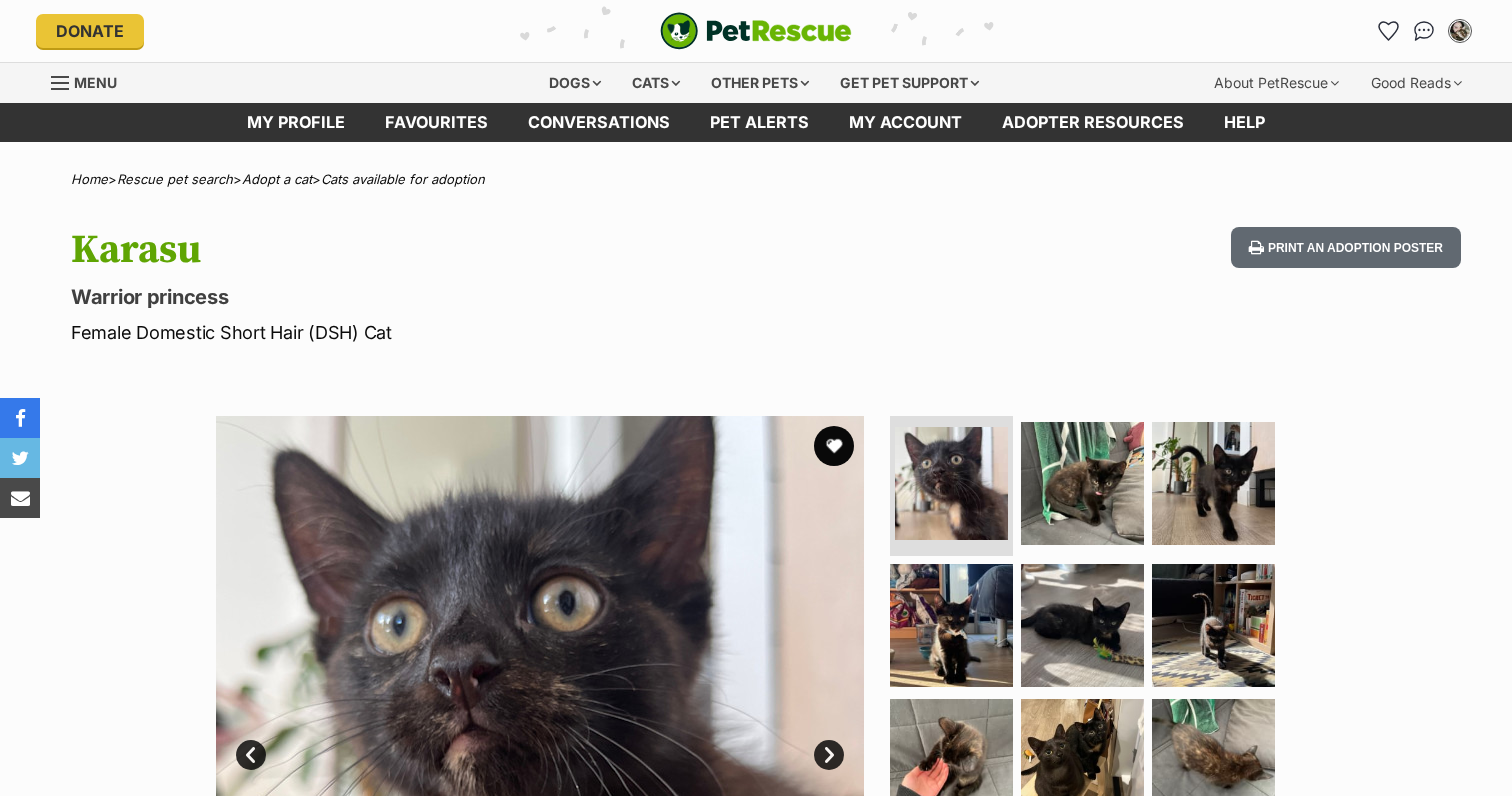 scroll, scrollTop: 0, scrollLeft: 0, axis: both 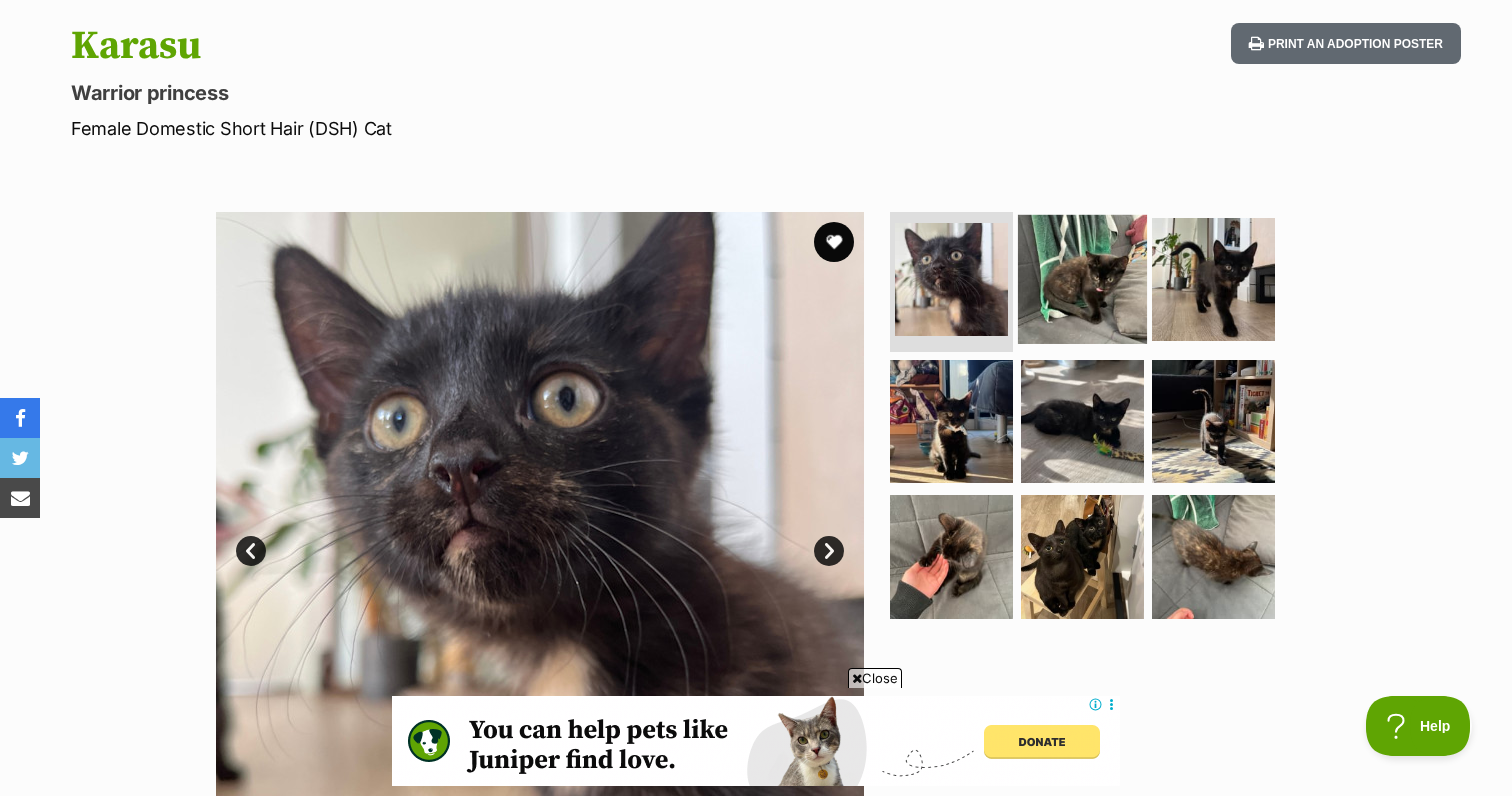 click at bounding box center (1082, 279) 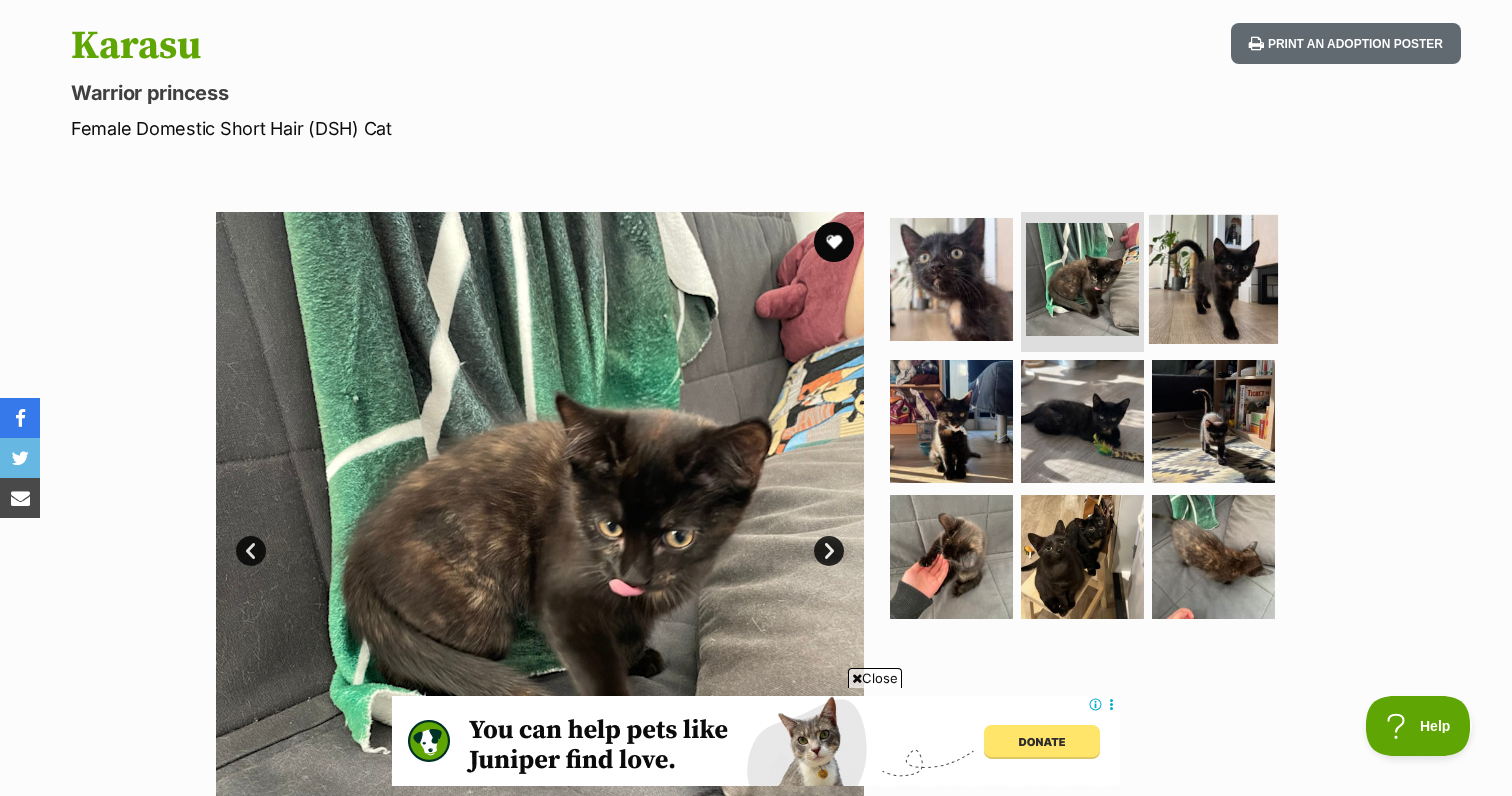 click at bounding box center [1213, 279] 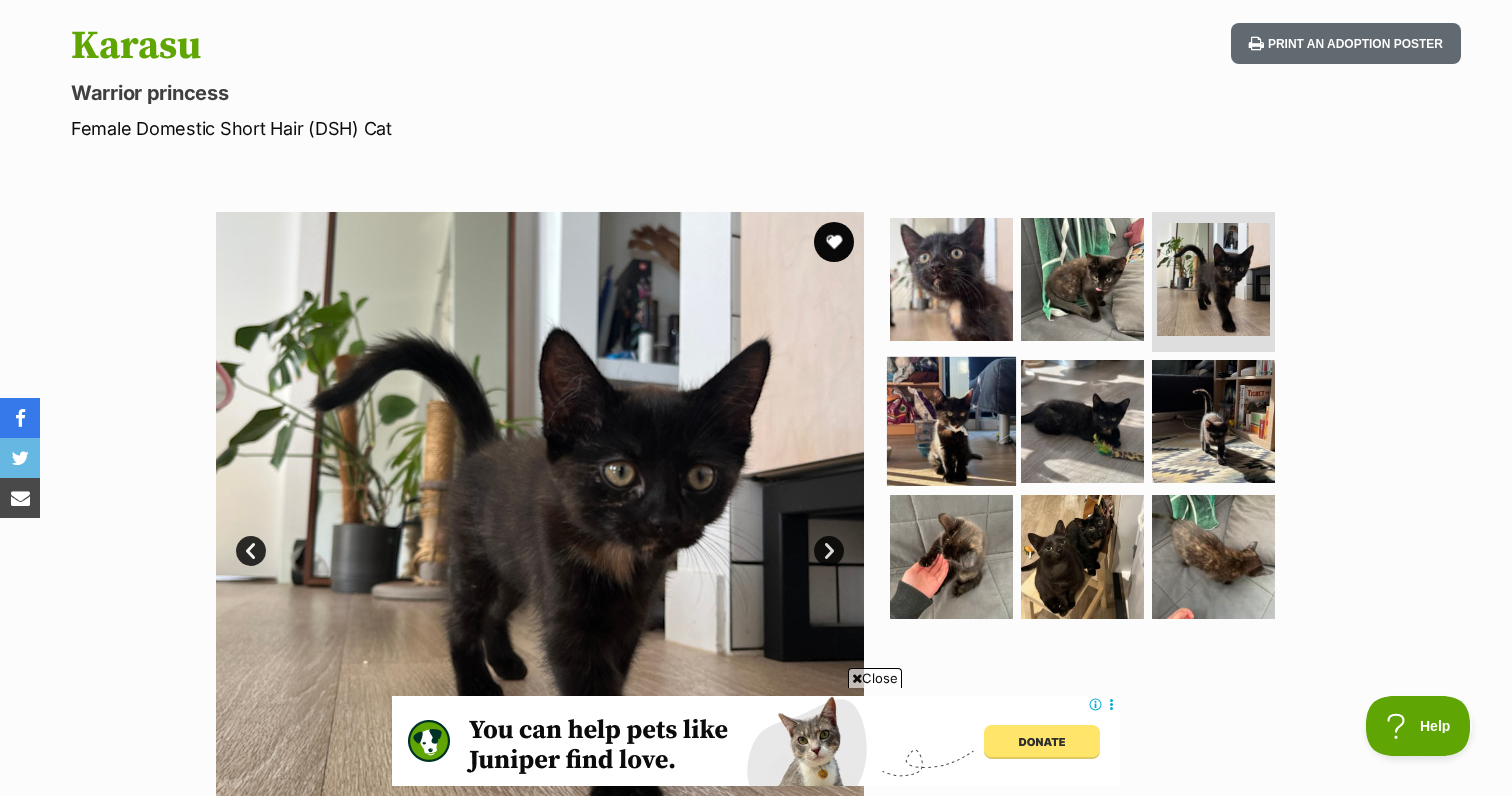 click at bounding box center (951, 420) 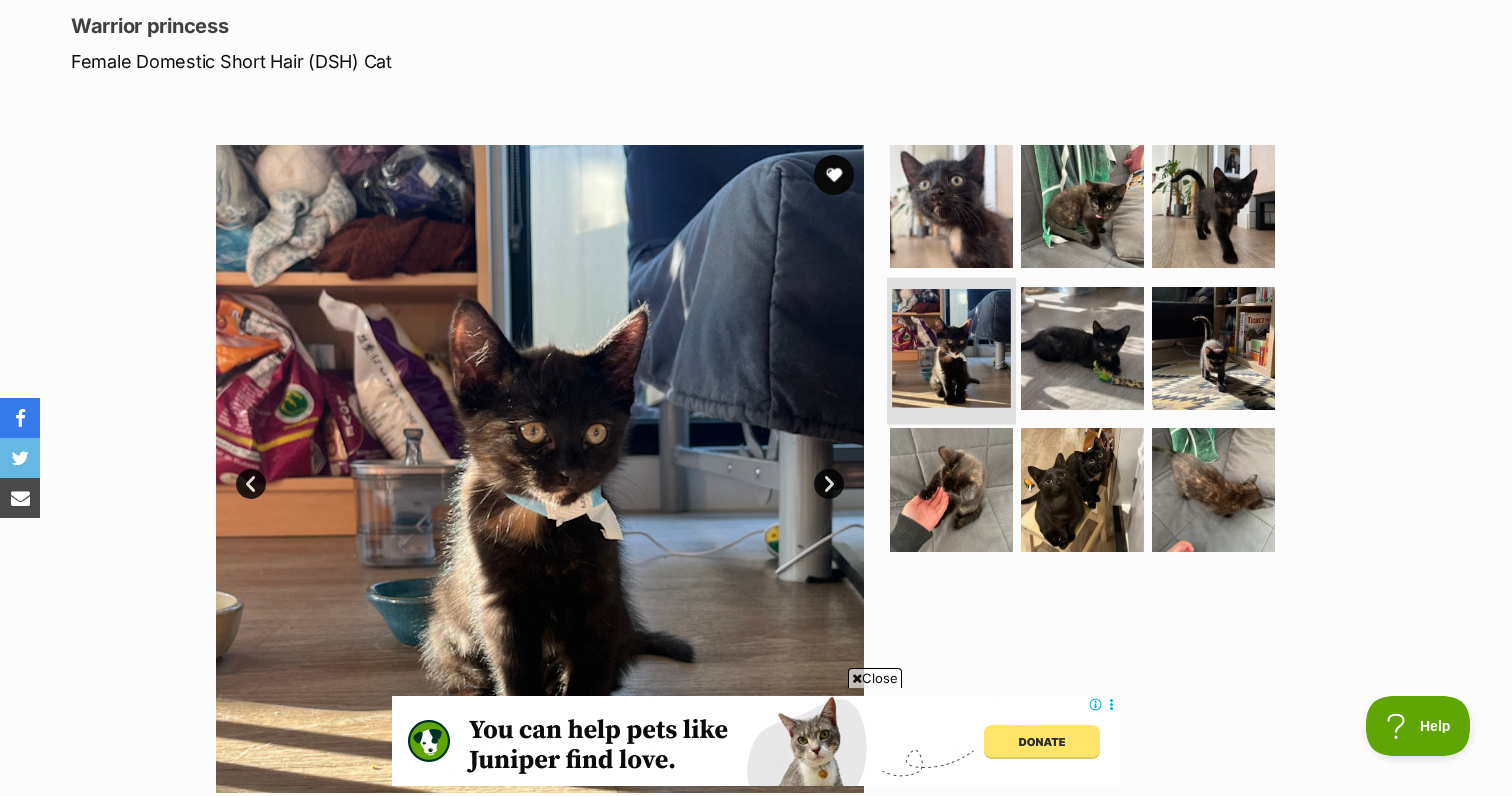 scroll, scrollTop: 299, scrollLeft: 0, axis: vertical 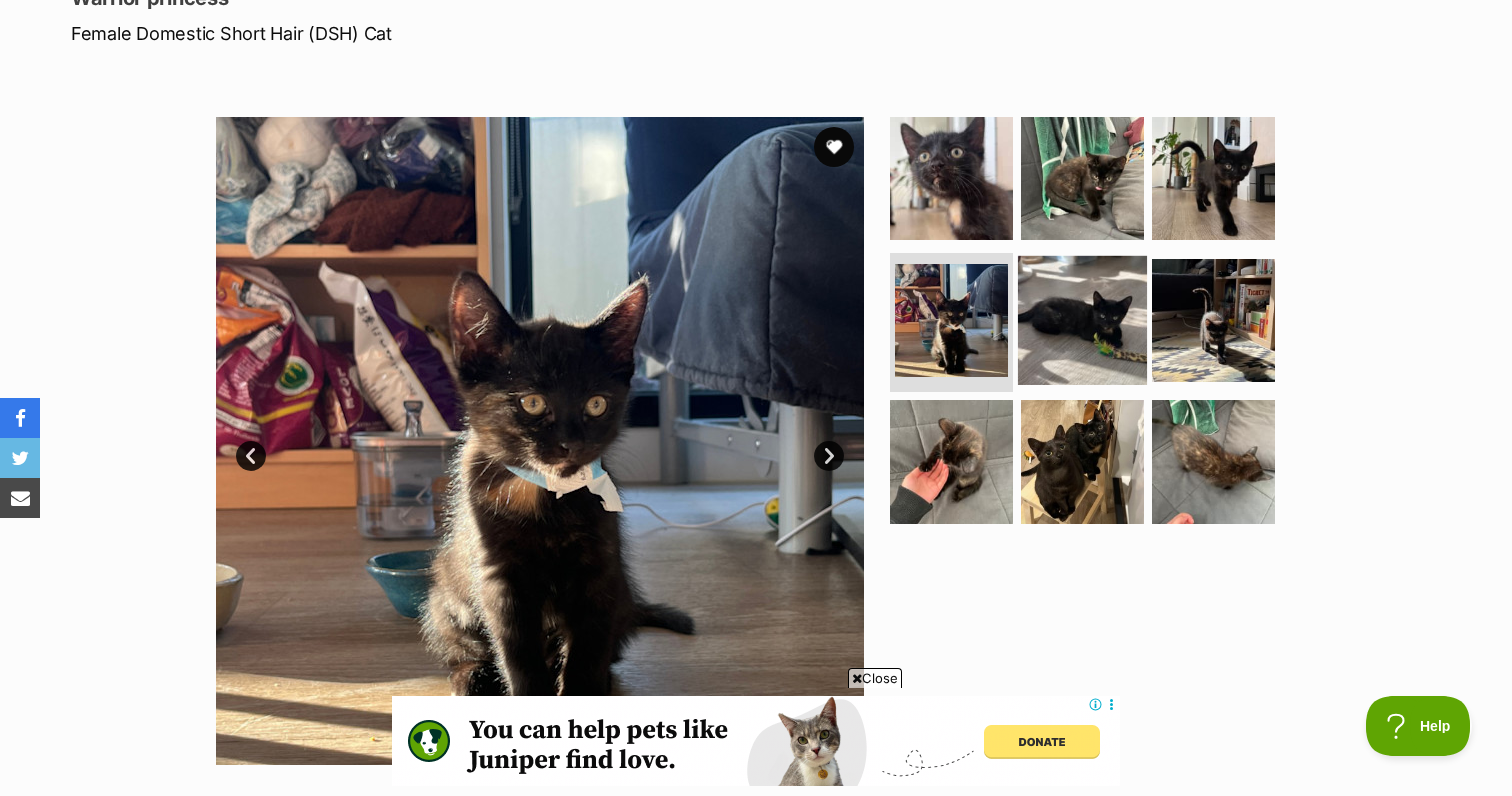 click at bounding box center [1082, 319] 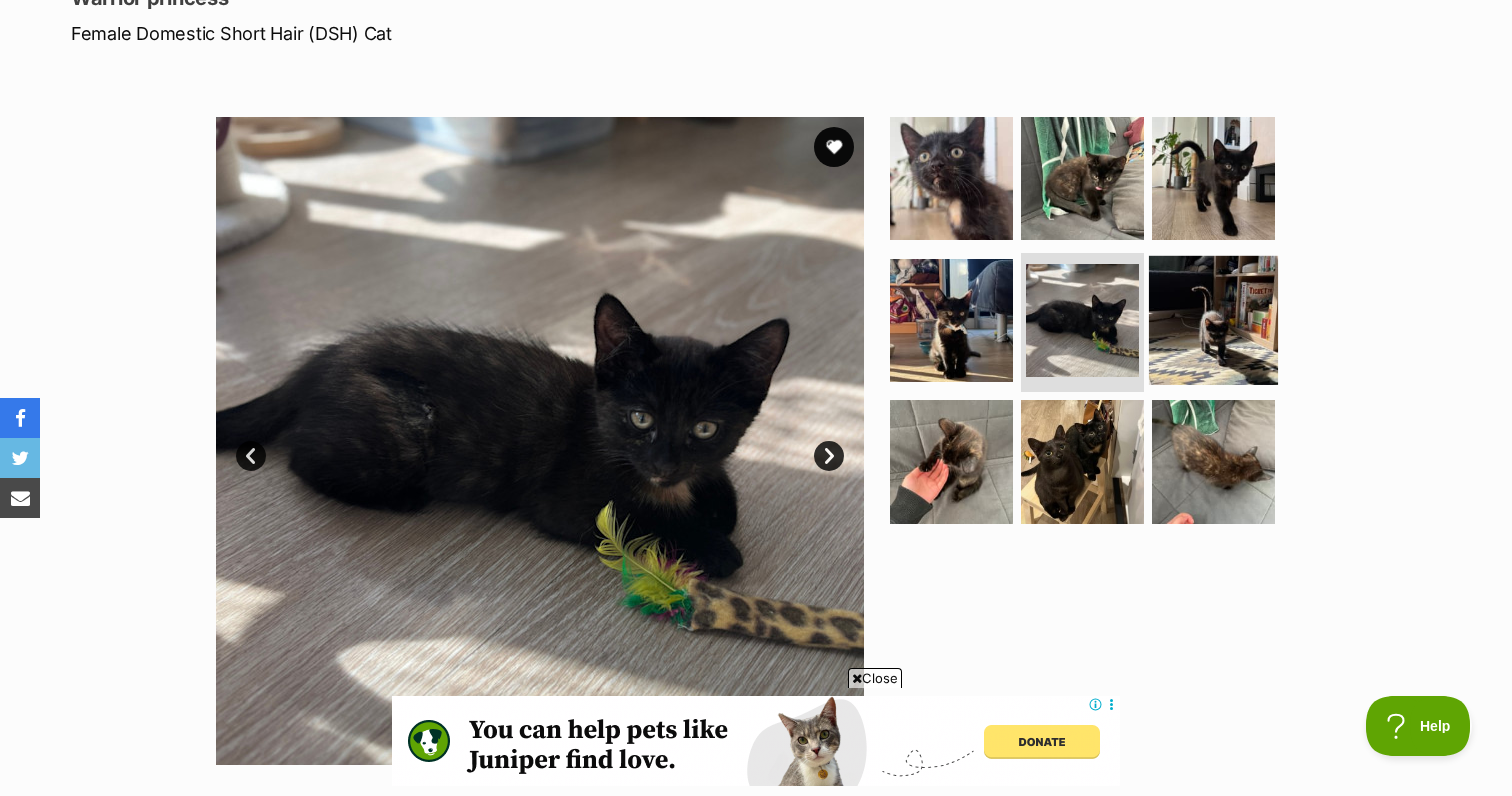 click at bounding box center (1213, 319) 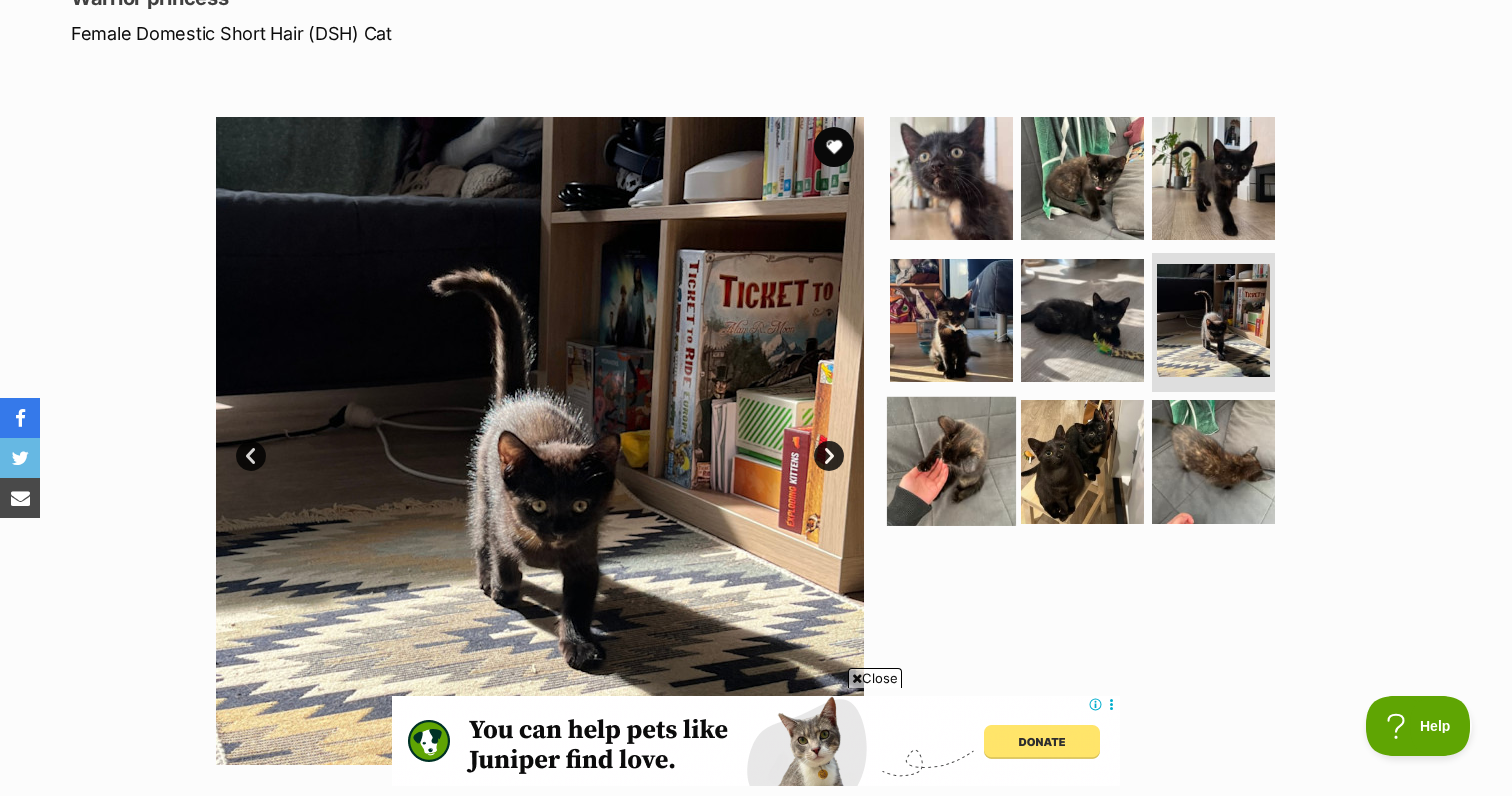 click at bounding box center [951, 461] 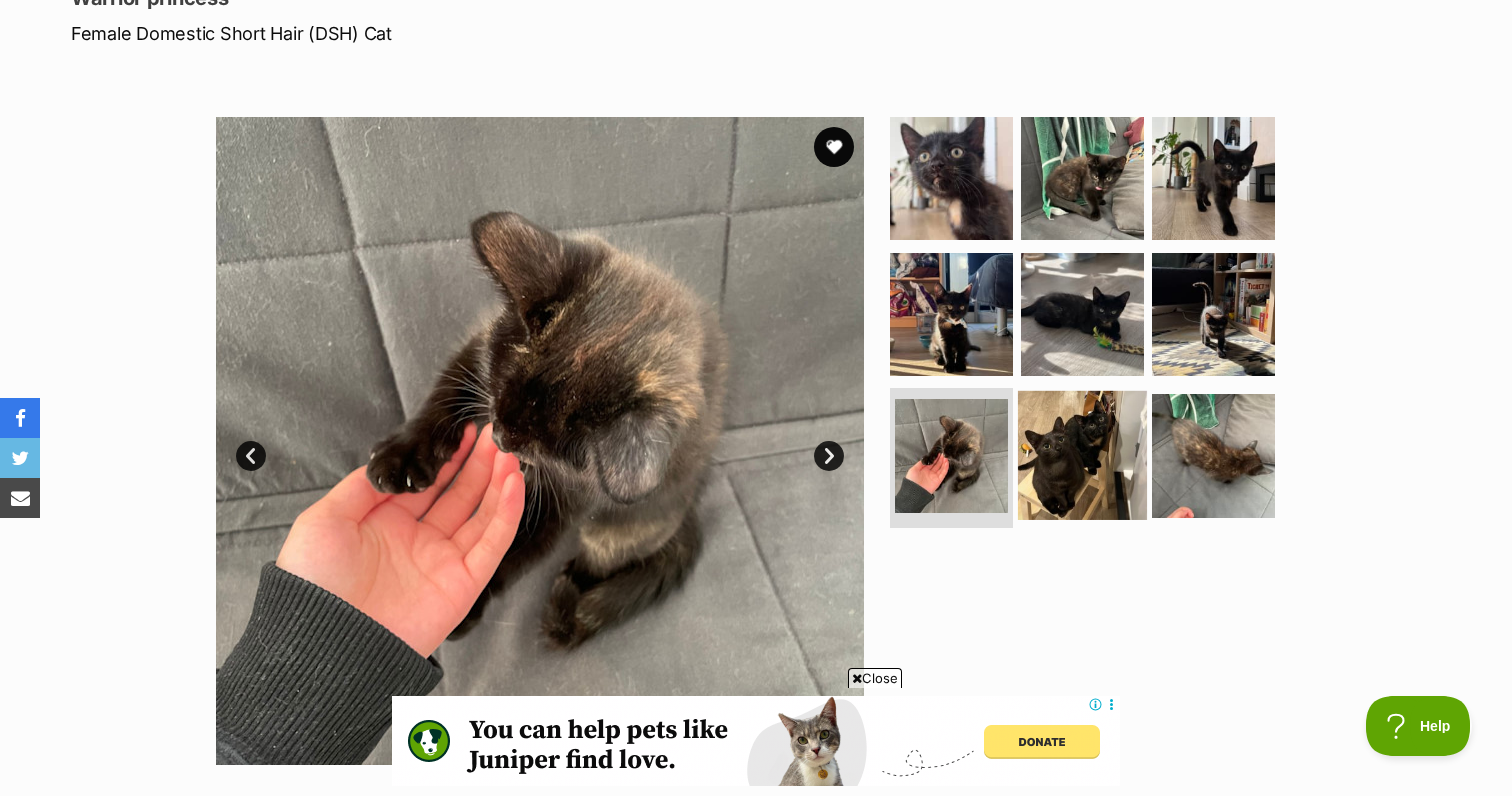 click at bounding box center [1082, 455] 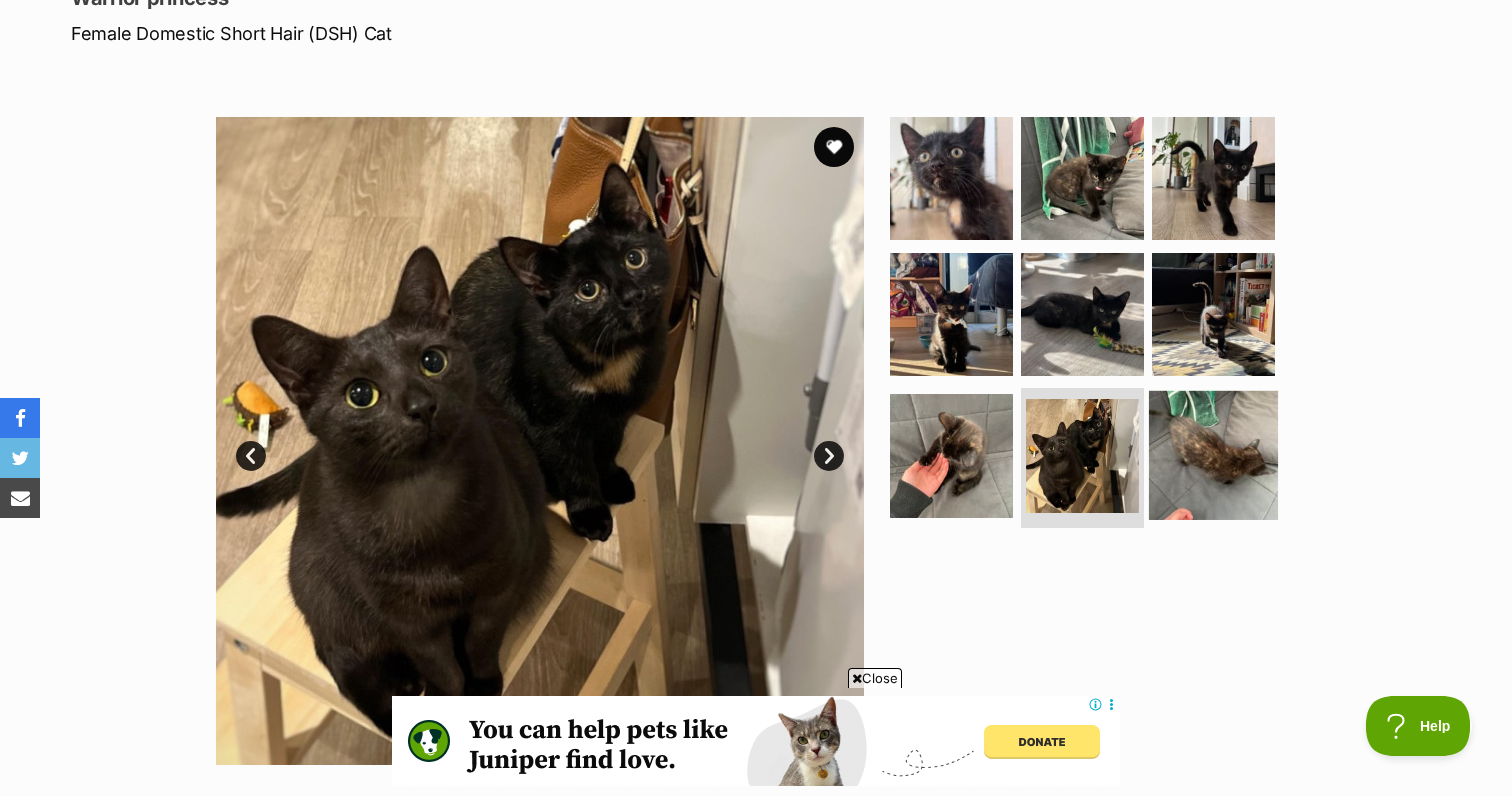 click at bounding box center [1213, 455] 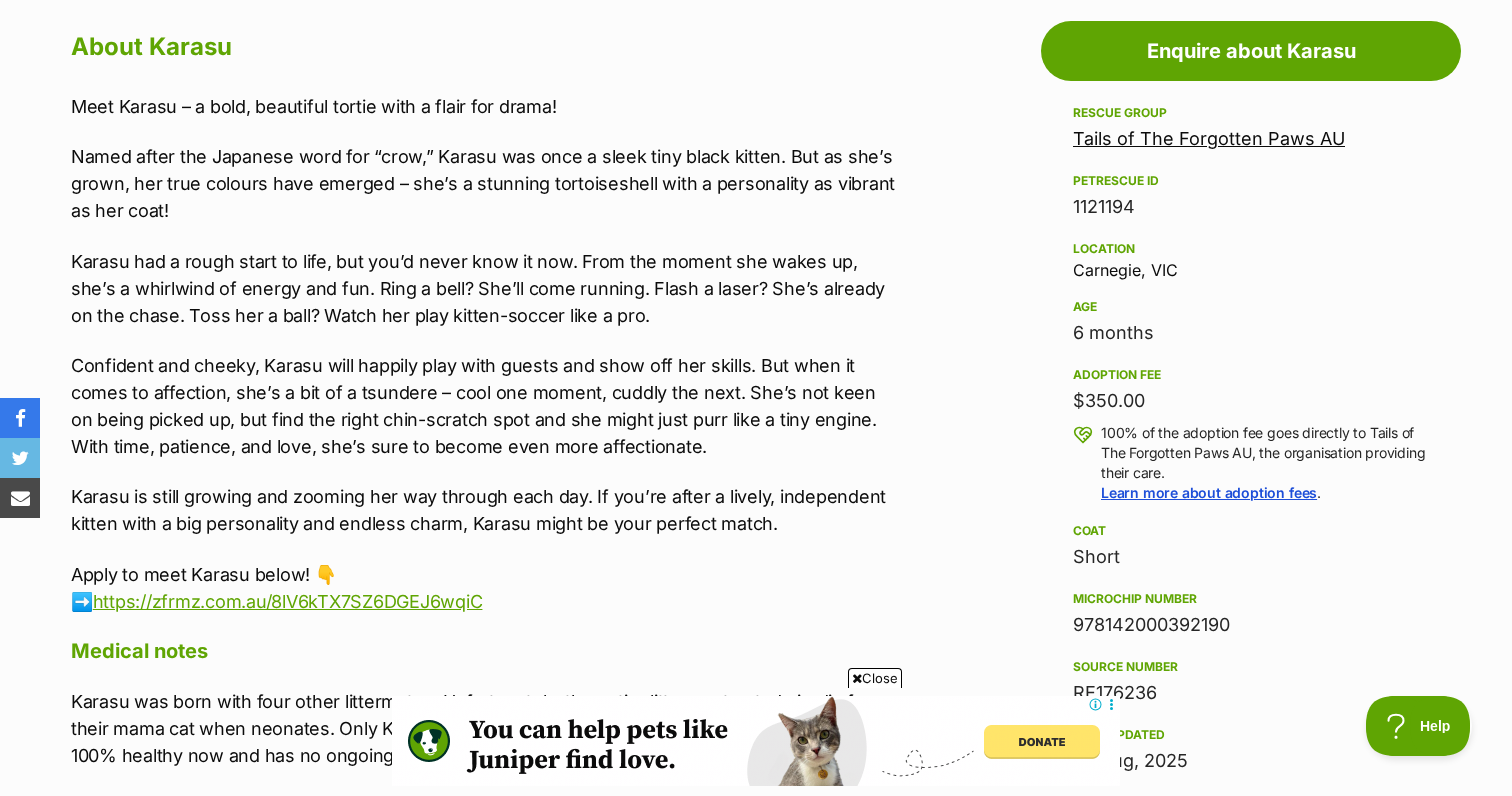 scroll, scrollTop: 0, scrollLeft: 0, axis: both 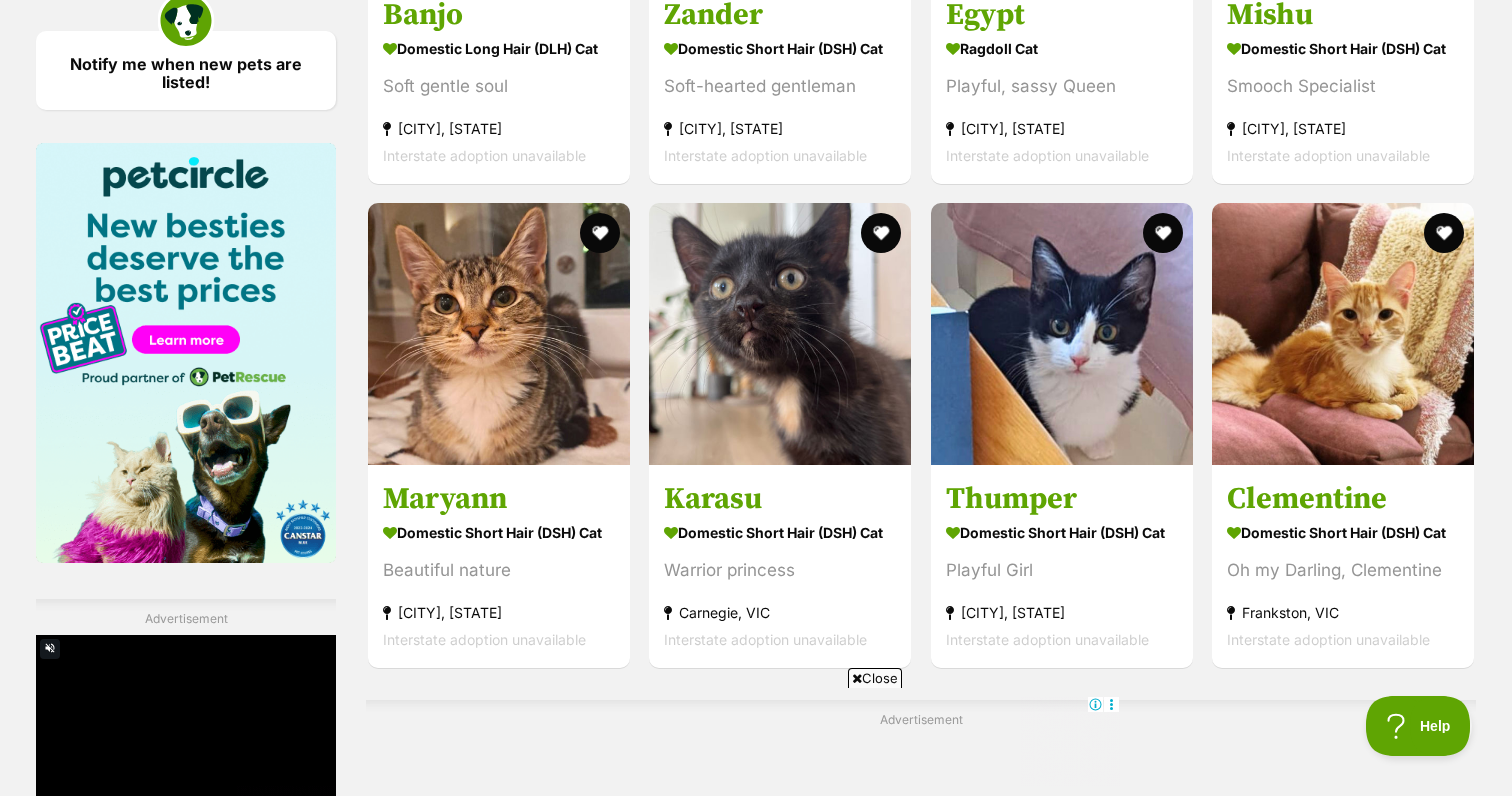 click on "[CITY], [STATE]
Domestic Short Hair (DSH) Cat
The most perfect cat ever
[CITY], [STATE]
Interstate adoption unavailable
💖[FIRST]💖
Domestic Short Hair (DSH) Cat
Smol and adorable
[CITY], [STATE]
Interstate adoption unavailable
[FIRST]
Domestic Short Hair (DSH) Cat
Sweet and gentle boy
[CITY], [STATE]
Interstate adoption unavailable
[FIRST]
Domestic Short Hair (DSH) Cat
Your favourite chill guy
[CITY], [STATE]
Interstate adoption unavailable
[FIRST]
Domestic Short Hair (DSH) Cat
Brave cat lover
[CITY], [STATE]
Interstate adoption unavailable
[FIRST]
Domestic Short Hair (DSH) Cat
big boy
[CITY], [STATE]
Interstate adoption unavailable
Advertisement" at bounding box center [921, -594] 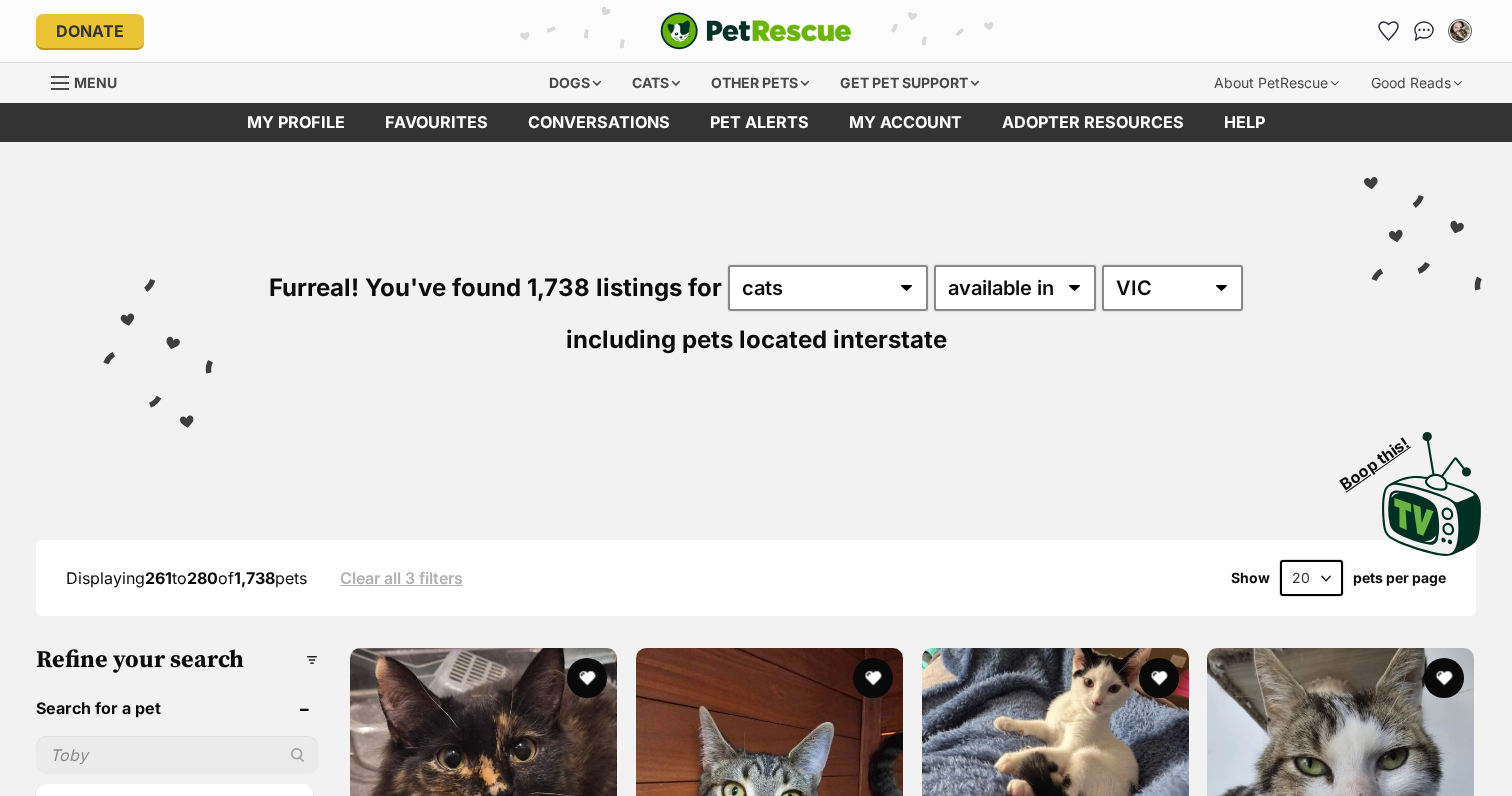 scroll, scrollTop: 0, scrollLeft: 0, axis: both 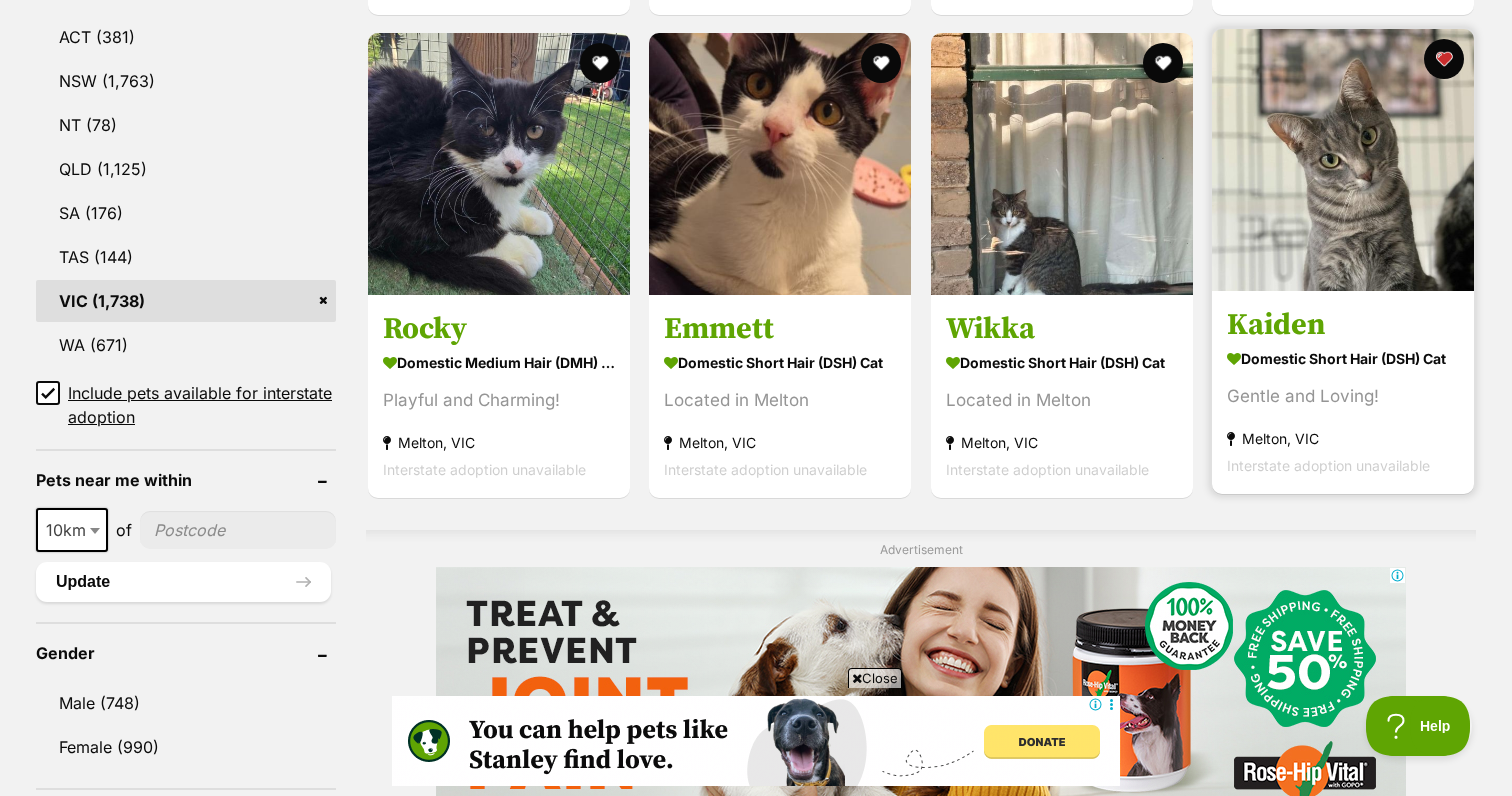 click at bounding box center (1343, 160) 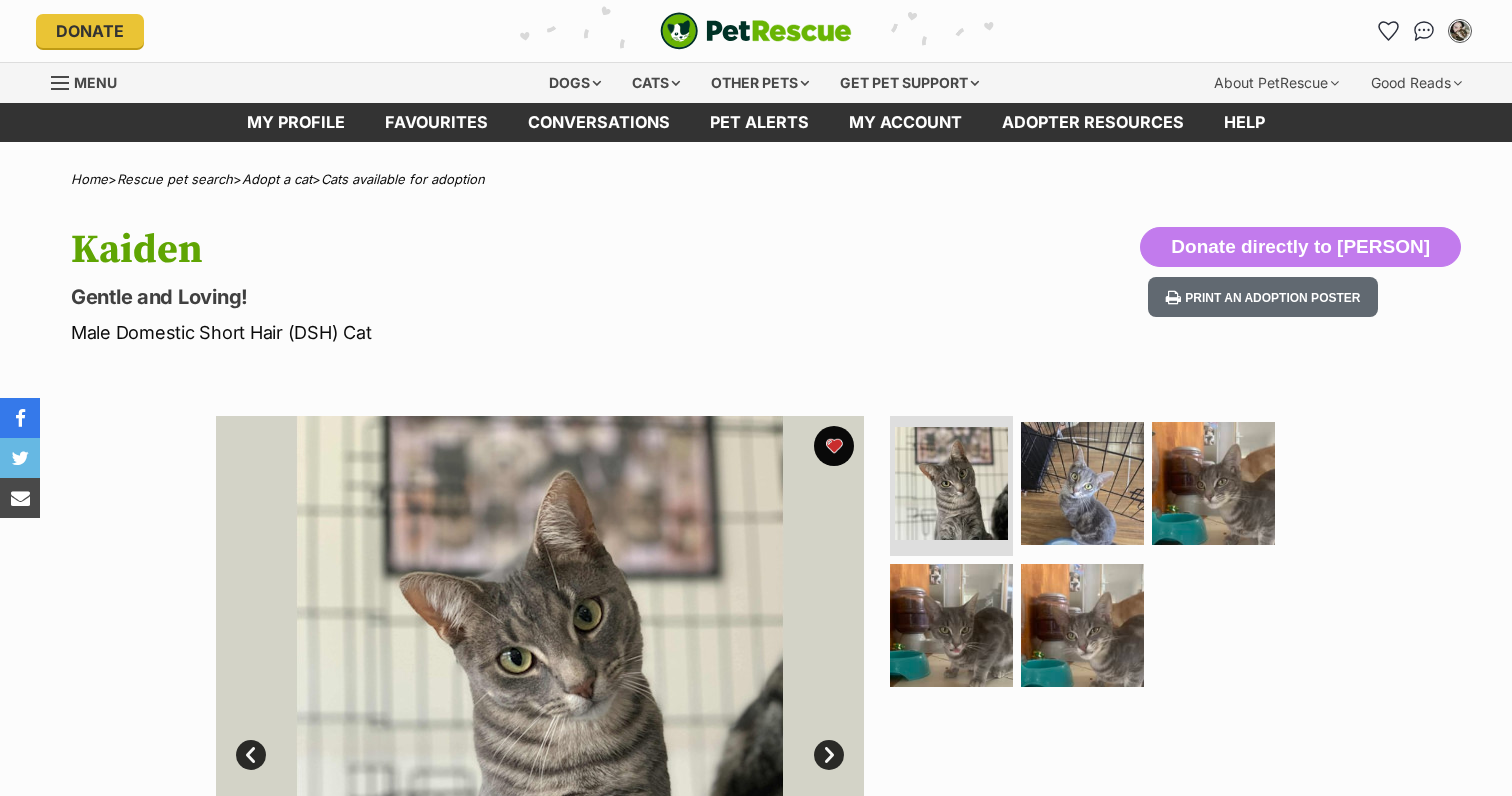 scroll, scrollTop: 0, scrollLeft: 0, axis: both 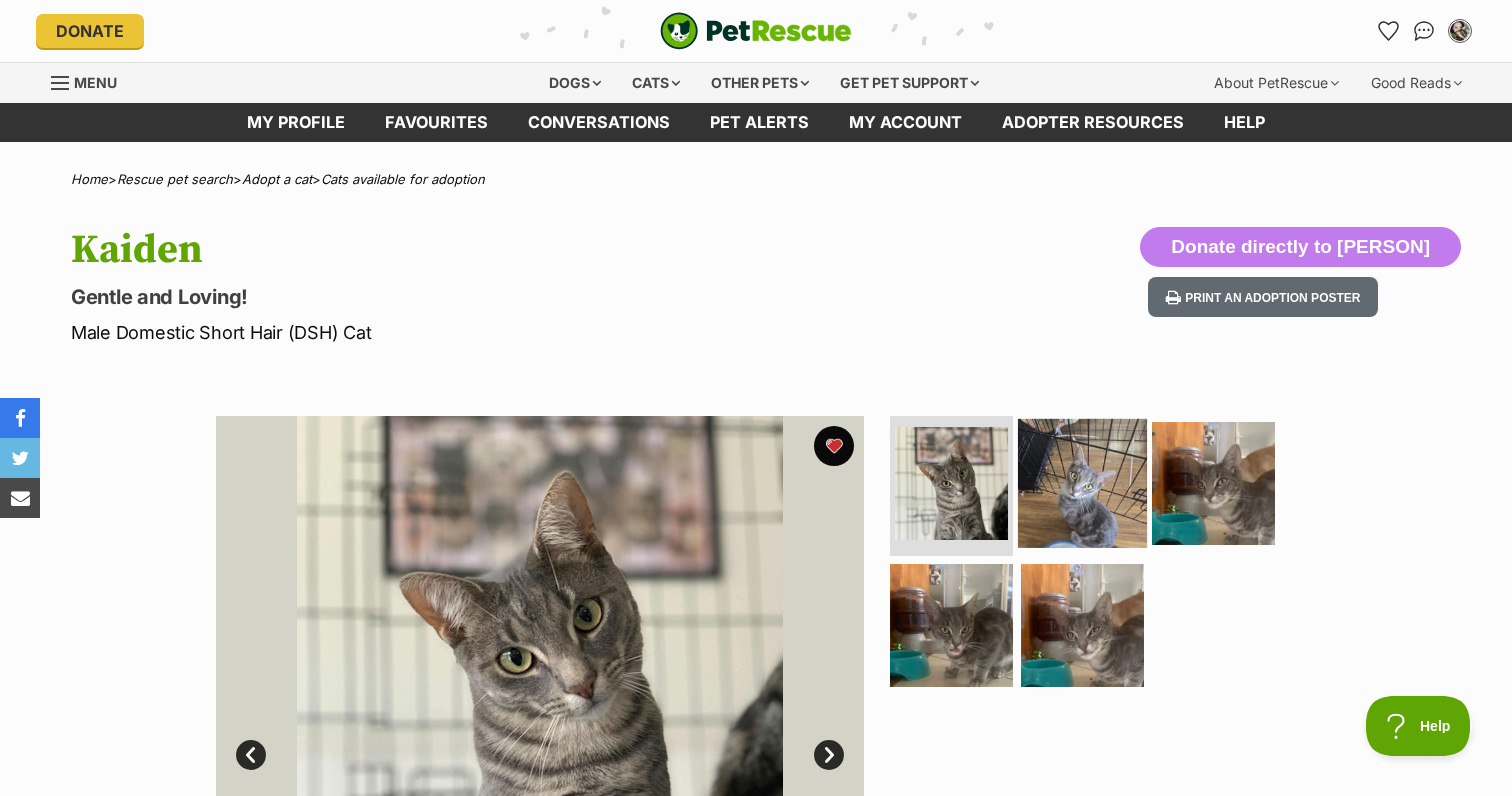 click at bounding box center (1082, 483) 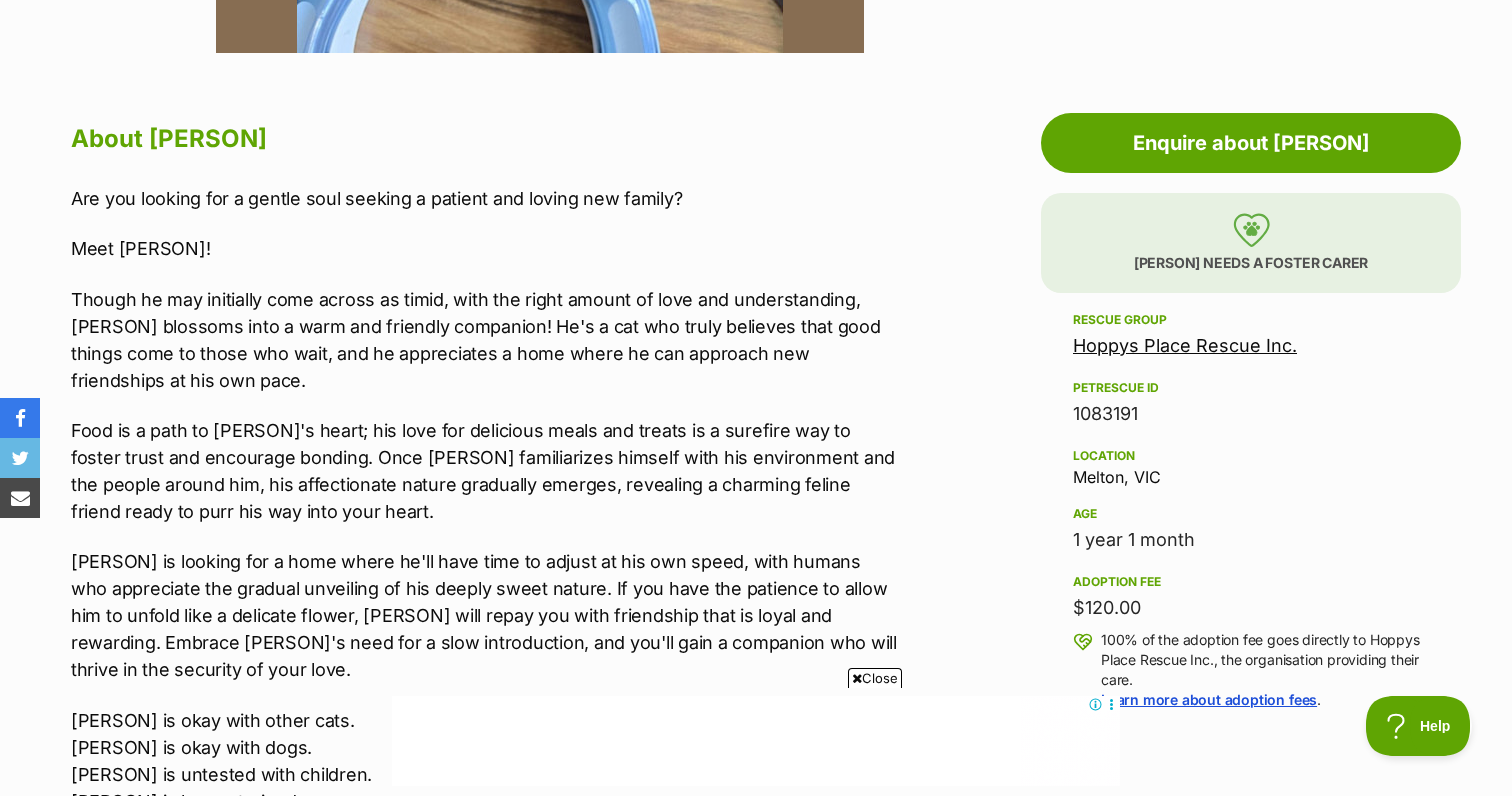 scroll, scrollTop: 0, scrollLeft: 0, axis: both 